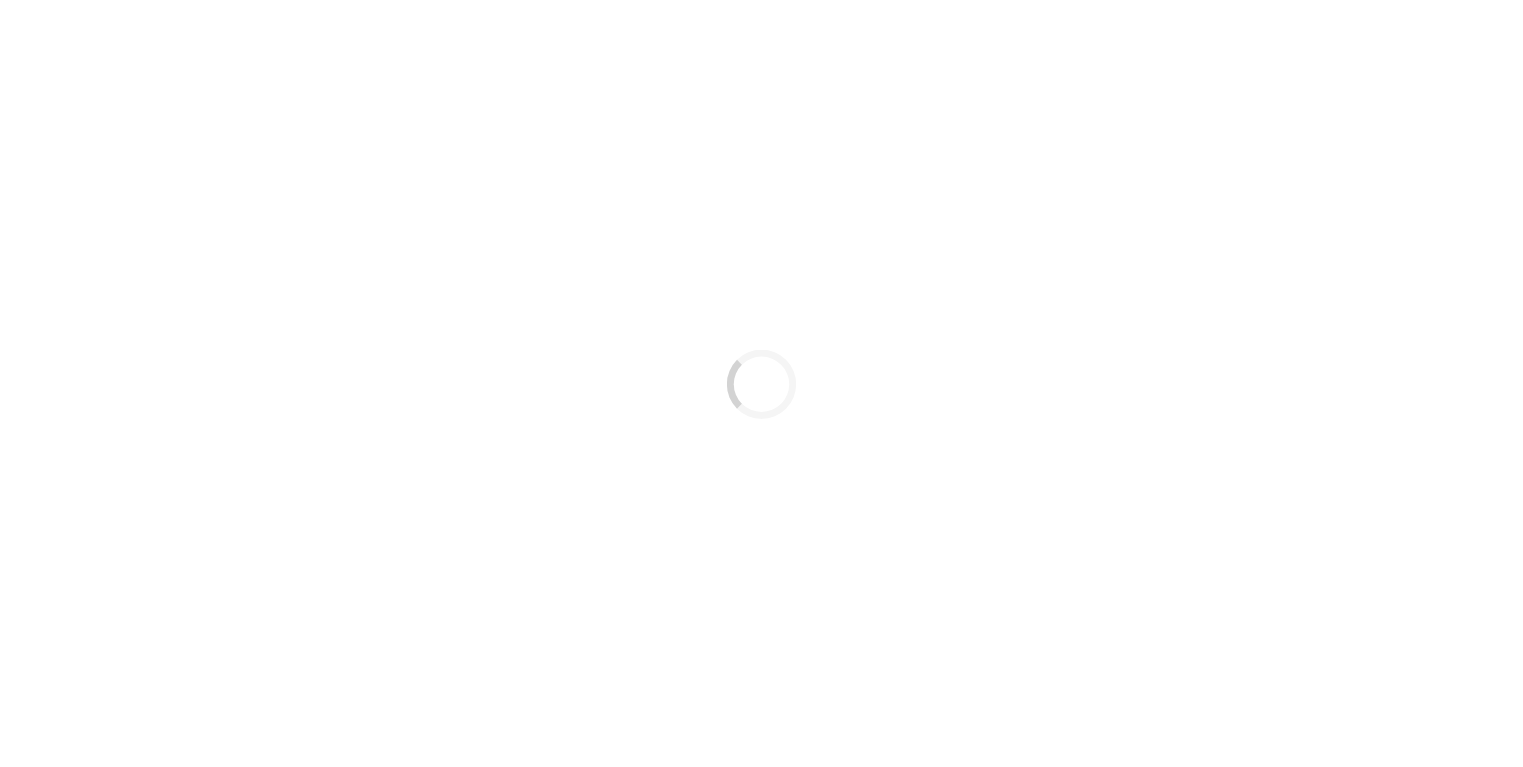 scroll, scrollTop: 0, scrollLeft: 0, axis: both 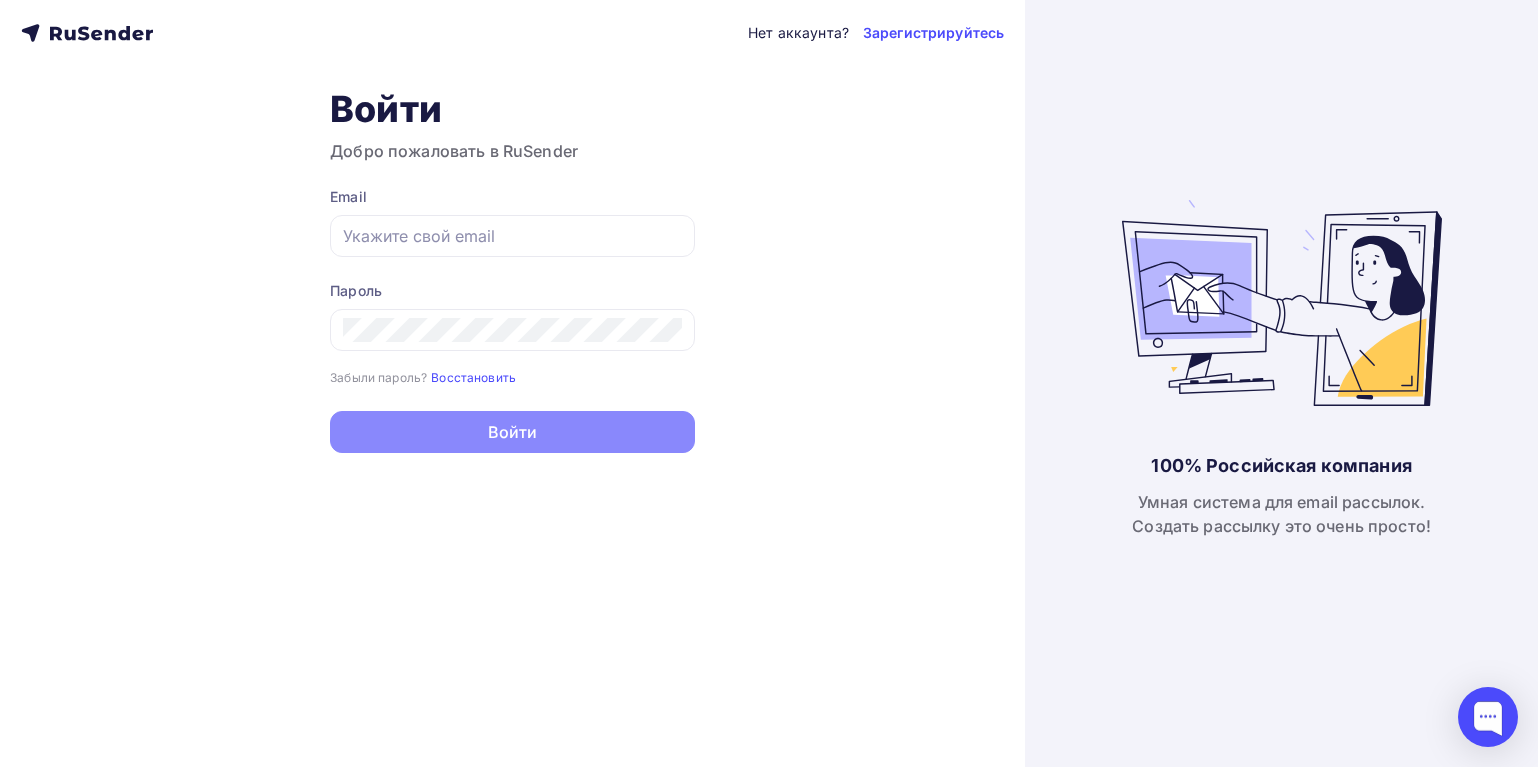 type on "[EMAIL_ADDRESS][DOMAIN_NAME]" 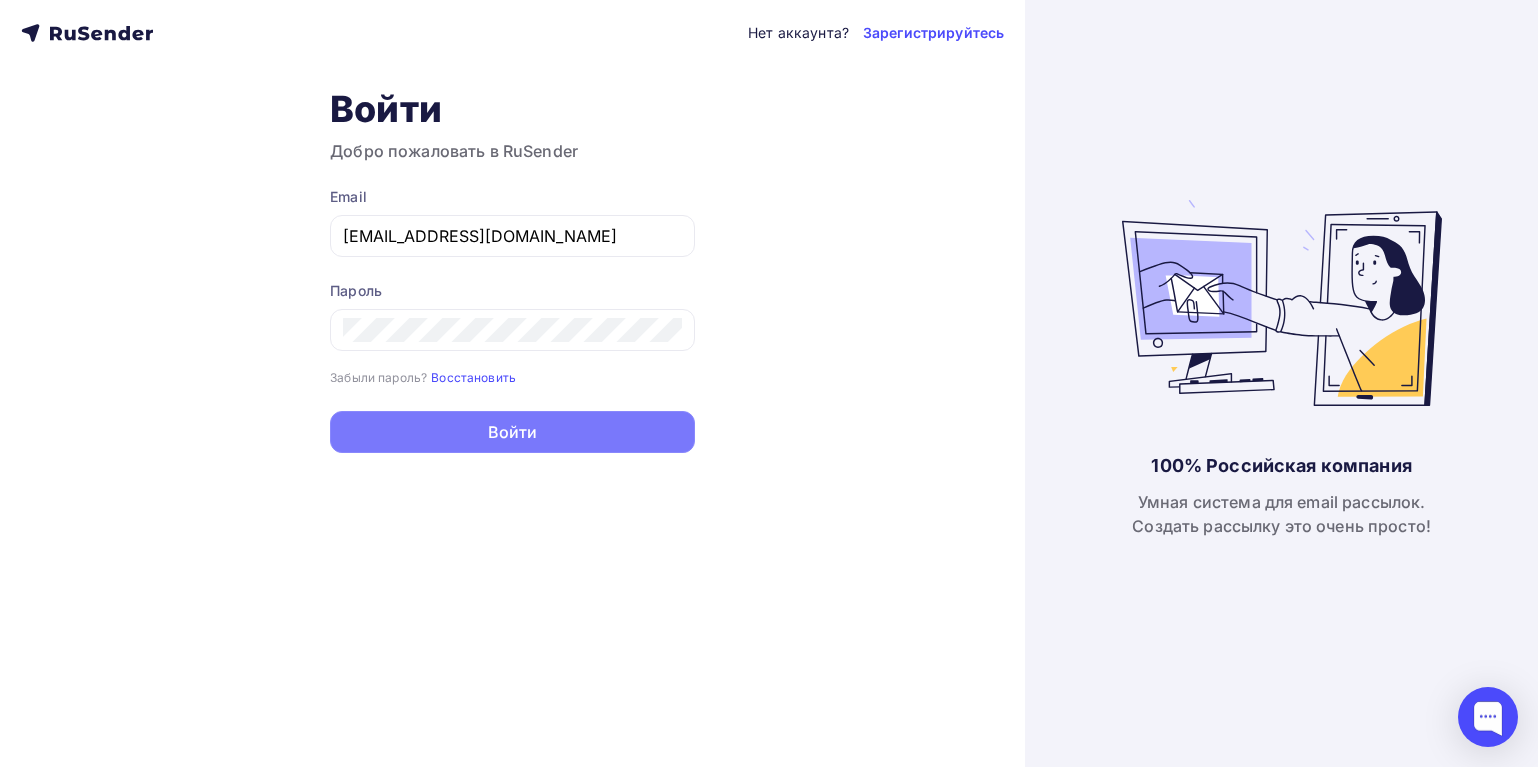 click on "Войти" at bounding box center (512, 432) 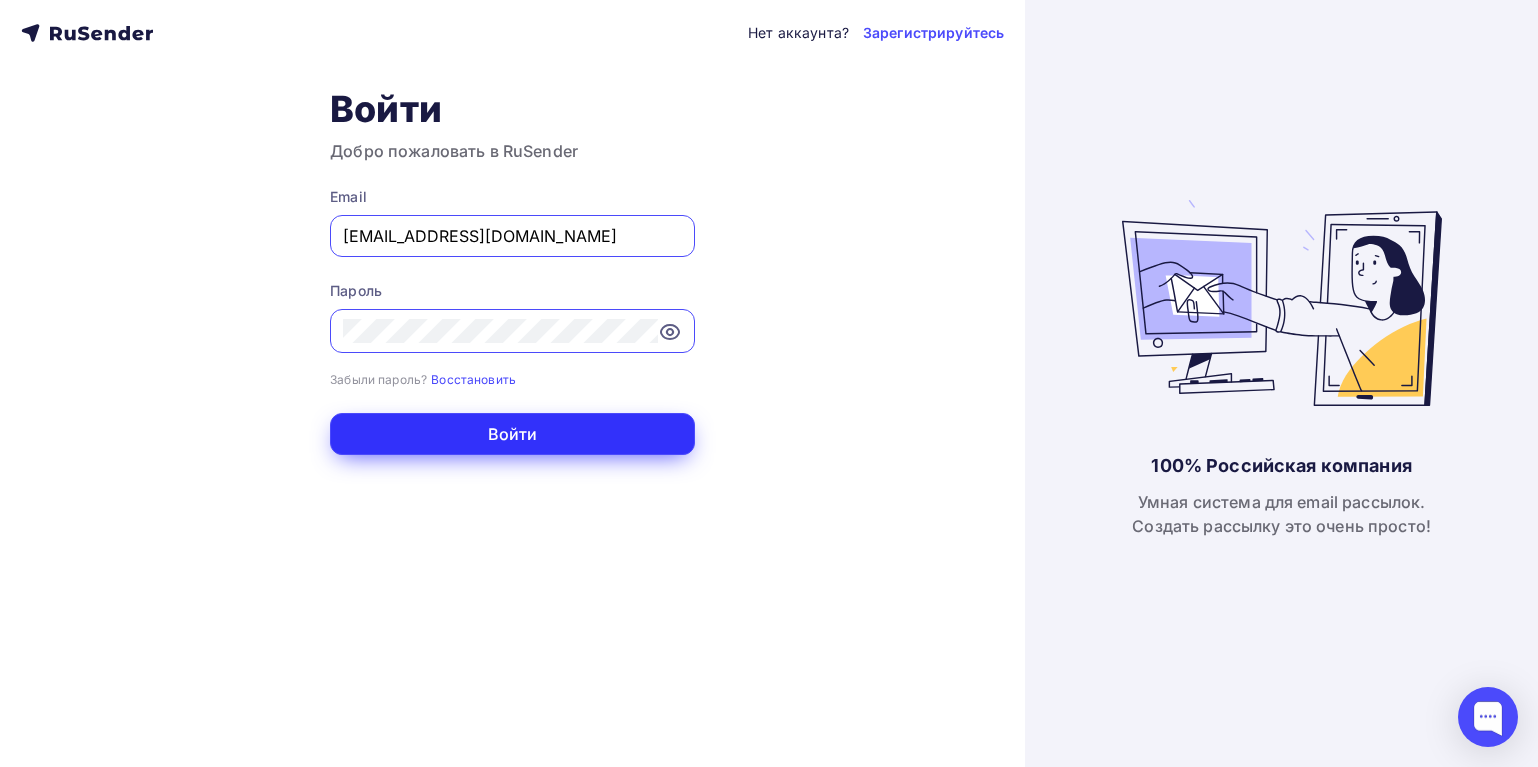 click on "Войти" at bounding box center (512, 434) 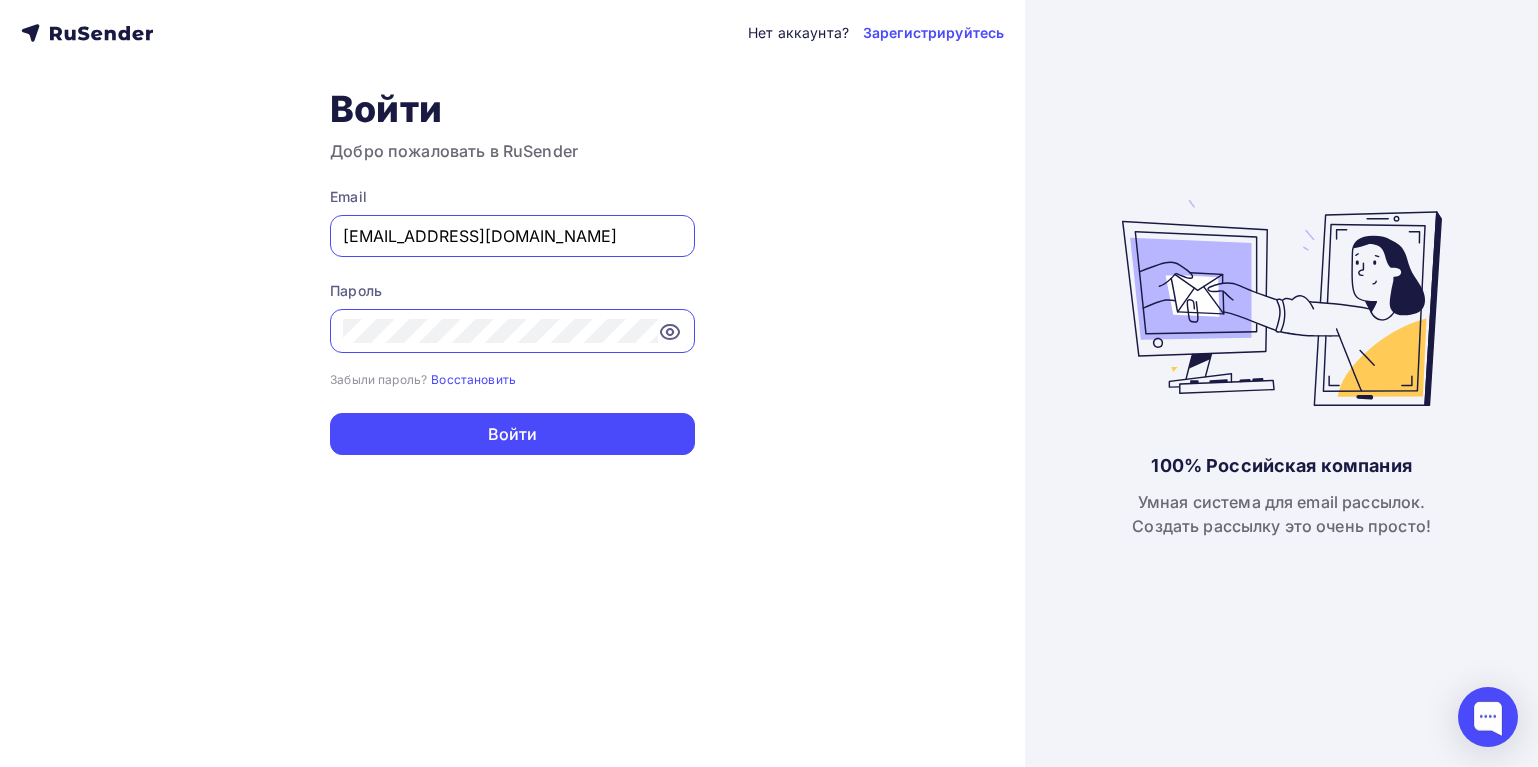click 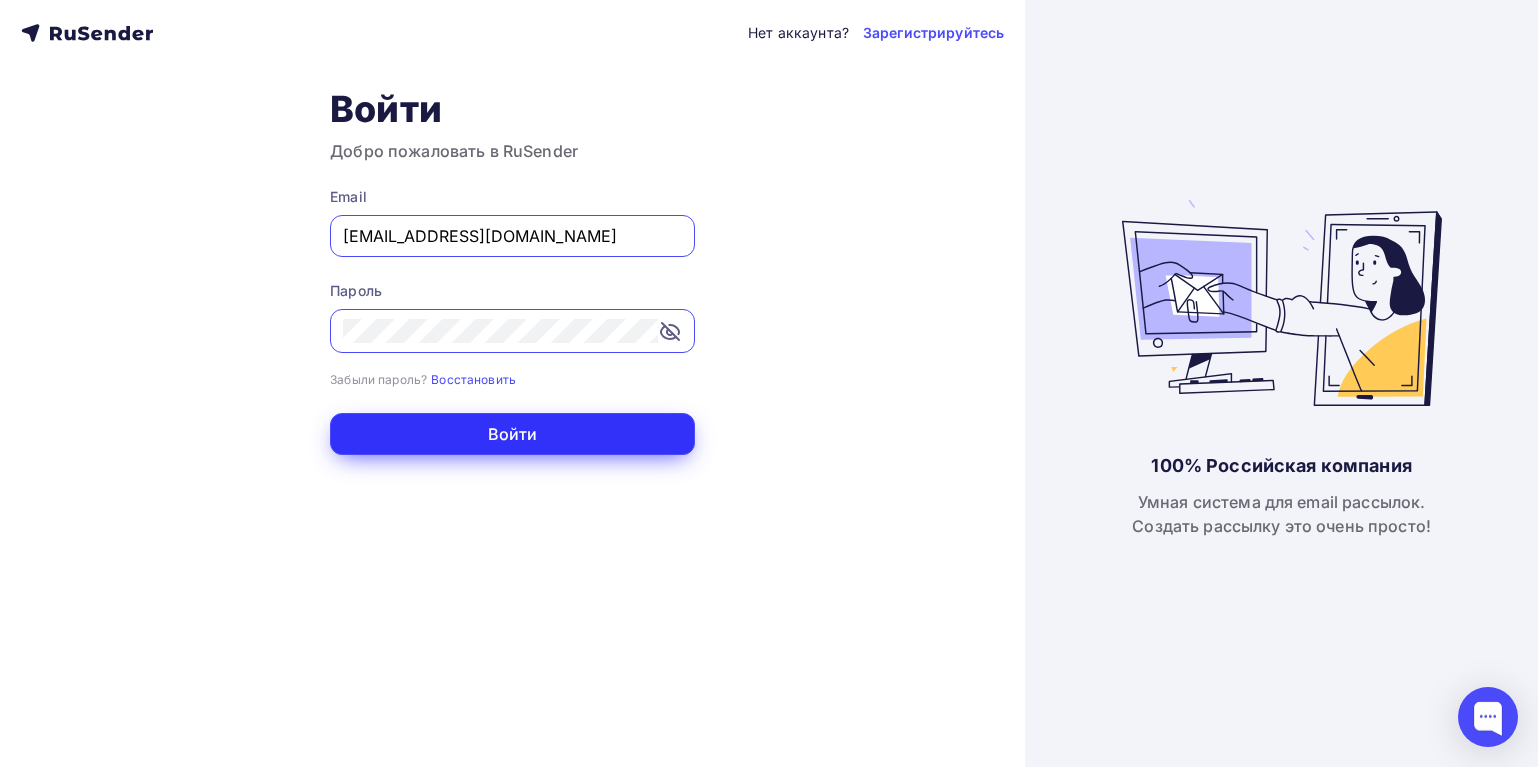 click on "Войти" at bounding box center (512, 434) 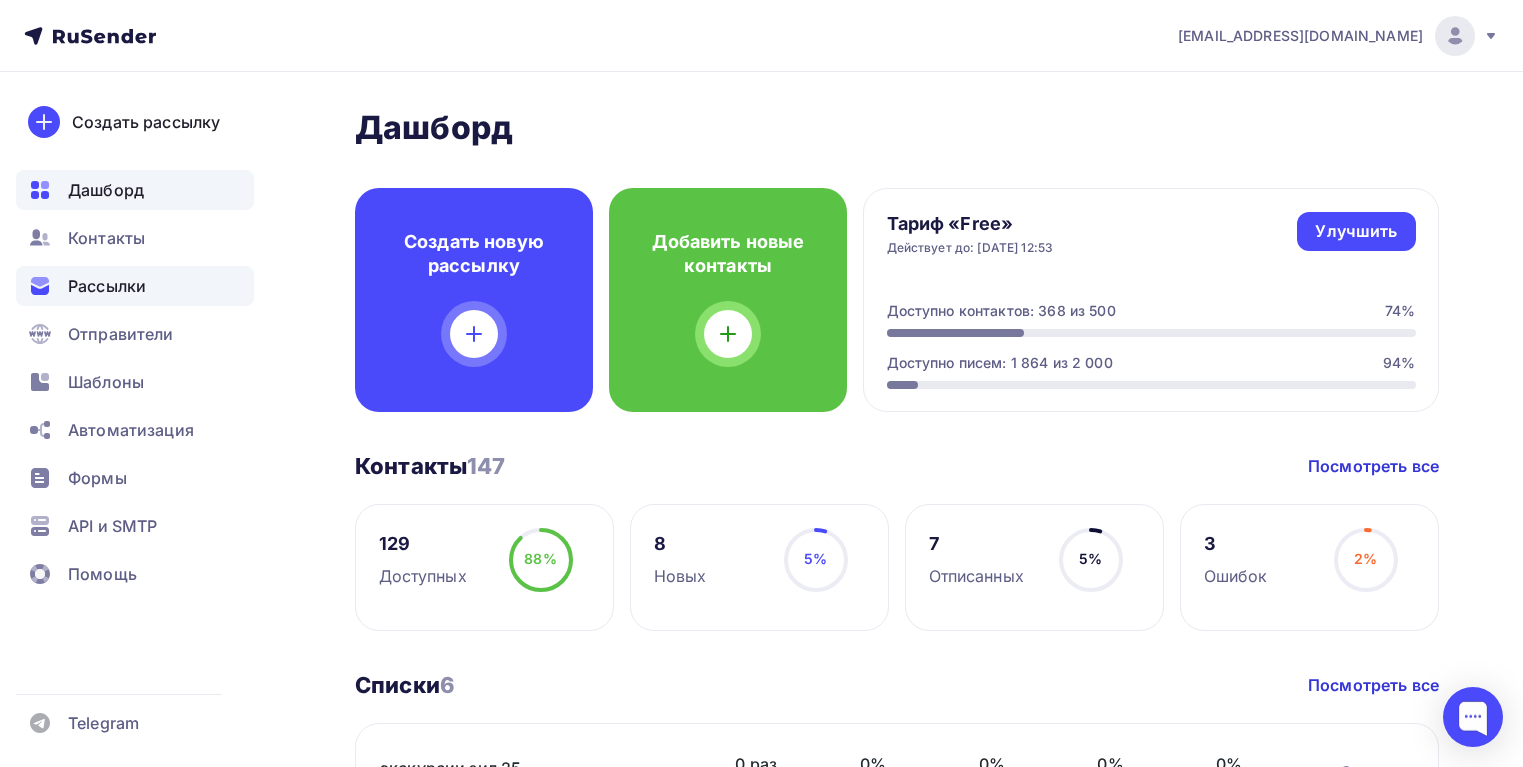 click on "Рассылки" at bounding box center [107, 286] 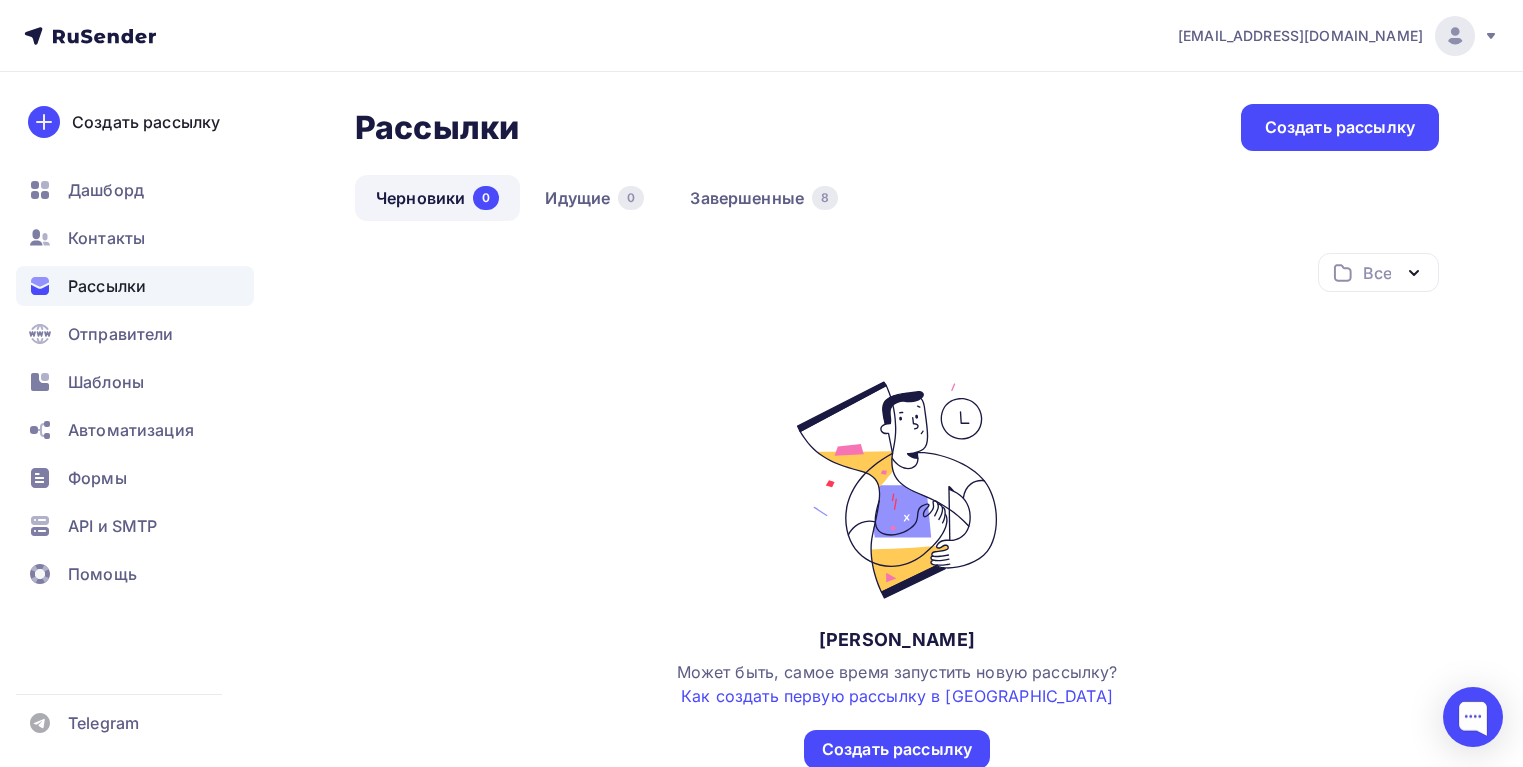 click on "Черновики
0" at bounding box center (437, 198) 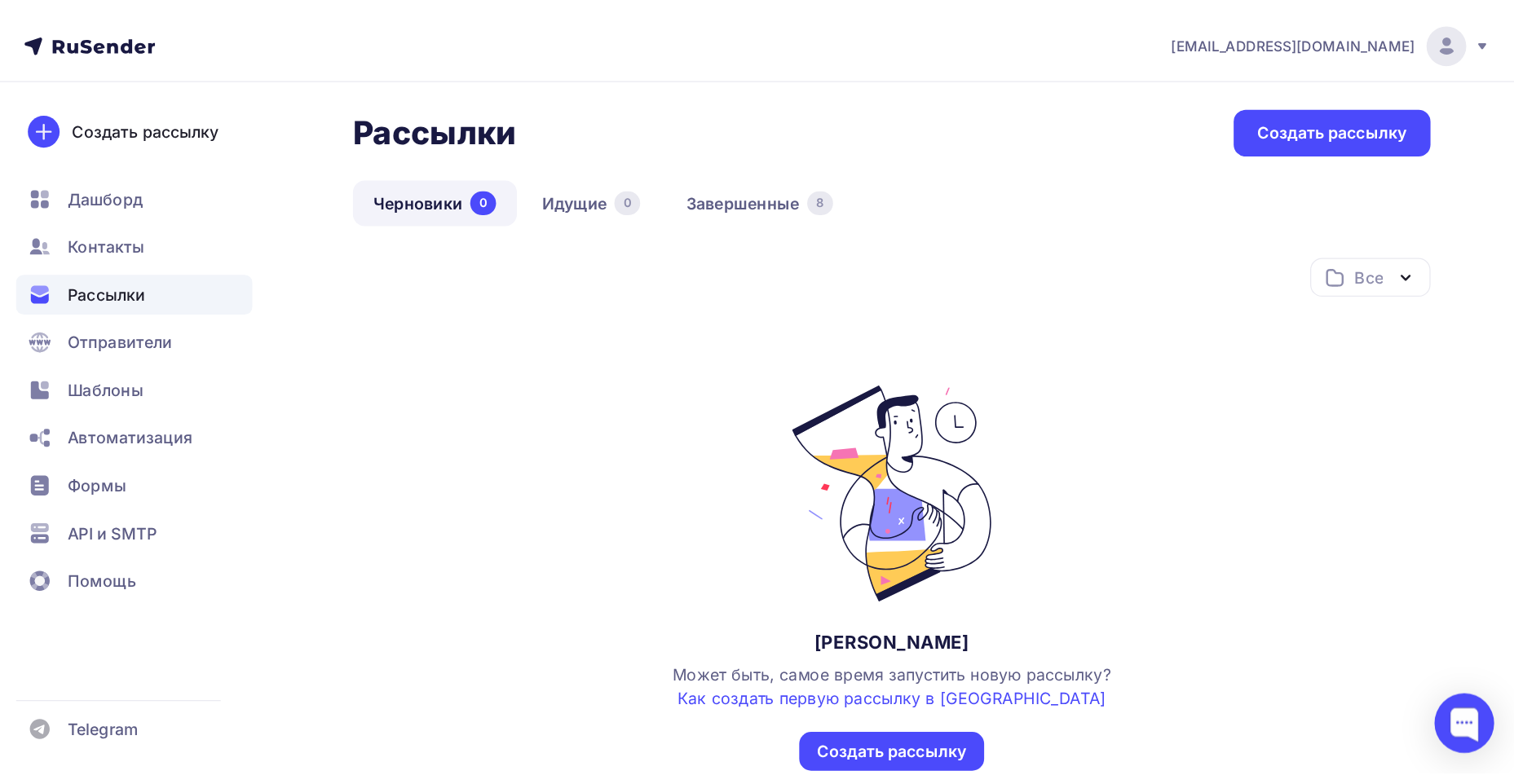 scroll, scrollTop: 0, scrollLeft: 0, axis: both 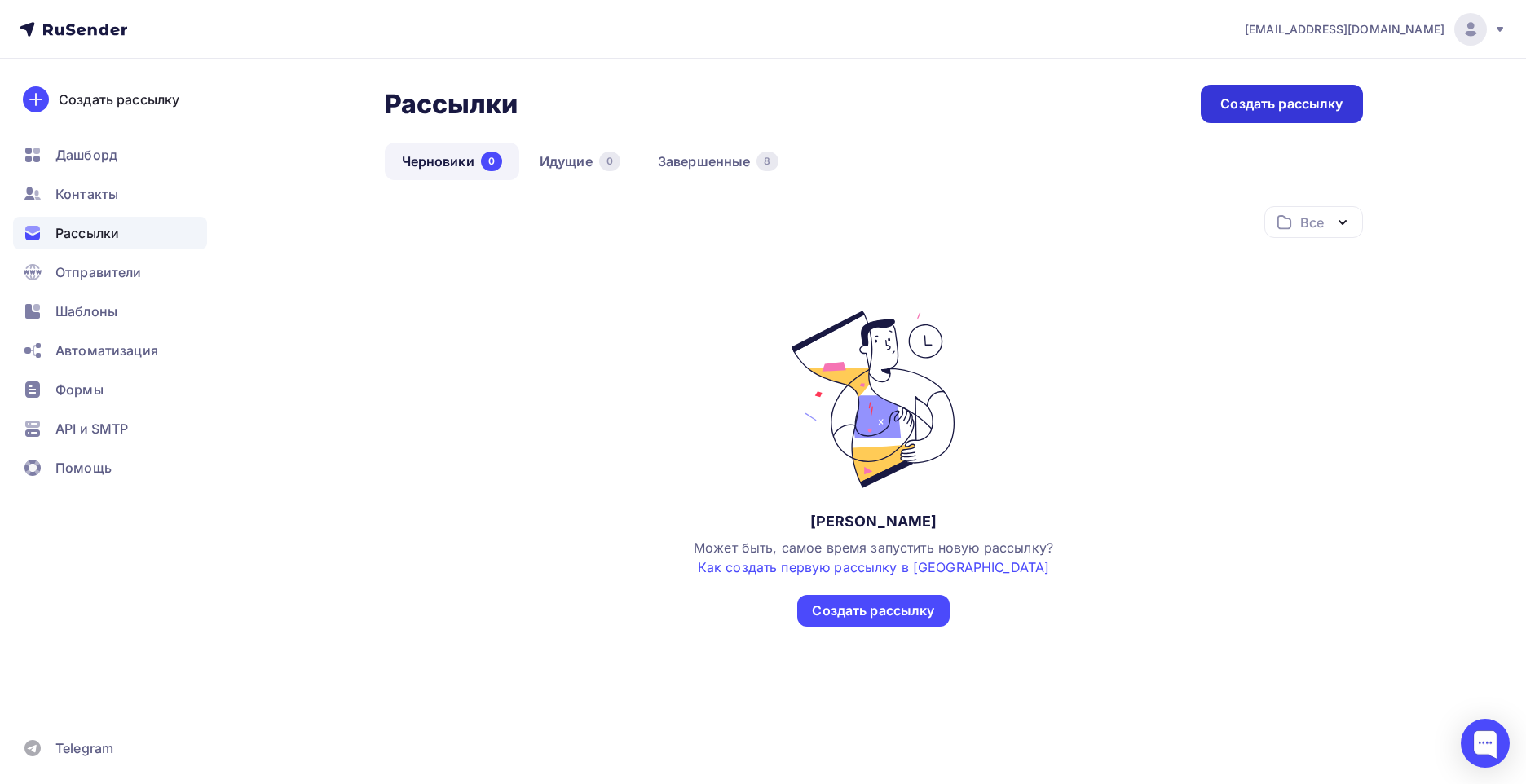 click on "Создать рассылку" at bounding box center (1281, 104) 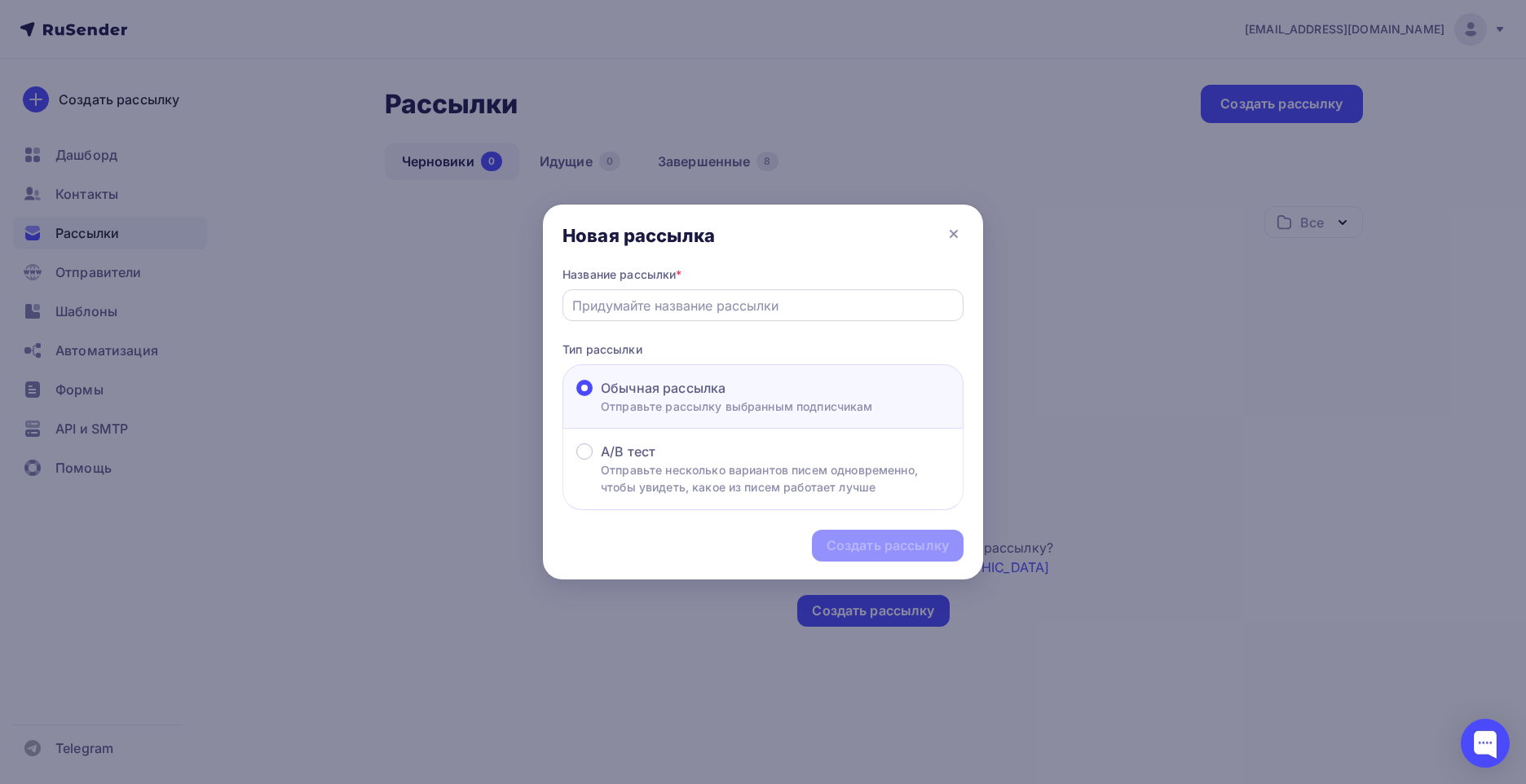 click at bounding box center (763, 306) 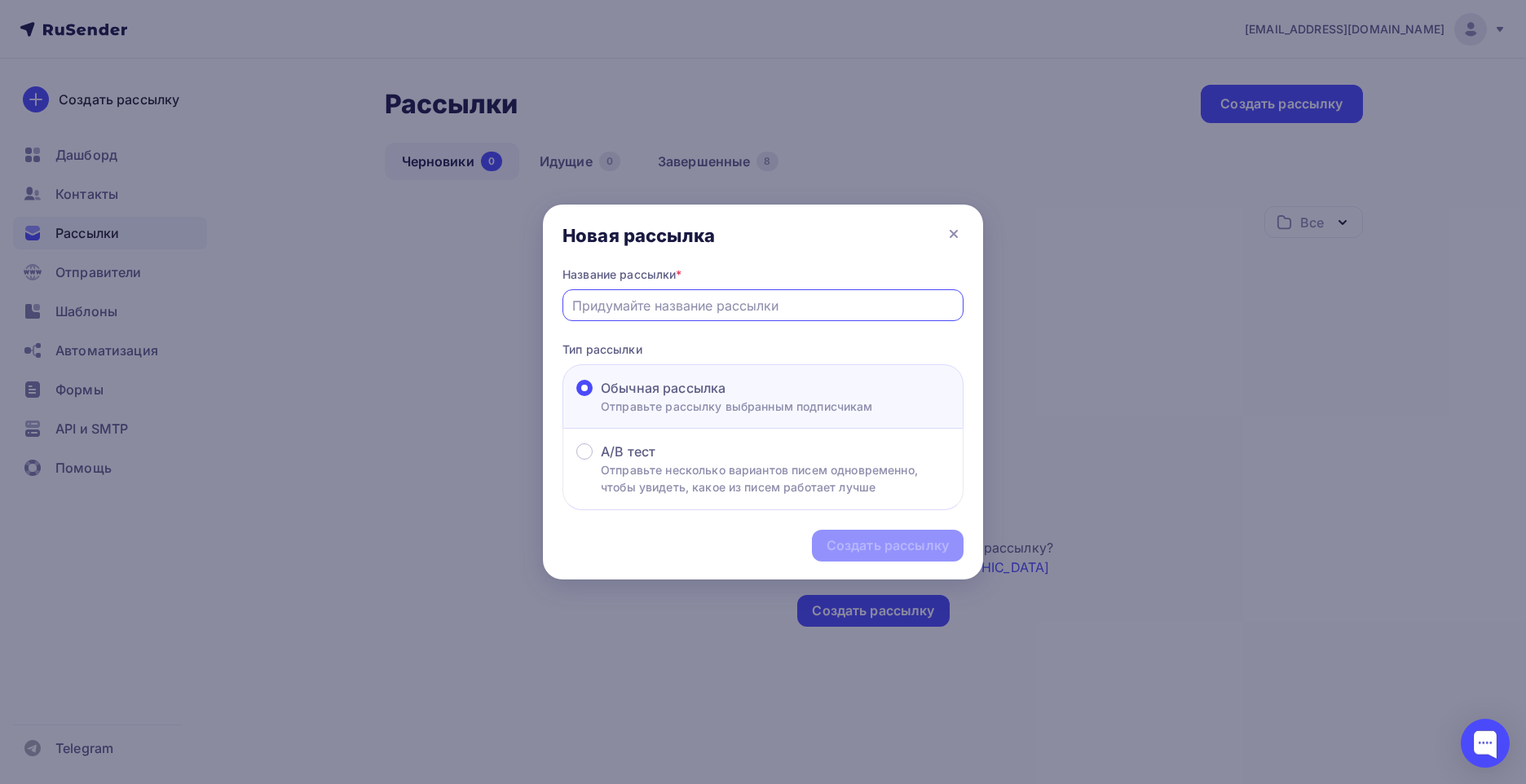 type on "🌸 Добро пожаловать в наше сообщество ВКонтакте!" 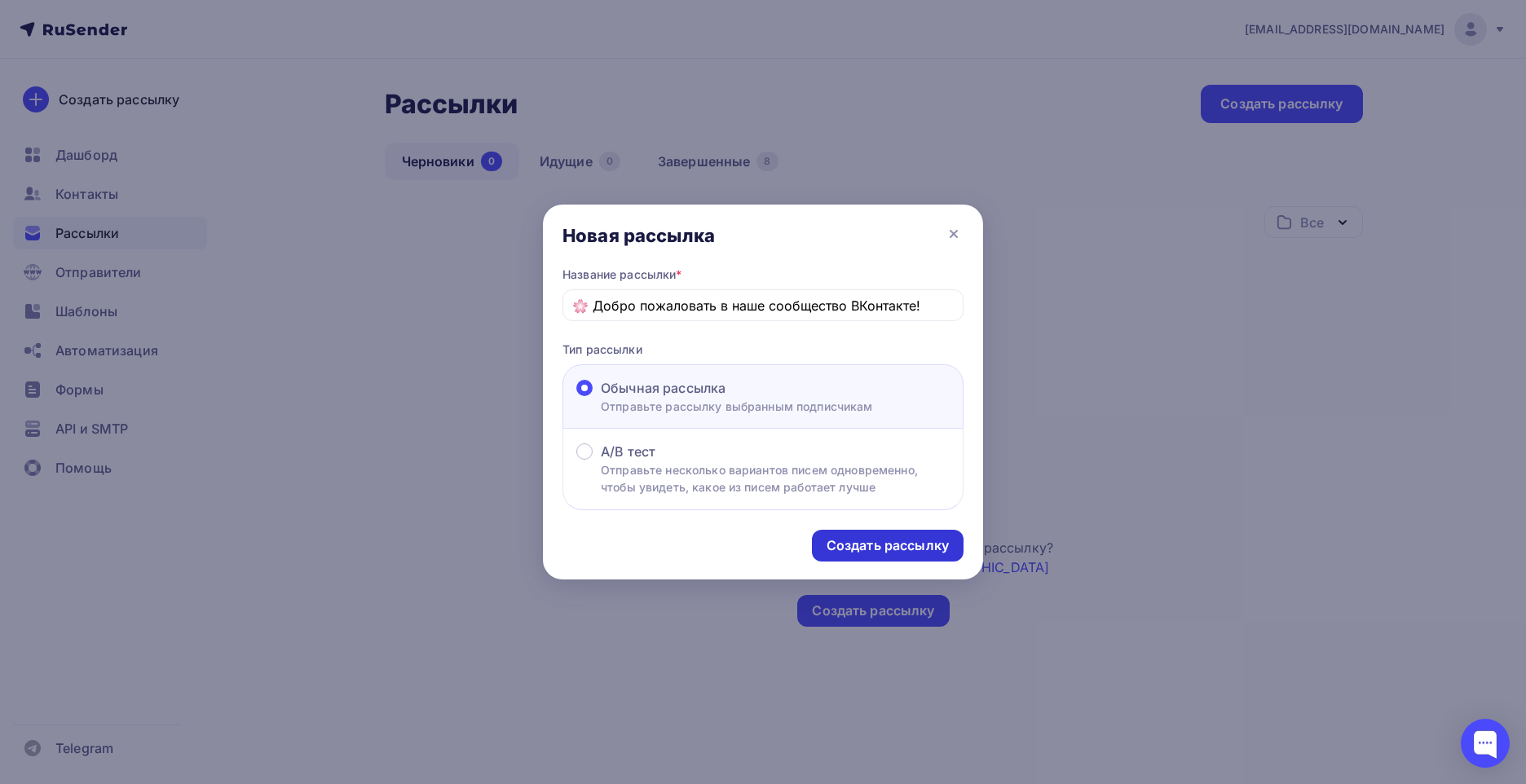 click on "Создать рассылку" at bounding box center (888, 545) 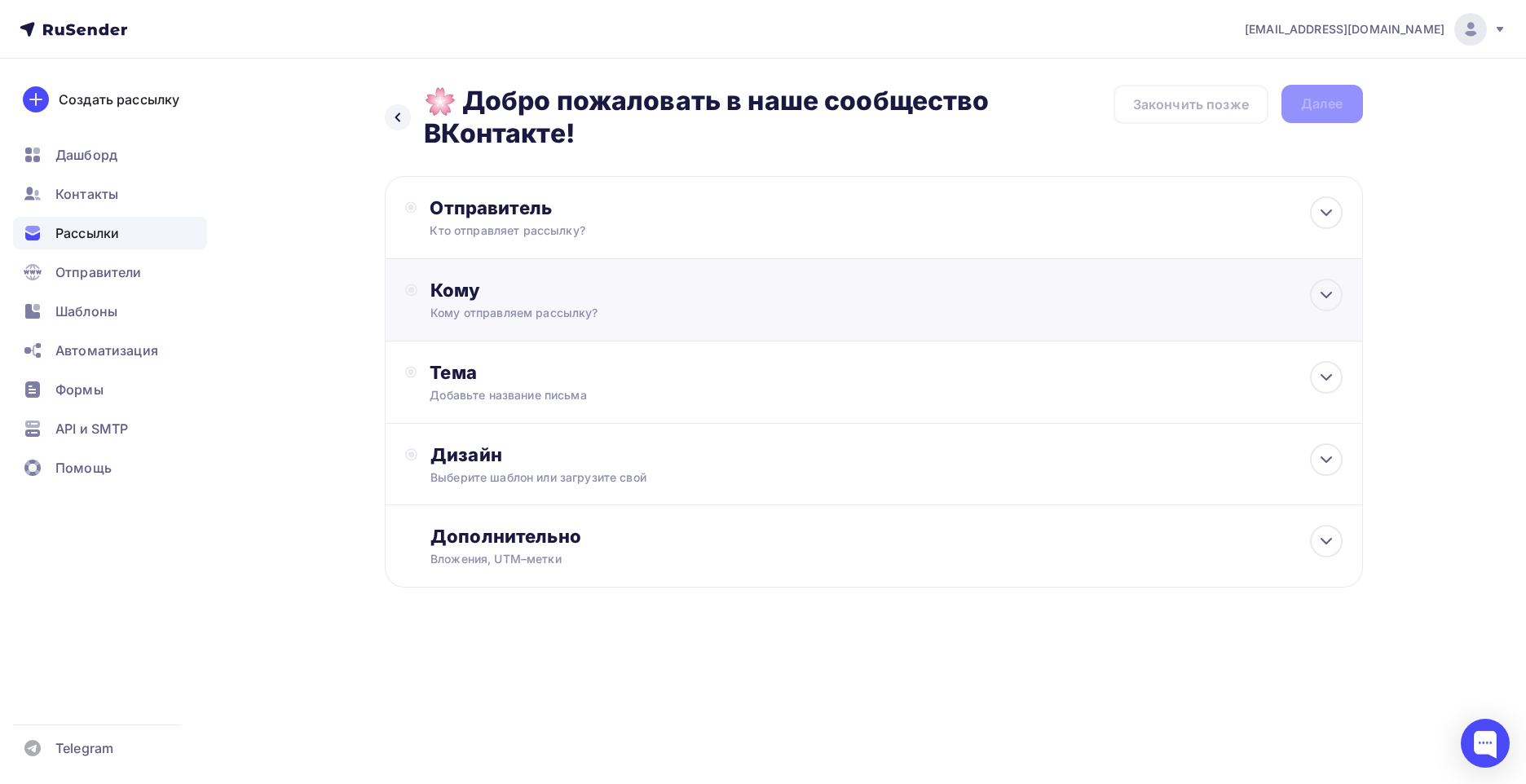 click on "Кому" at bounding box center (886, 290) 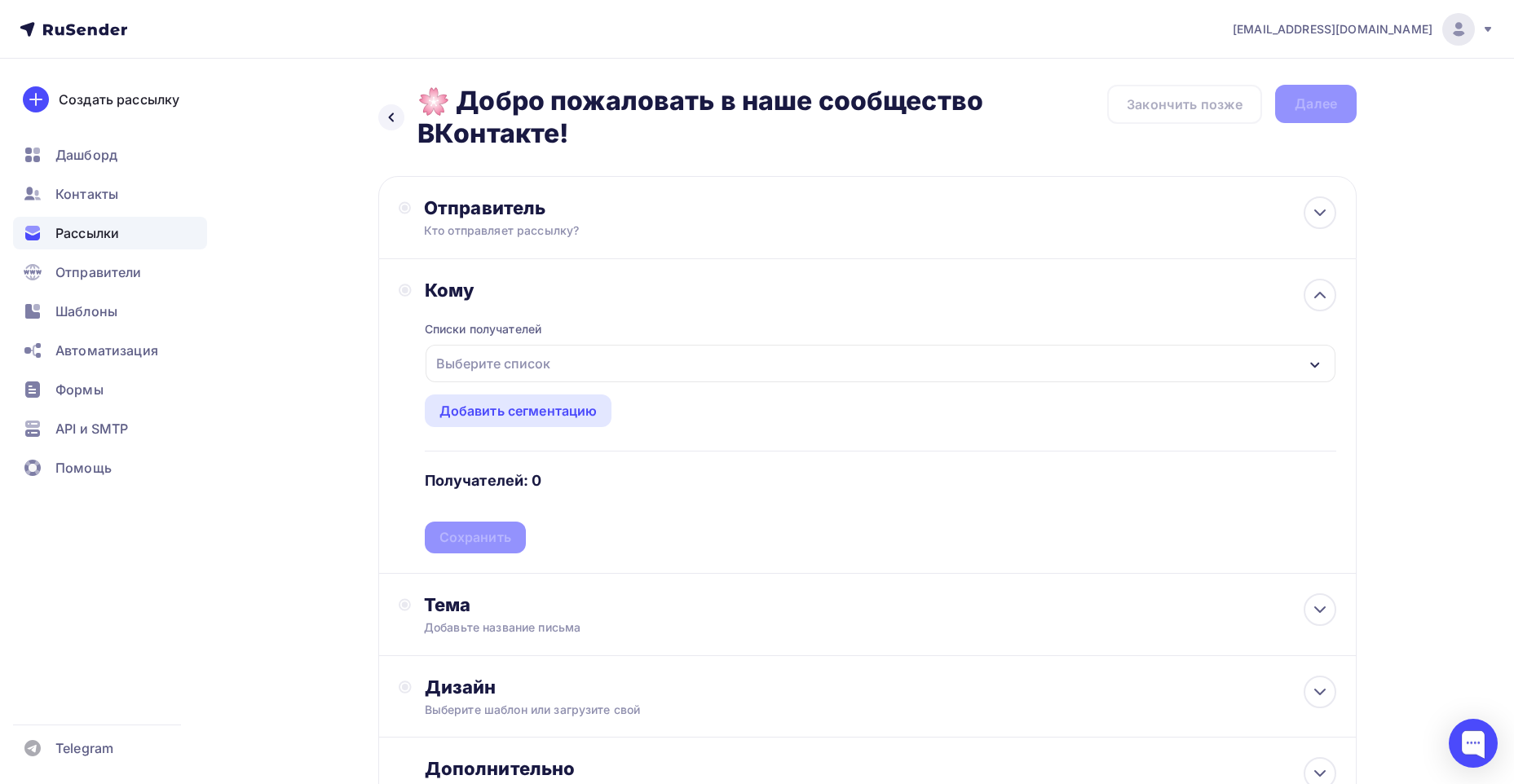 click on "Выберите список" at bounding box center (493, 363) 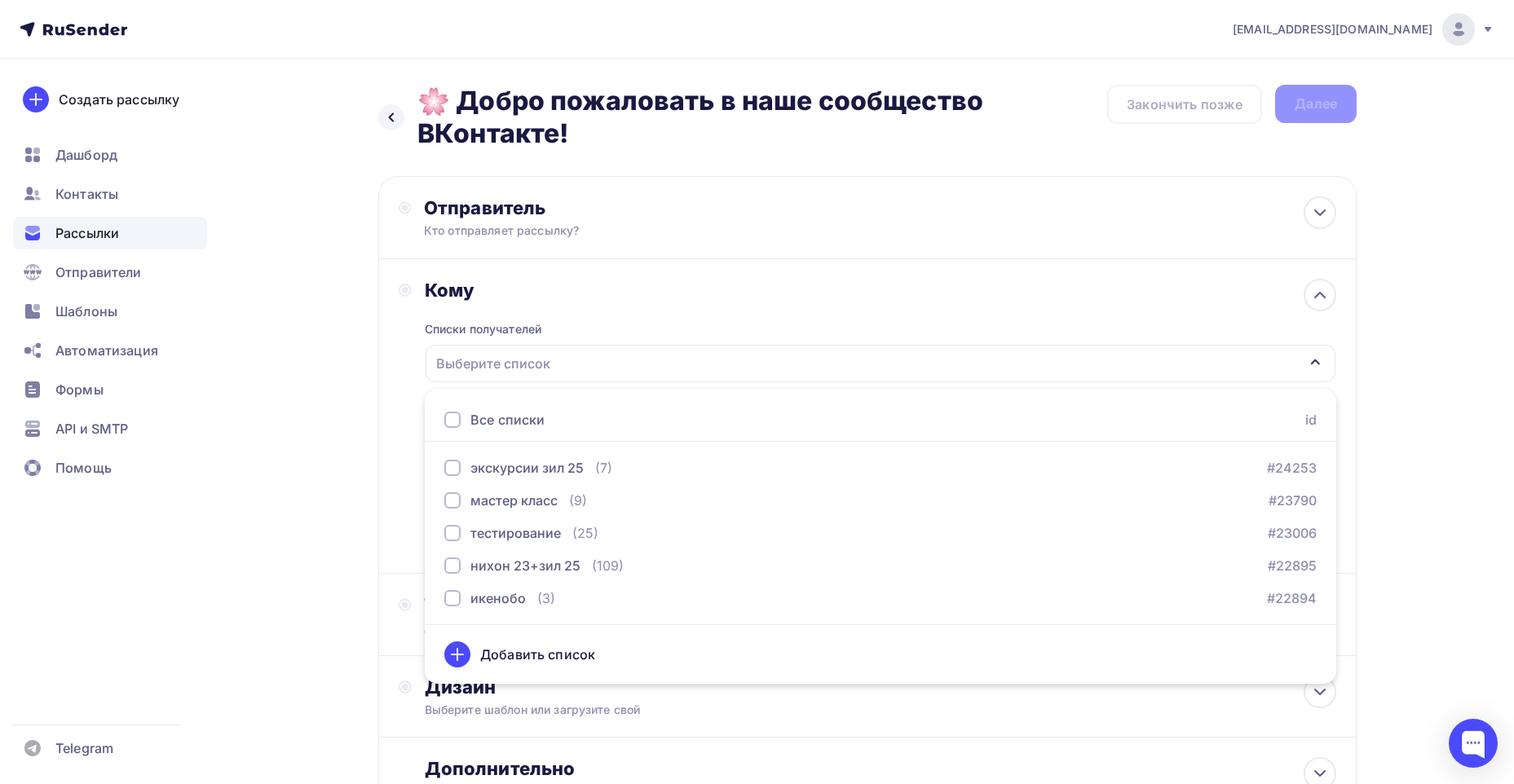 click at bounding box center [452, 420] 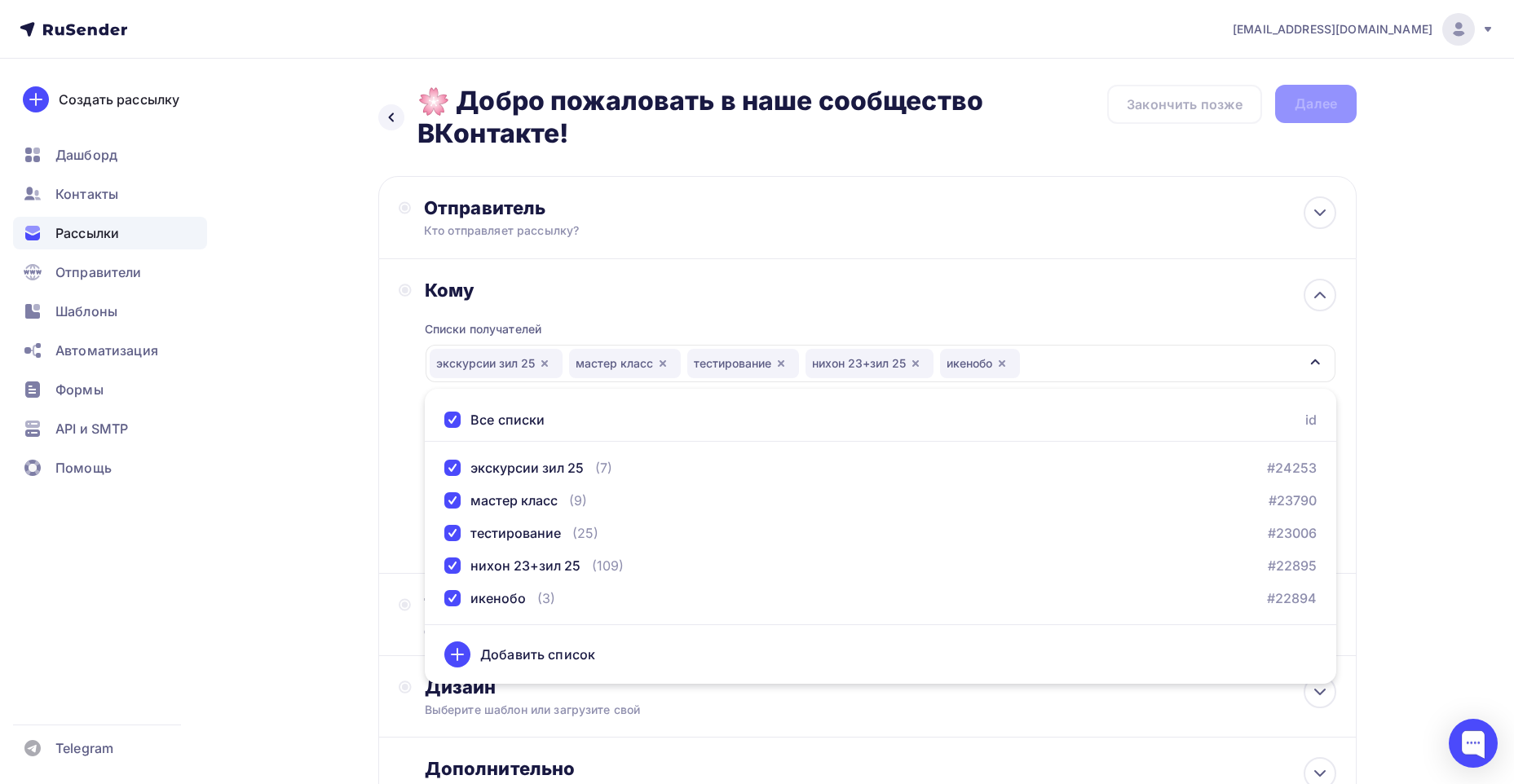 click on "Кому
Списки получателей
экскурсии зил 25
мастер класс
тестирование
нихон 23+зил 25
икенобо
Все списки
id
экскурсии зил 25
(7)
#24253
мастер класс
(9)
#23790
тестирование
(25)
#23006
нихон 23+зил 25
(109)
#22895
икенобо
(3)
#22894
Добавить список" at bounding box center [867, 416] 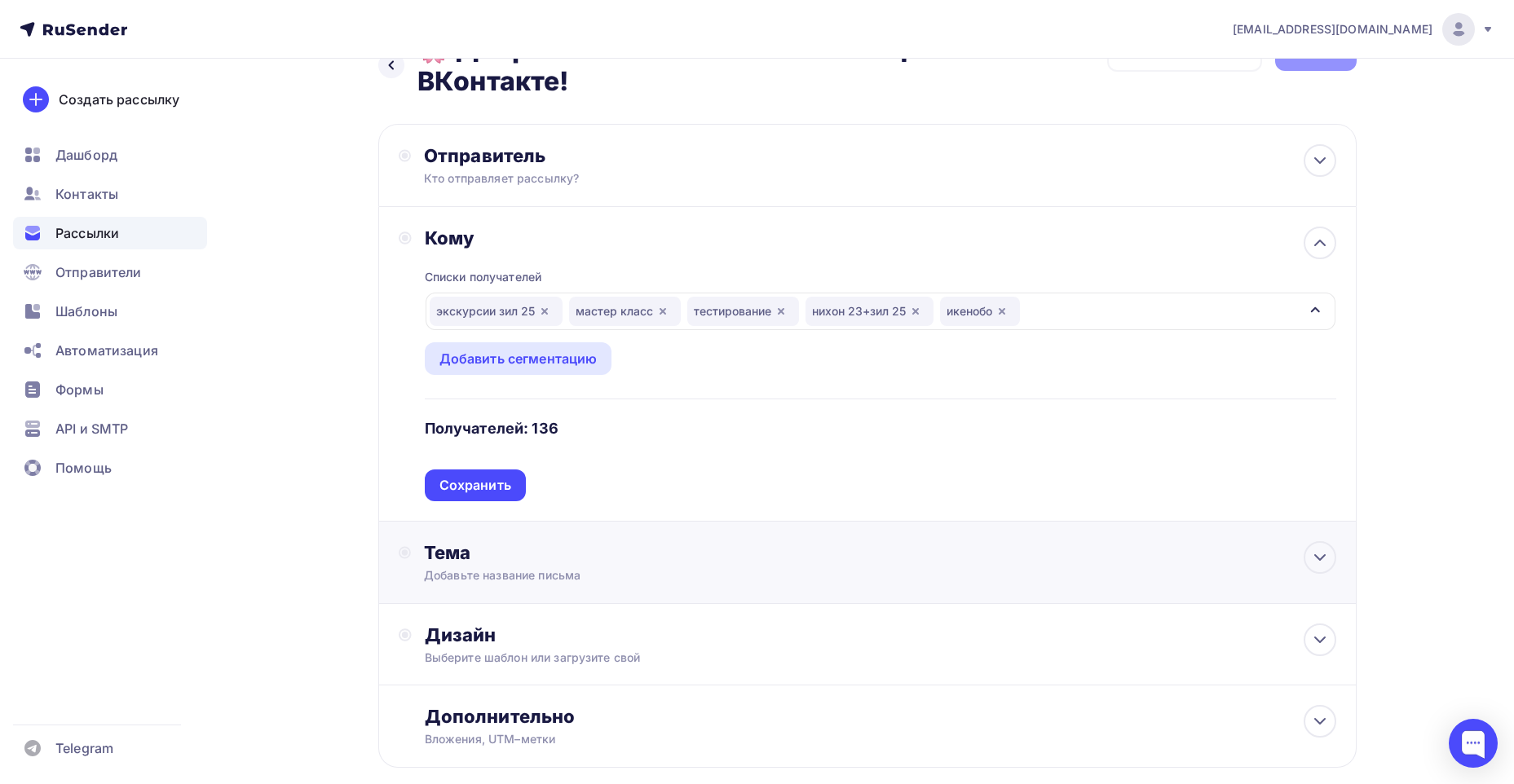 scroll, scrollTop: 81, scrollLeft: 0, axis: vertical 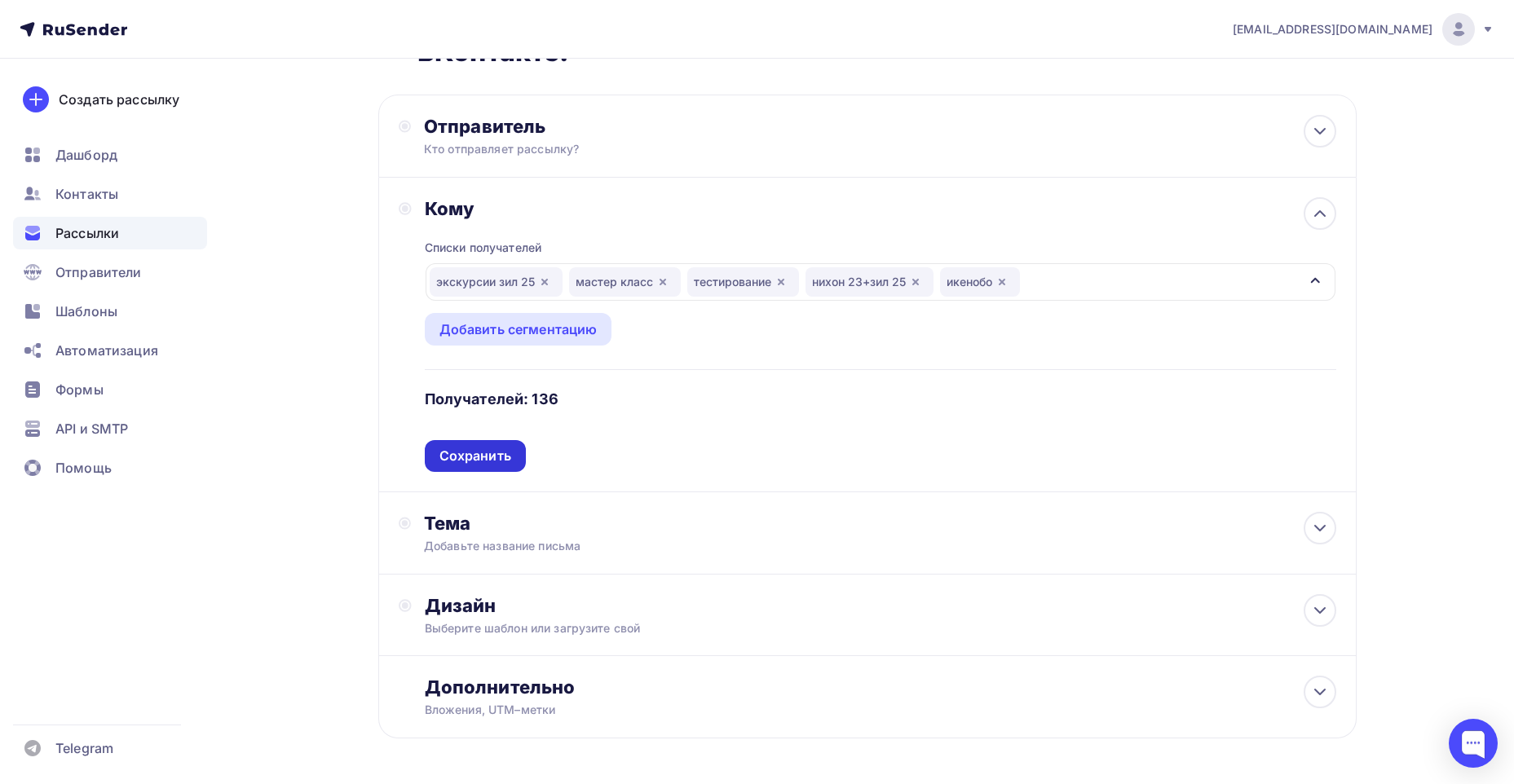 click on "Сохранить" at bounding box center [475, 456] 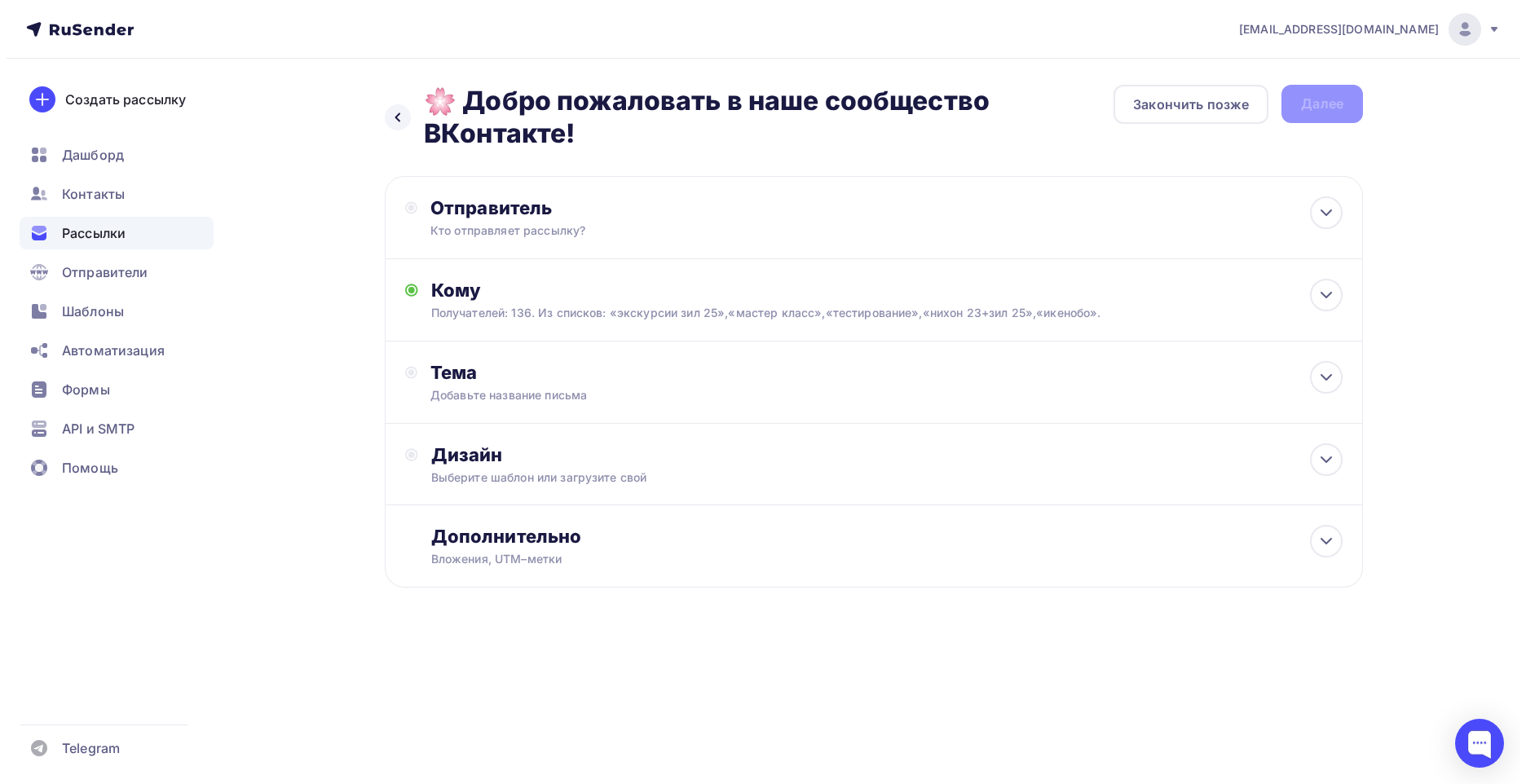 scroll, scrollTop: 0, scrollLeft: 0, axis: both 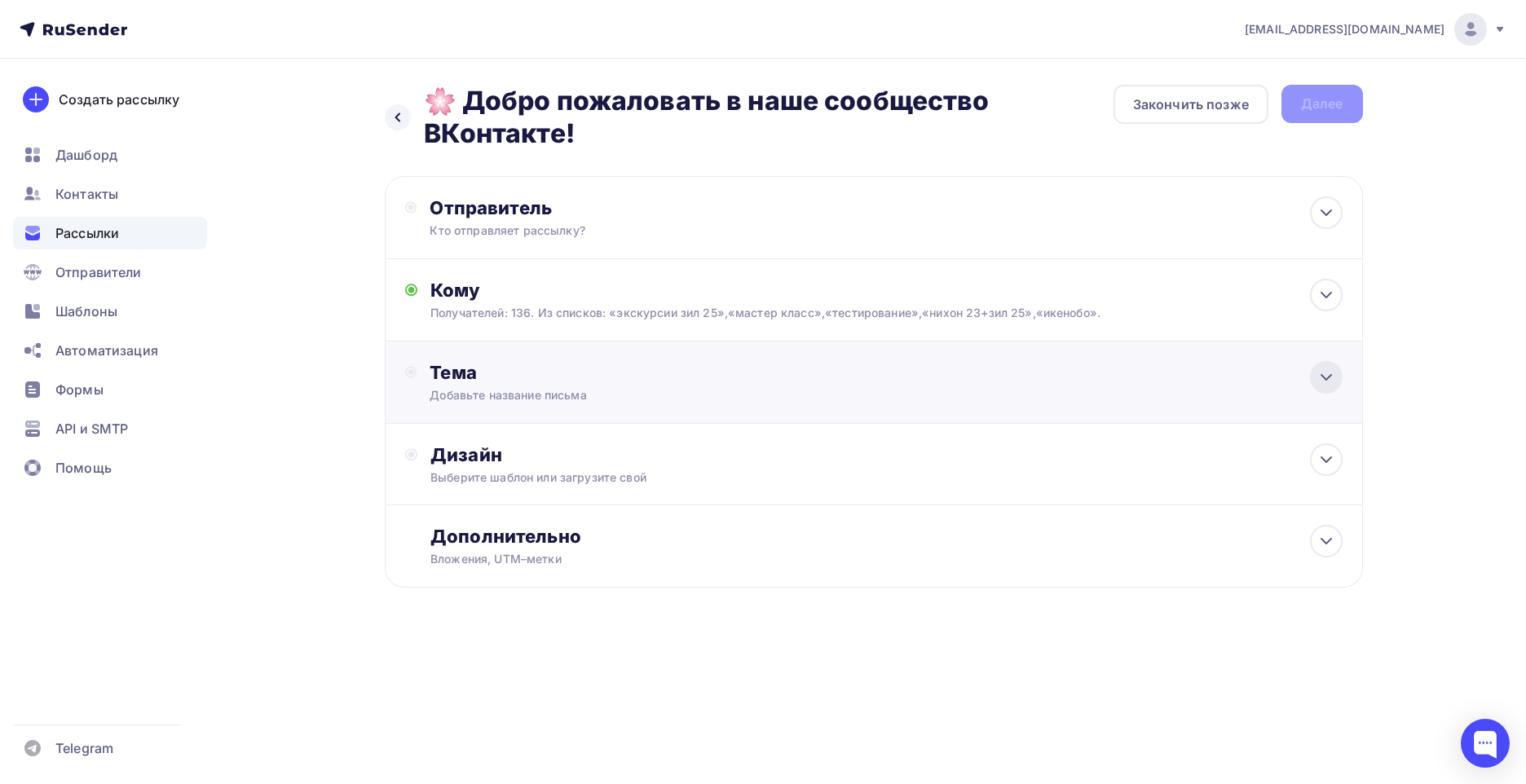 click at bounding box center (1326, 377) 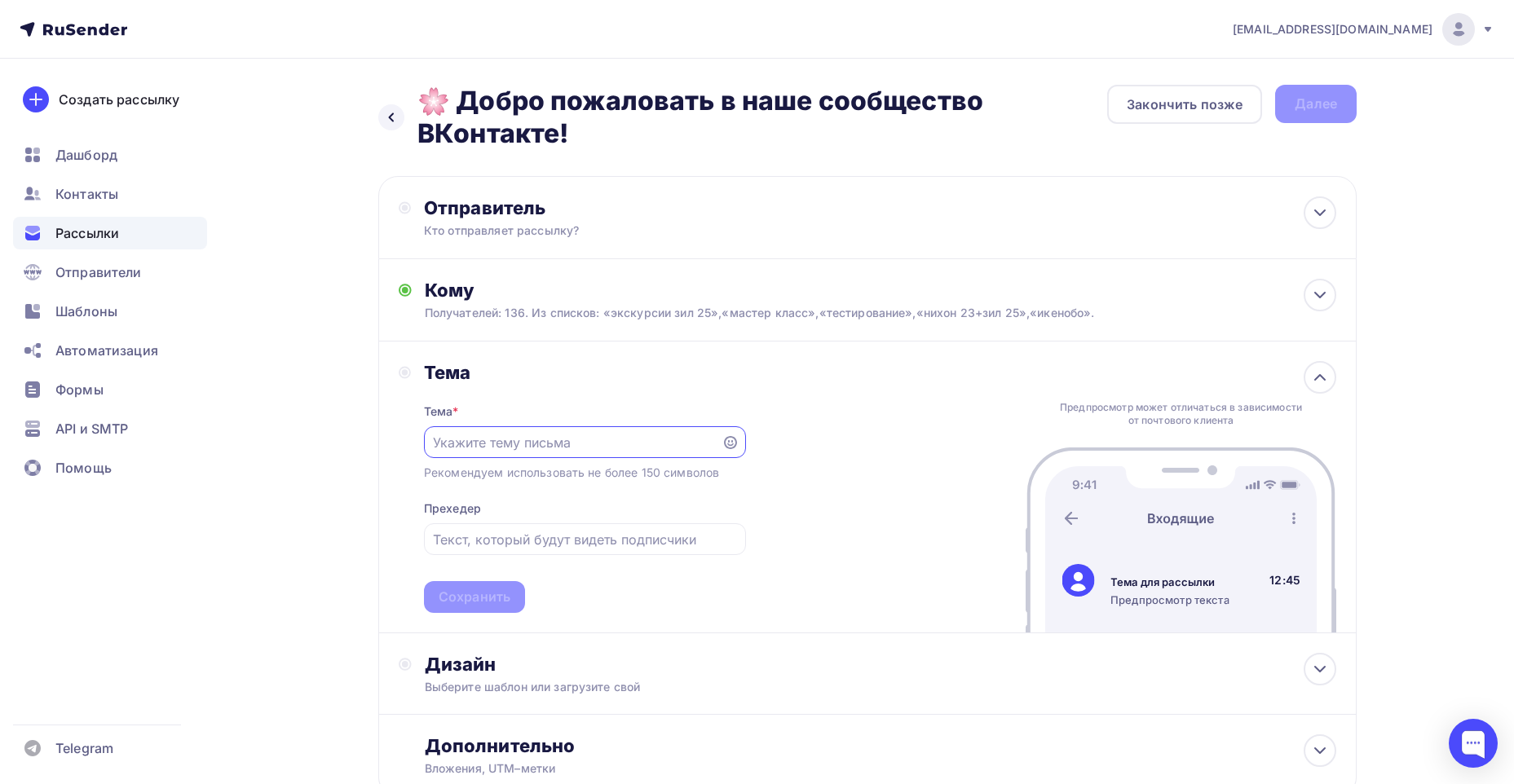 scroll, scrollTop: 0, scrollLeft: 0, axis: both 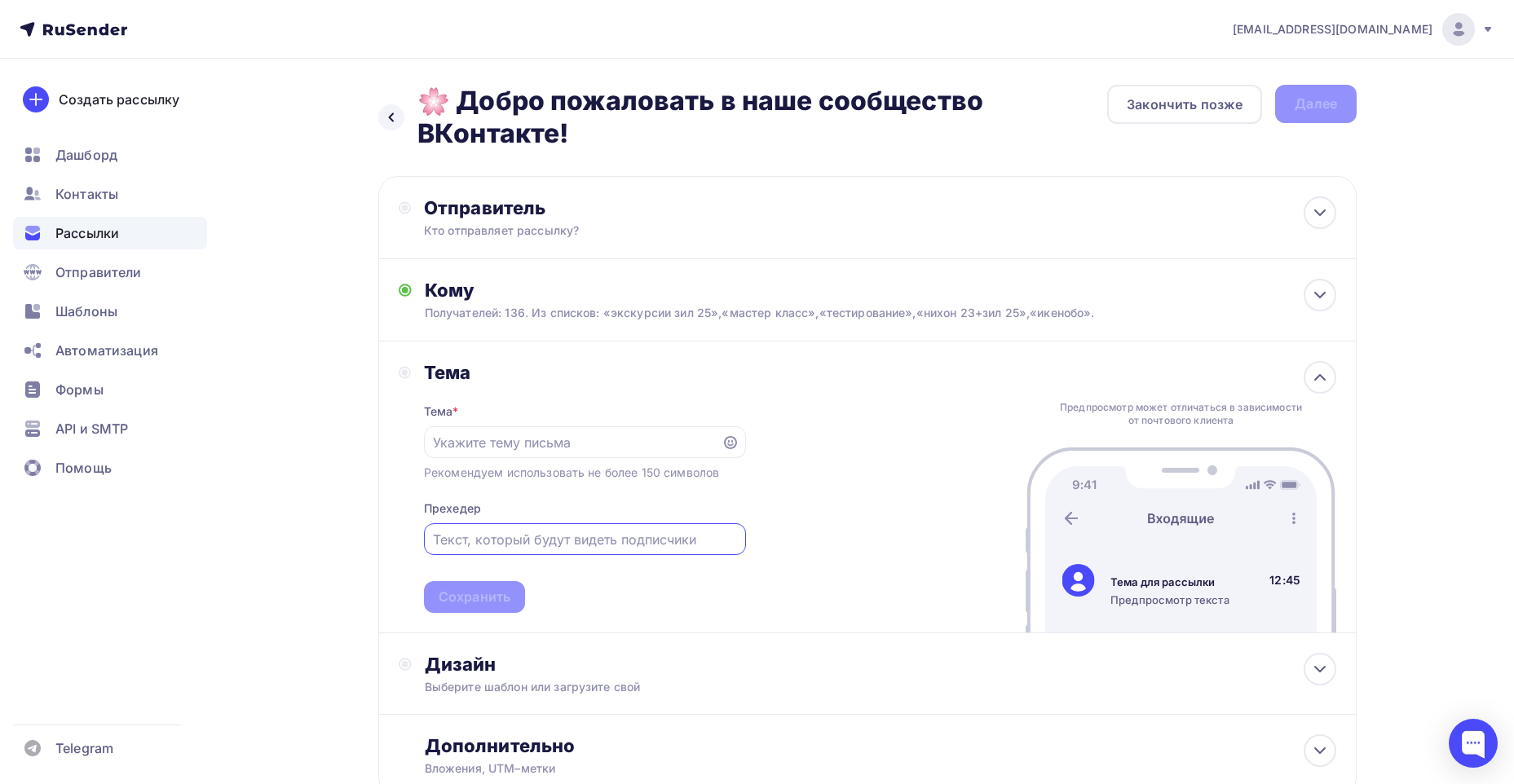 paste on "[DOMAIN_NAME][URL]" 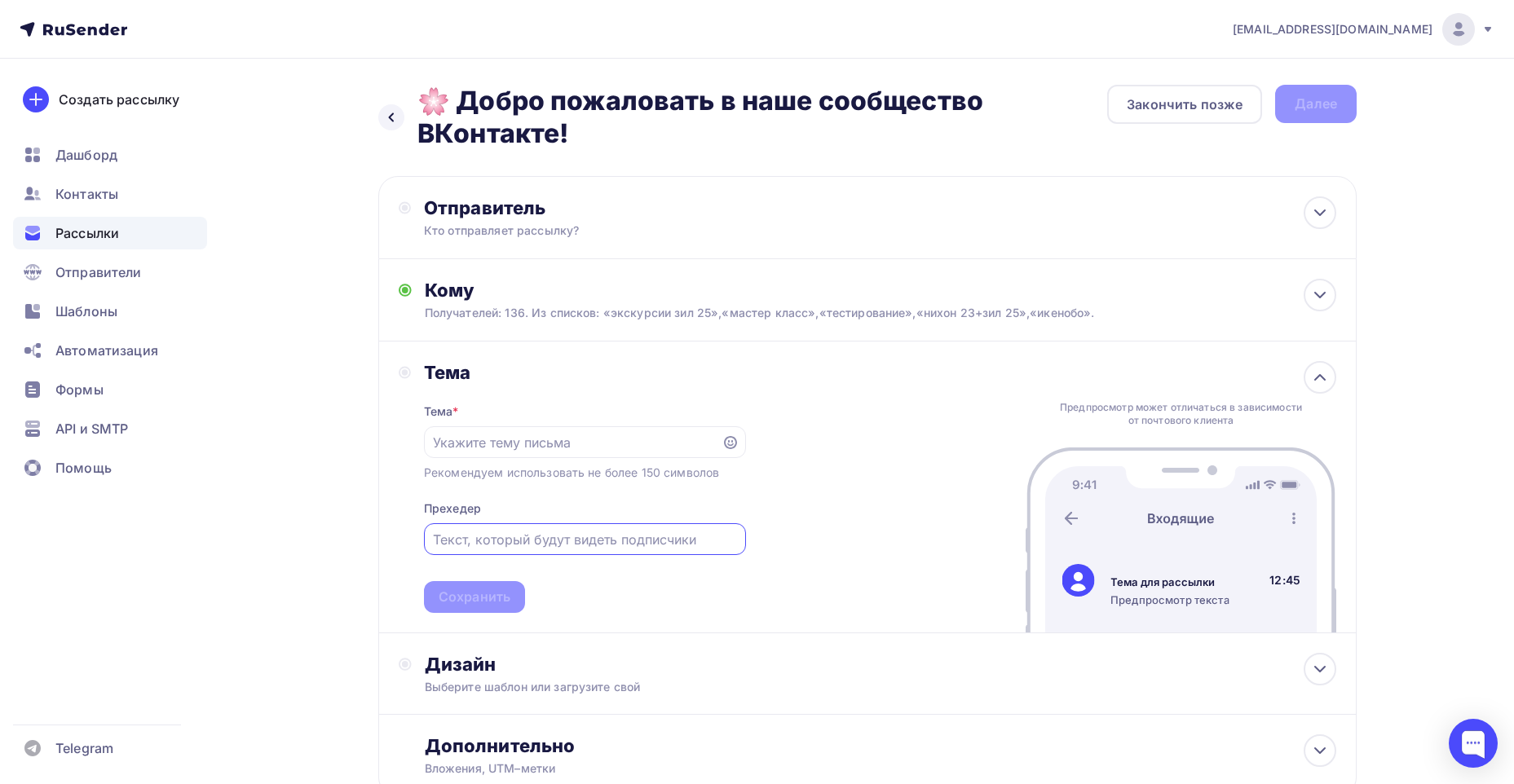 type on "[DOMAIN_NAME][URL]" 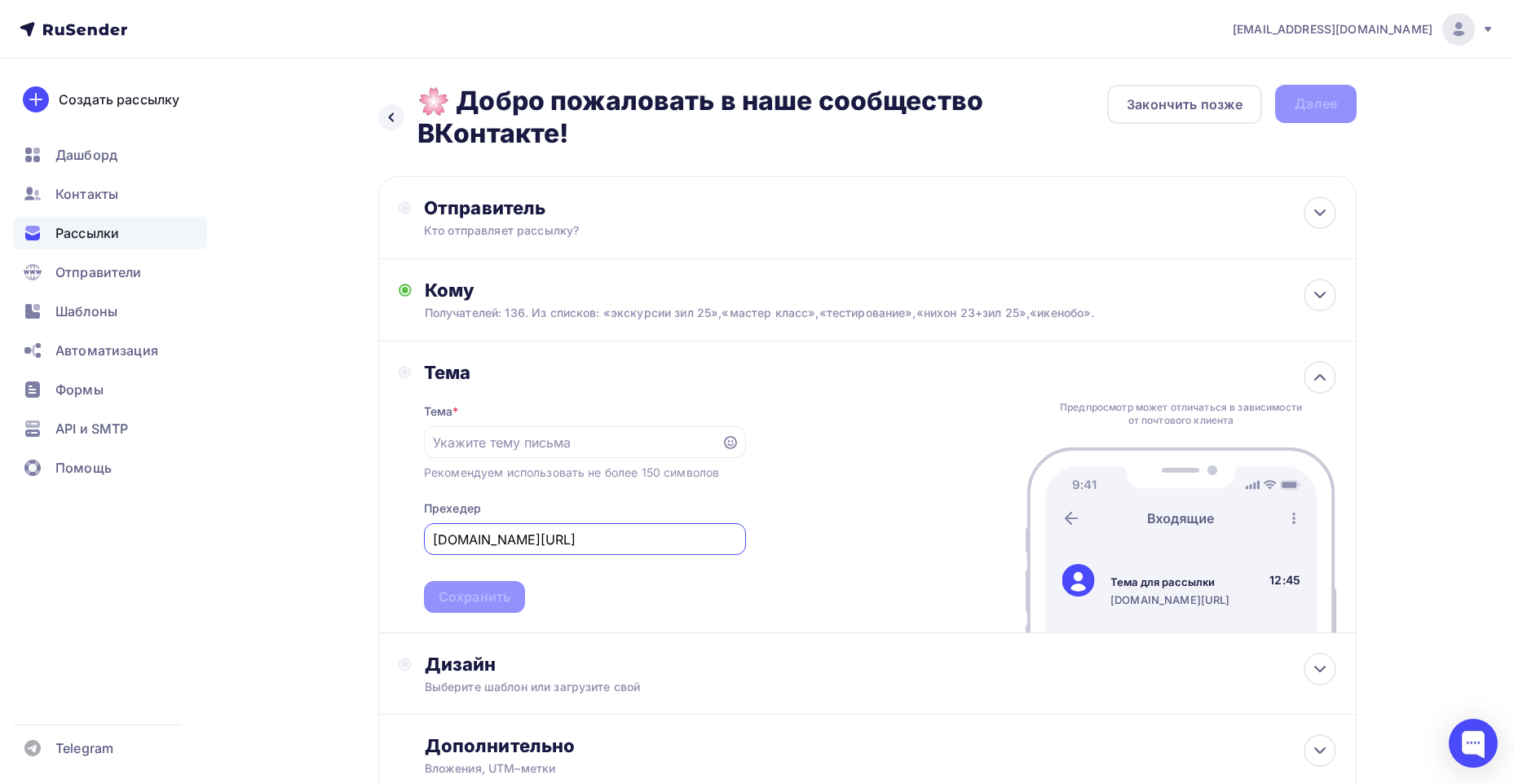 drag, startPoint x: 589, startPoint y: 536, endPoint x: 343, endPoint y: 535, distance: 246.00203 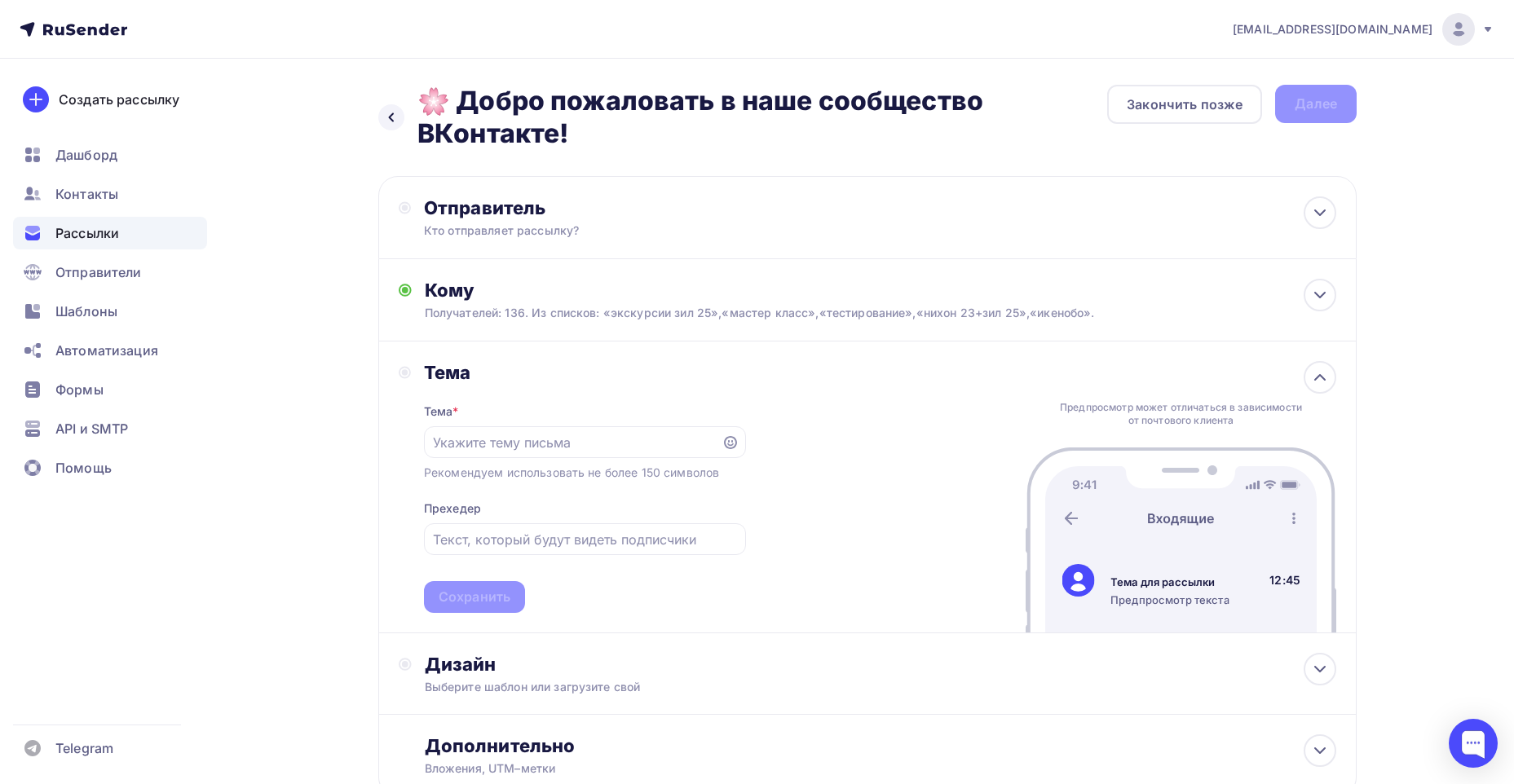 drag, startPoint x: 577, startPoint y: 144, endPoint x: 420, endPoint y: 103, distance: 162.26522 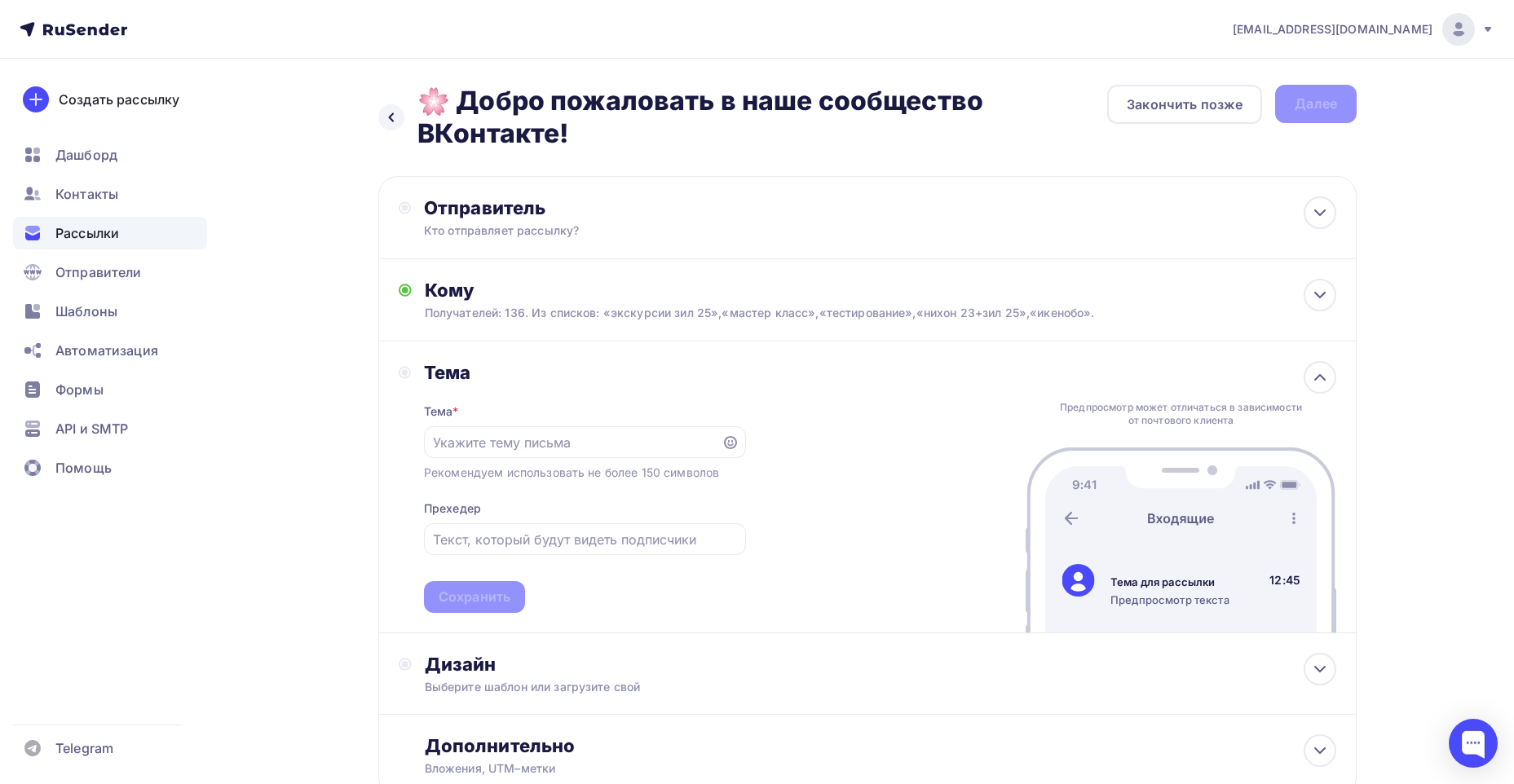 click on "🌸 Добро пожаловать в наше сообщество ВКонтакте!" at bounding box center (762, 117) 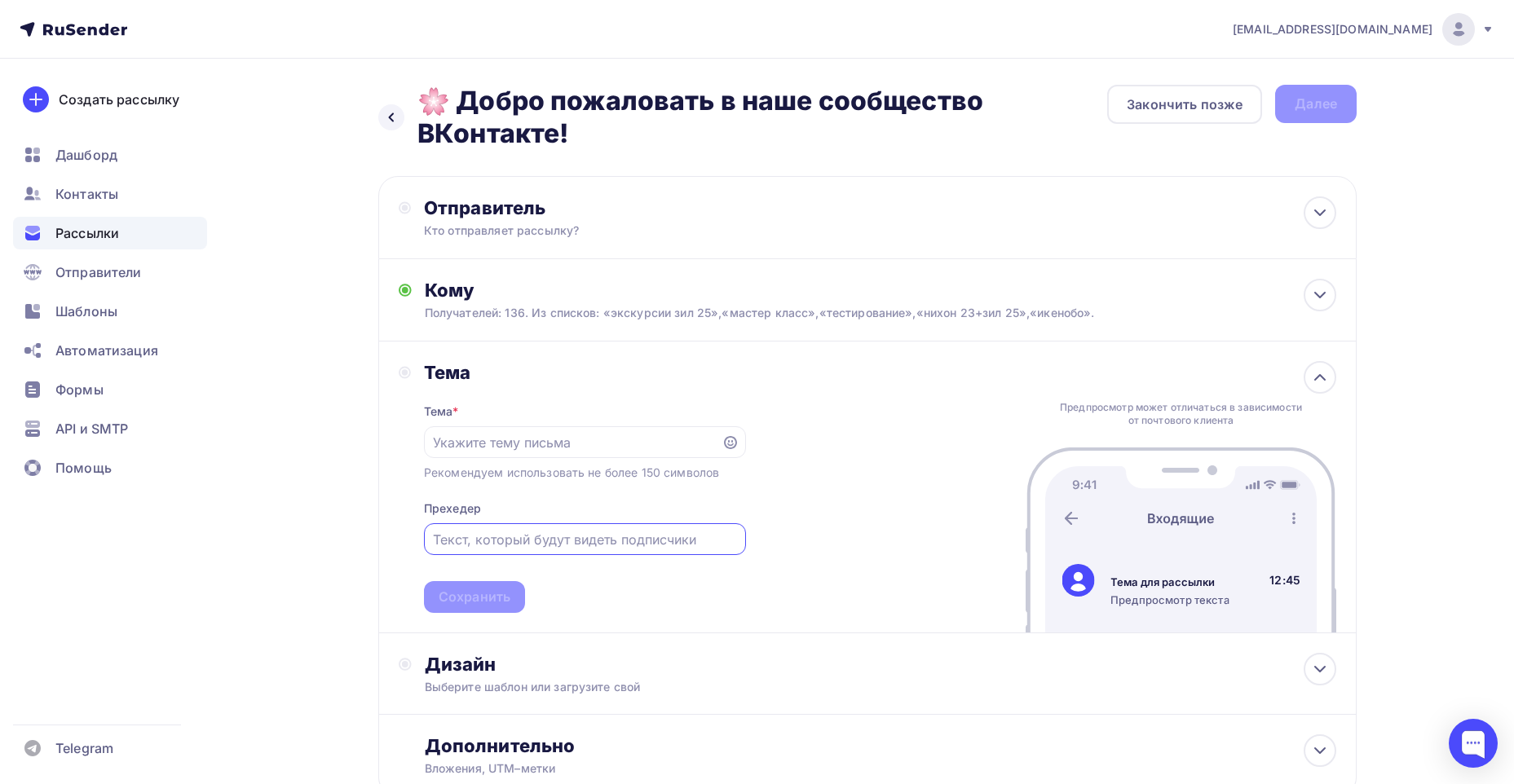 click at bounding box center (585, 540) 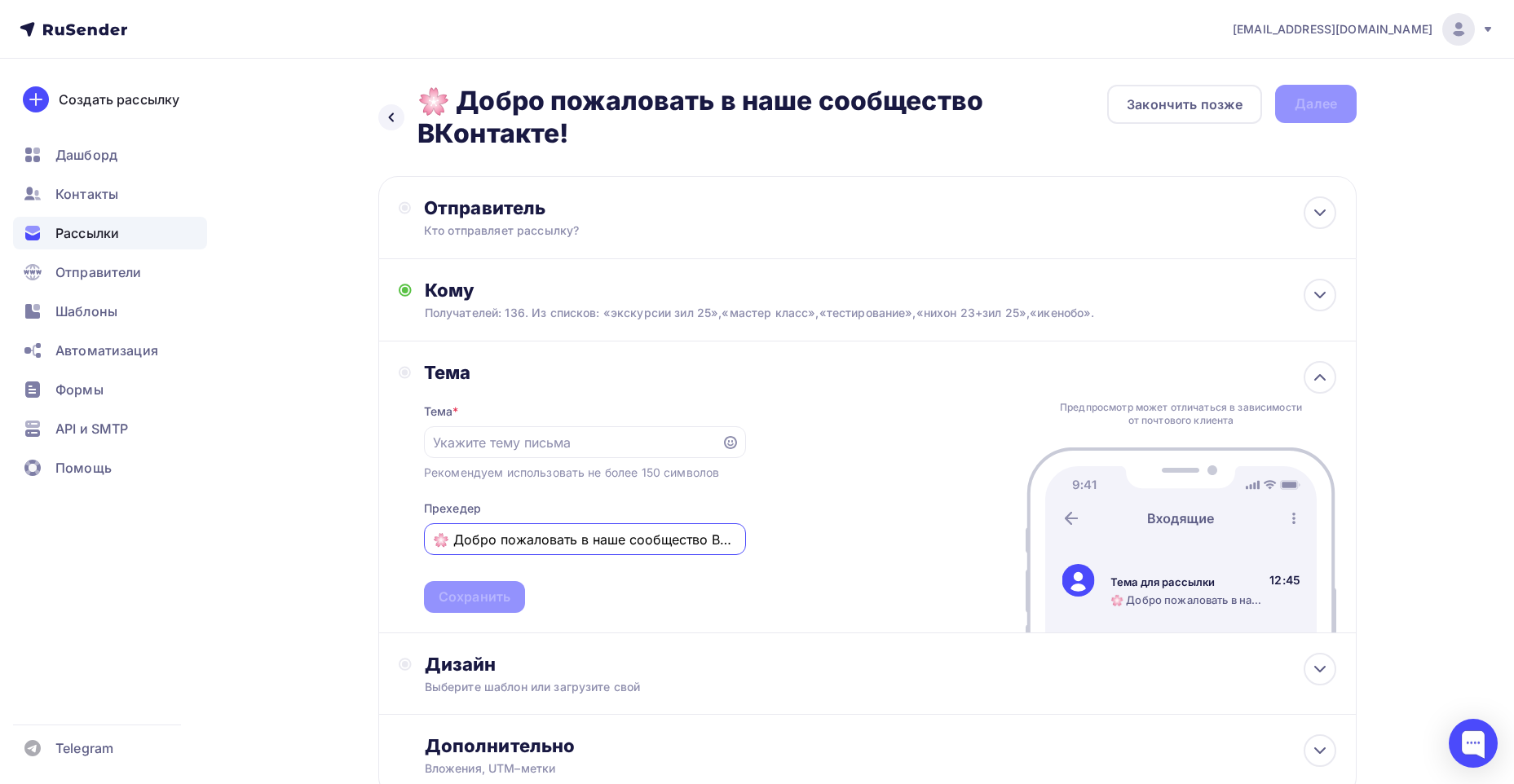 scroll, scrollTop: 0, scrollLeft: 44, axis: horizontal 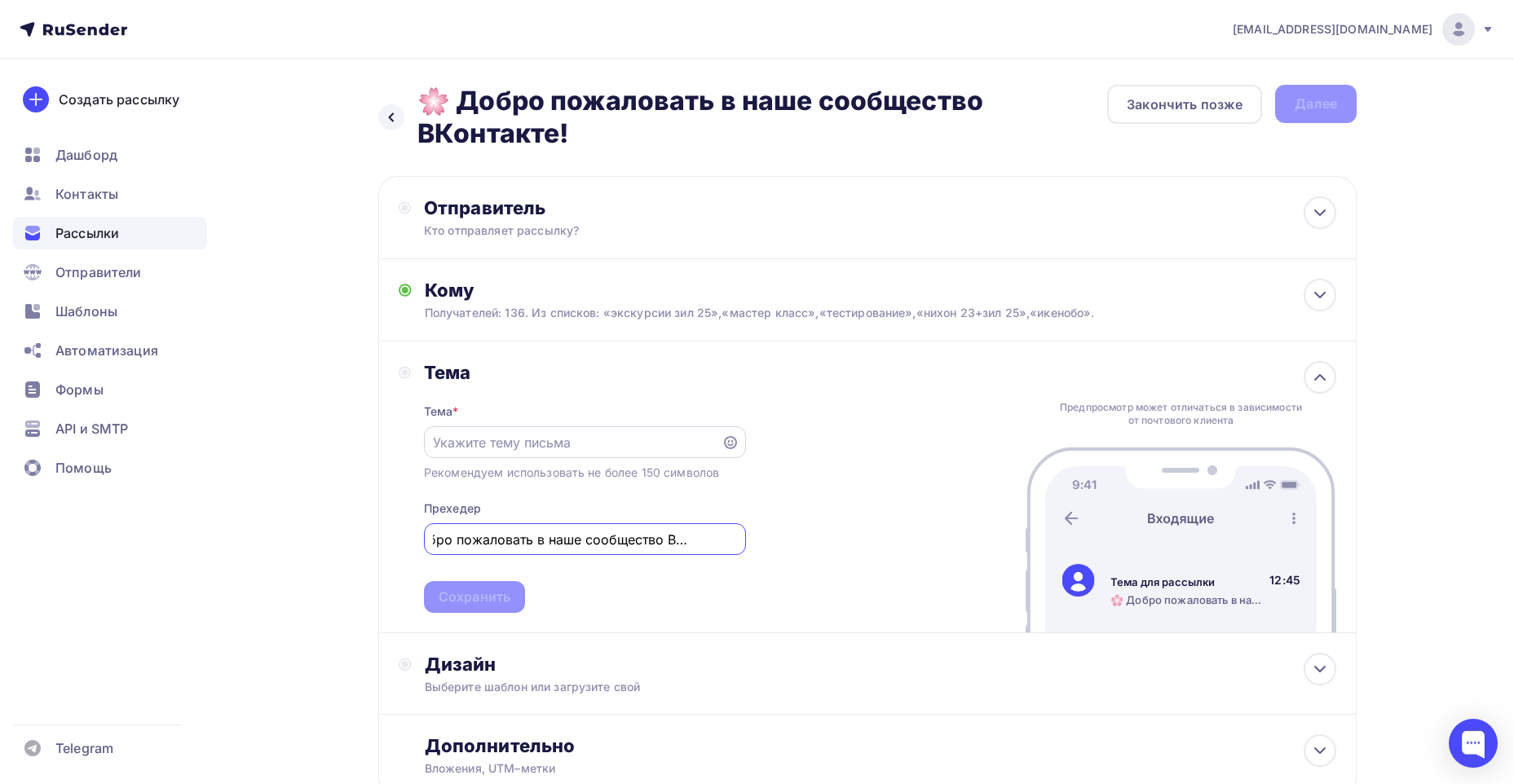 type on "🌸 Добро пожаловать в наше сообщество ВКонтакте!" 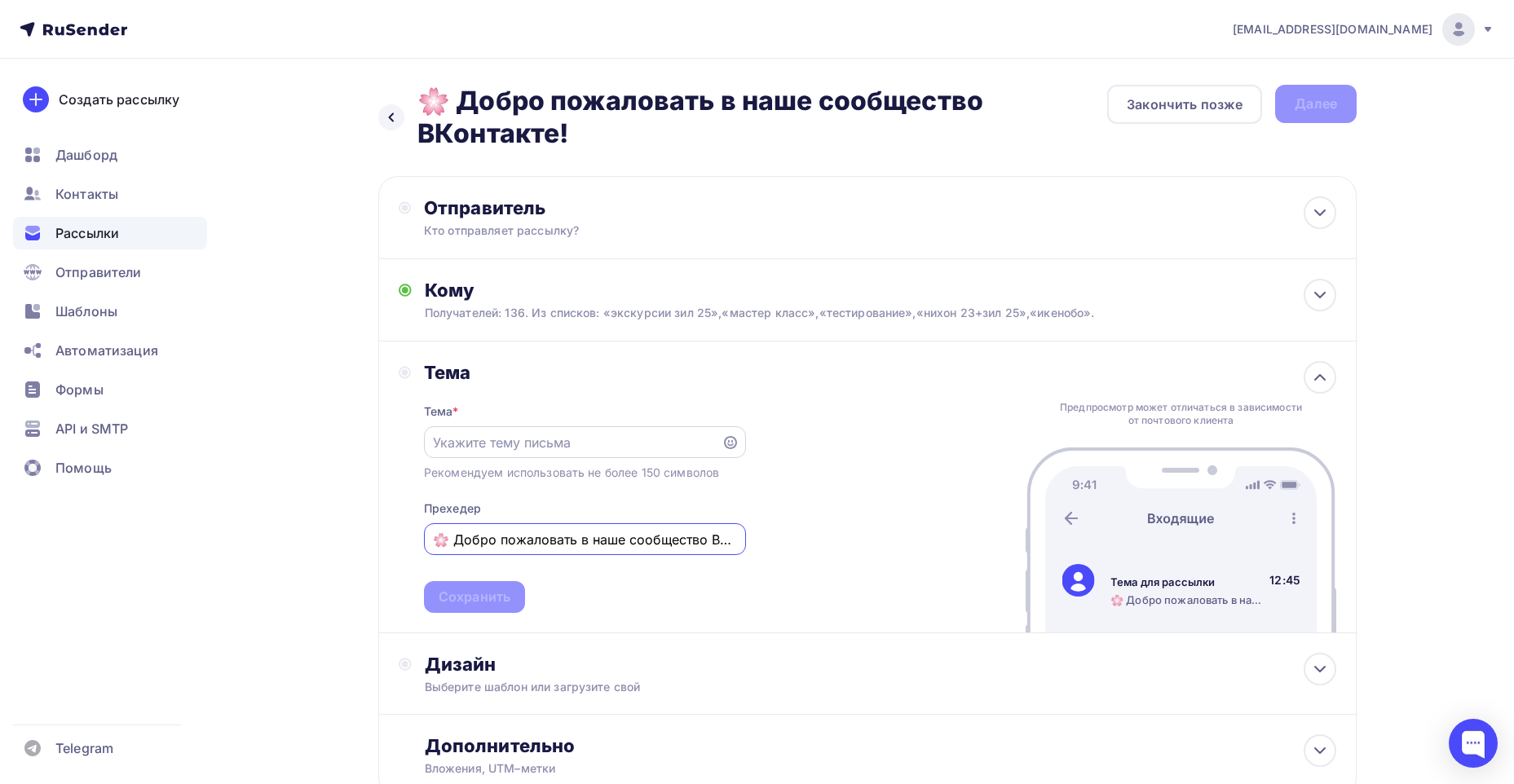 click at bounding box center [572, 443] 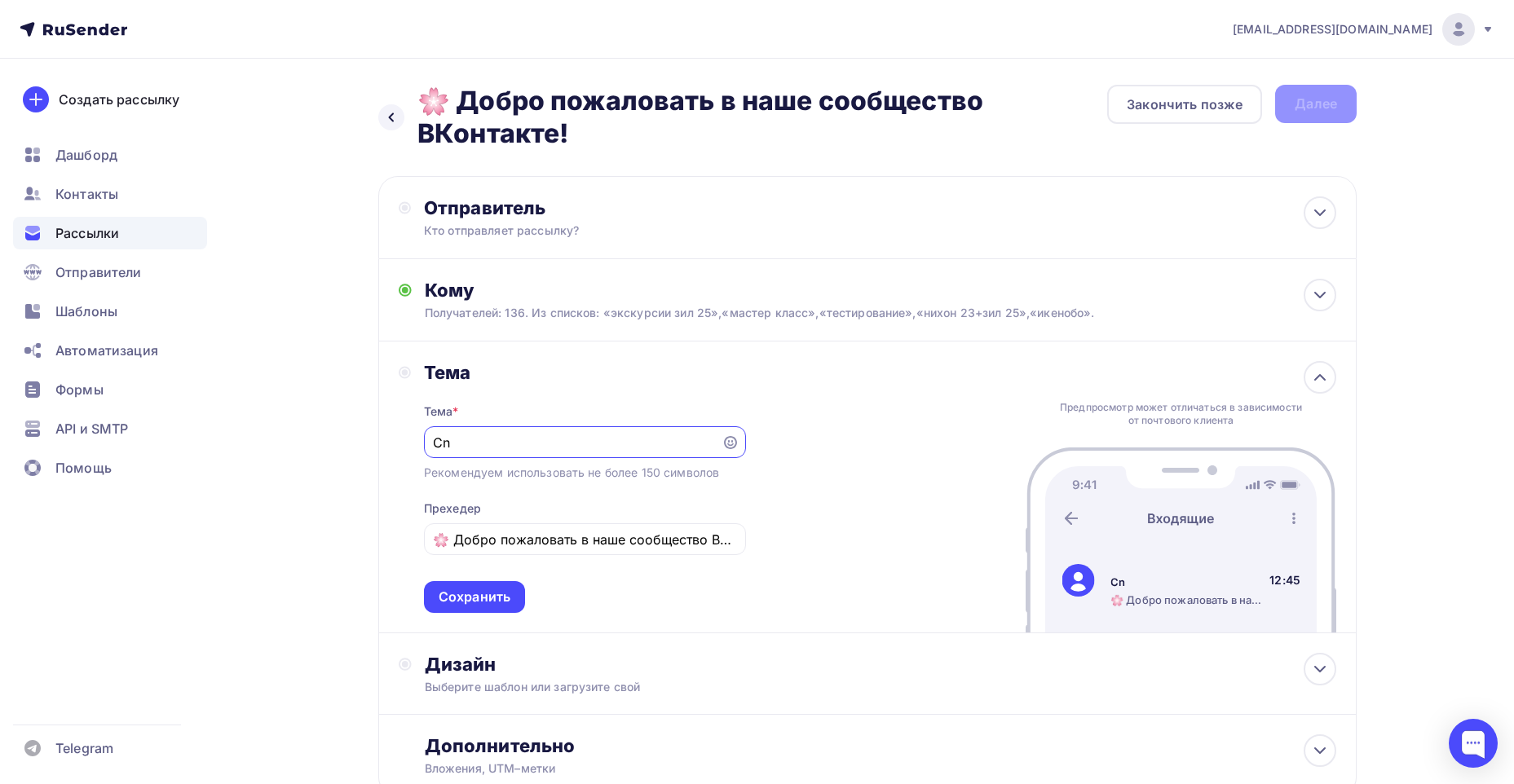 type on "C" 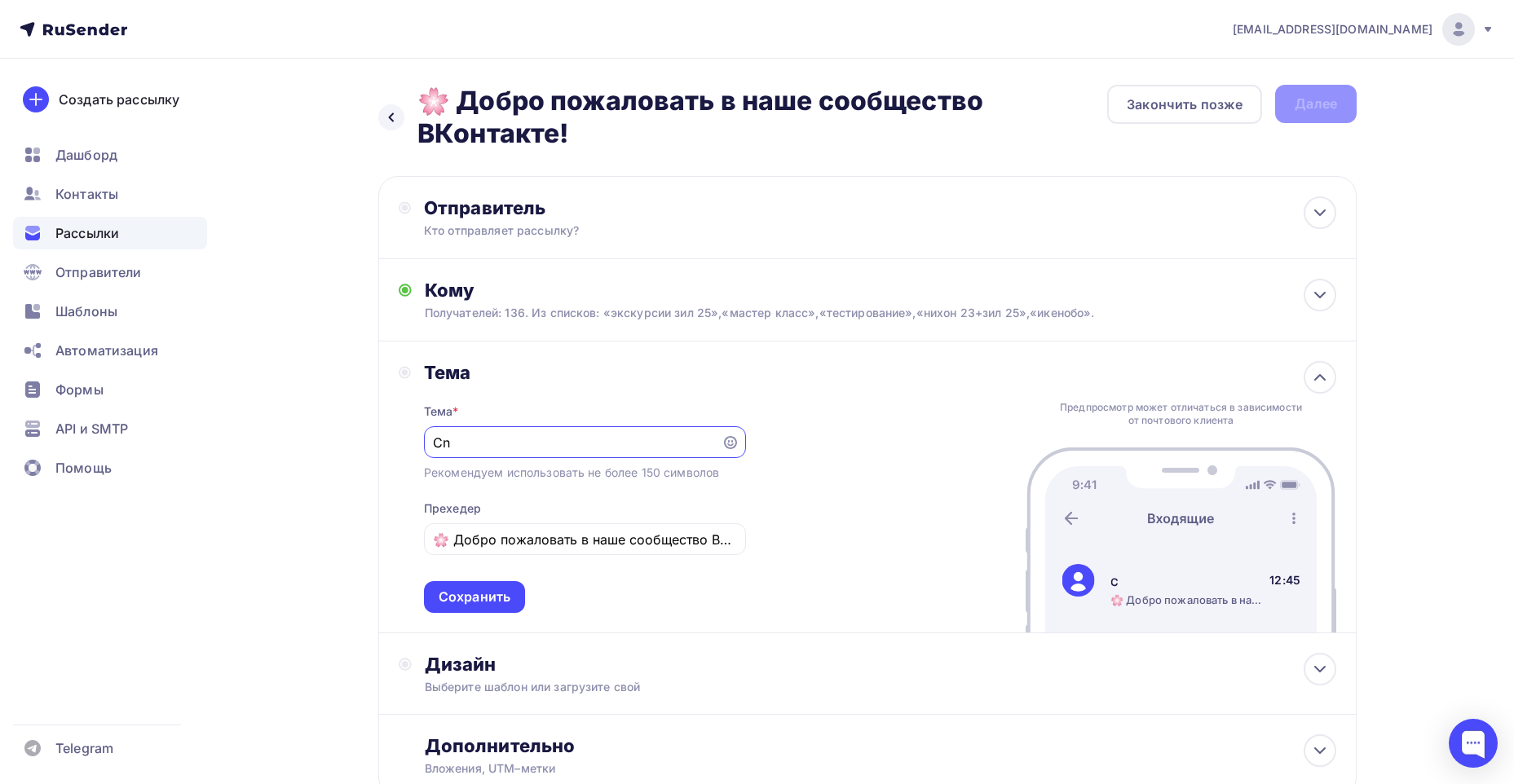 type on "C" 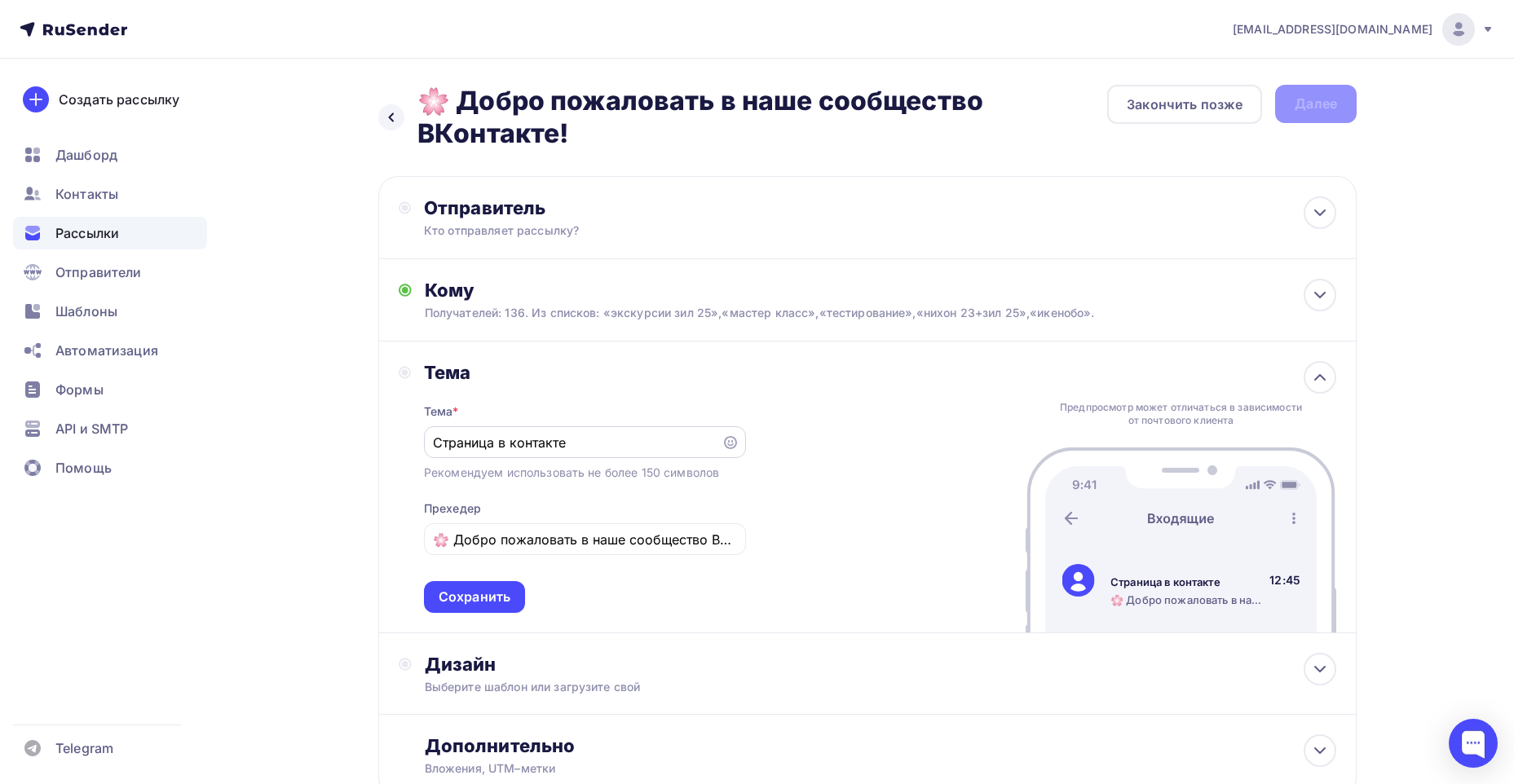 click 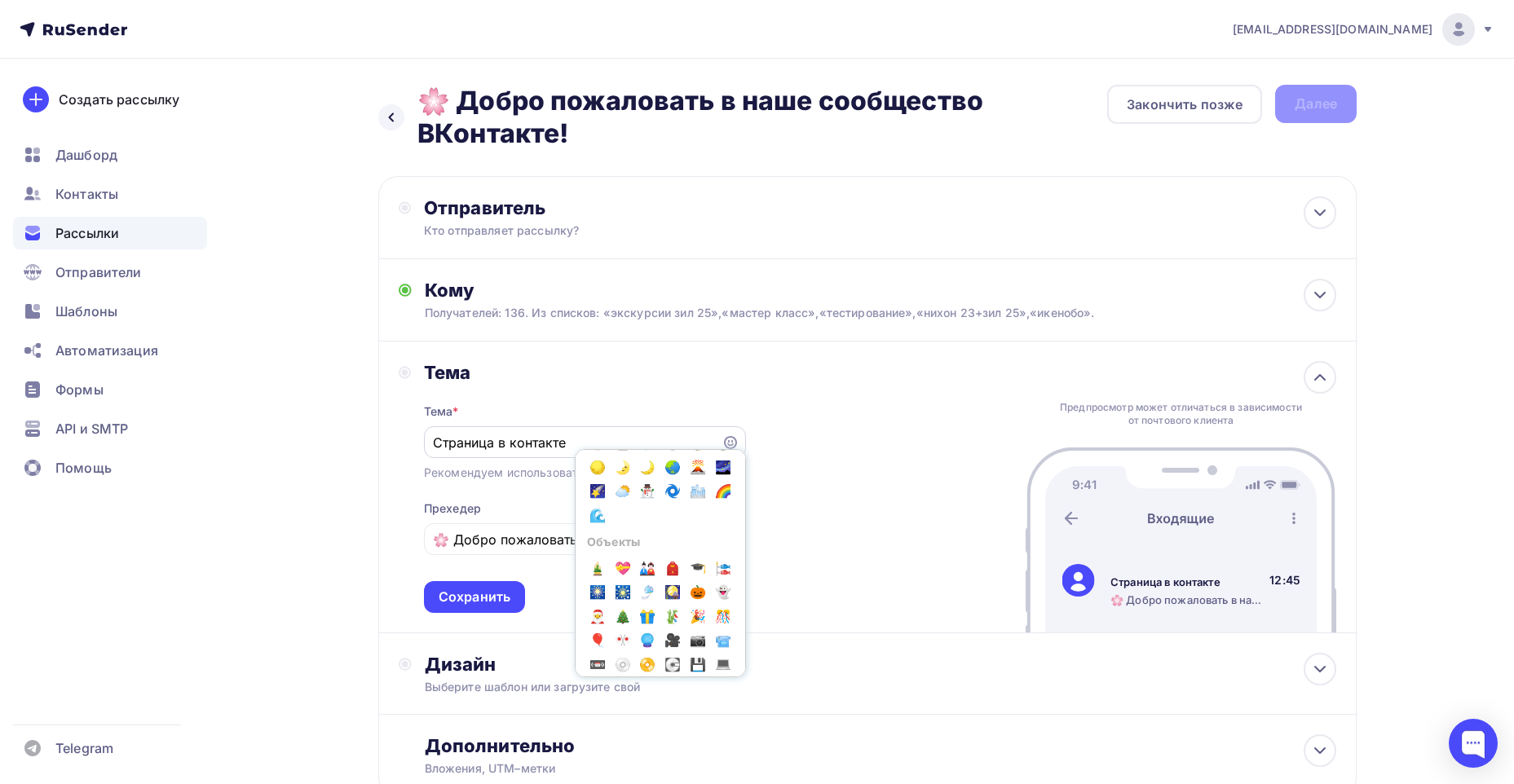 scroll, scrollTop: 1059, scrollLeft: 0, axis: vertical 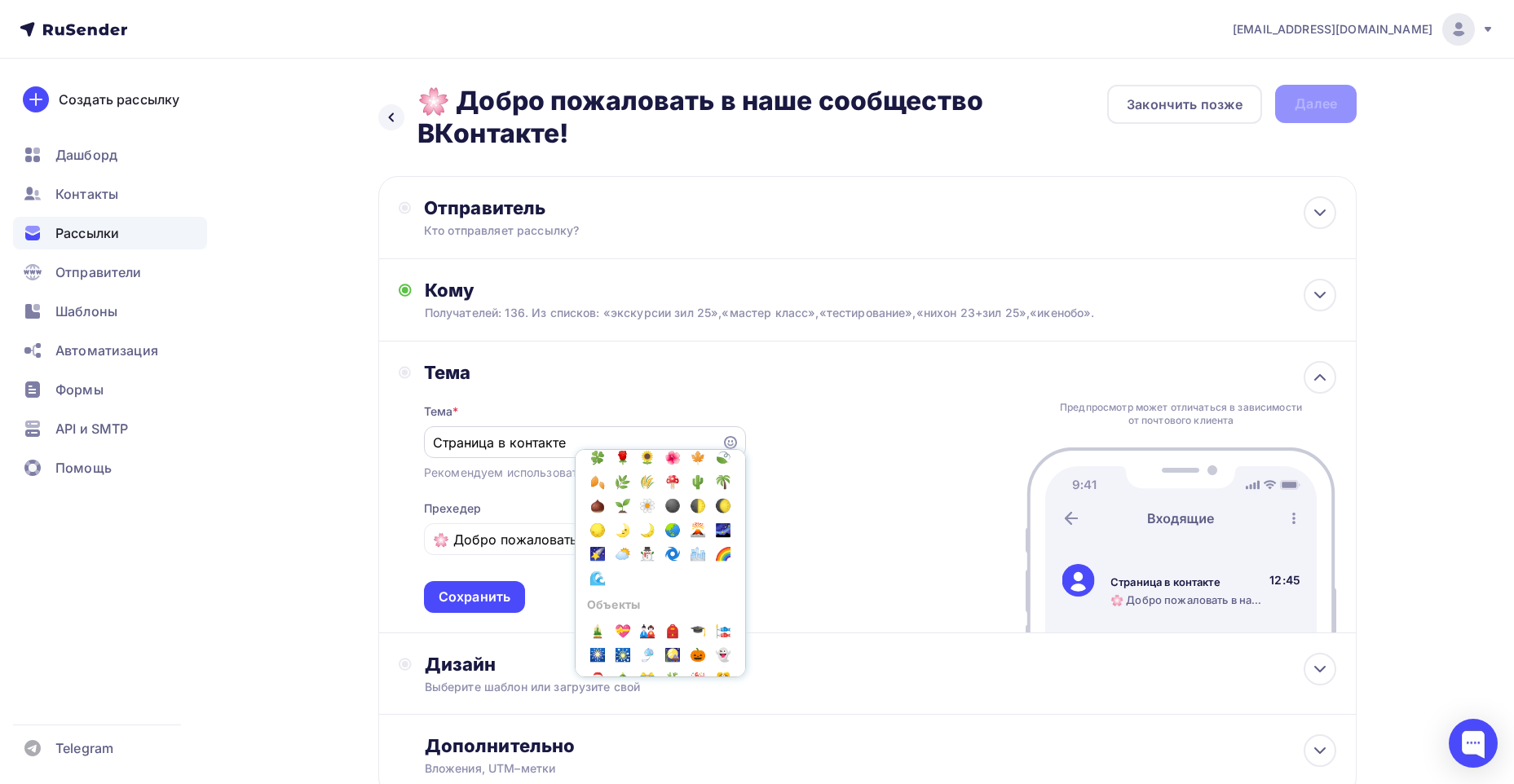 click on "🌷" at bounding box center [723, 434] 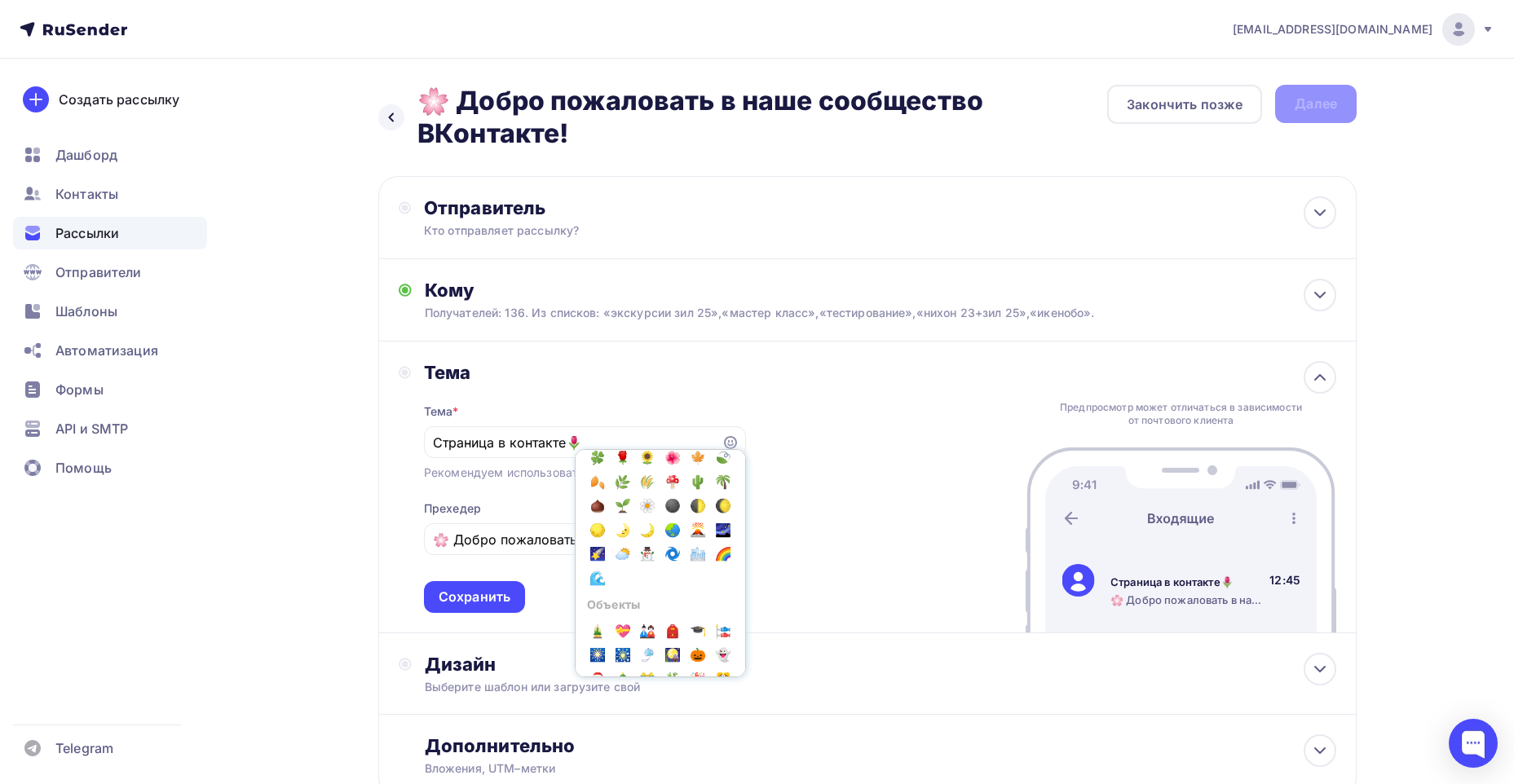 click on "Тема
Тема  *     Страница в контакте🌷       Популярное   👍 👎 😭 😕 😐 😊 😍 Эмоции   😄 😃 😀 😊 😉 😍 😘 😚 😗 😙 😜 😝 😛 😳 😁 😔 😌 😒 😞 😣 😢 😂 😭 😪 😥 😰 😅 😓 😩 😫 😨 😱 😠 😡 😤 😖 😆 😋 😷 😎 😴 😵 😲 😟 😦 😧 👿 😮 😬 😐 😕 😯 😏 😑 👲 👳 👮 👷 💂 👶 👦 👧 👨 👩 👴 👵 👱 👼 👸 😺 😸 😻 😽 😼 🙀 😿 😹 😾 👹 👺 🙈 🙉 🙊 💀 👽 💩 🔥 ✨ 🌟 💫 💥 💢 💦 💧 💤 💨 👂 👀 👃 👅 👄 👍 👎 👌 👊 ✊ 👋 ✋ 👐 👆 👇 👉 👈 🙌 🙏 👏 💪 🚶 🏃 💃 👫 👪 💏 💑 👯 🙆 🙅 💁 🙋 💆 💇 💅 👰 🙎 🙍 🙇 🎩 👑 👒 👟 👞 👡 👠 👢 👕 👔 👚 👗 🎽 👖 👘 👙 💼 👜 👝 👛 👓 🎀 🌂 💄 💛 💙 💜 💚 💔 💗 💓 💕 💖" at bounding box center (867, 487) 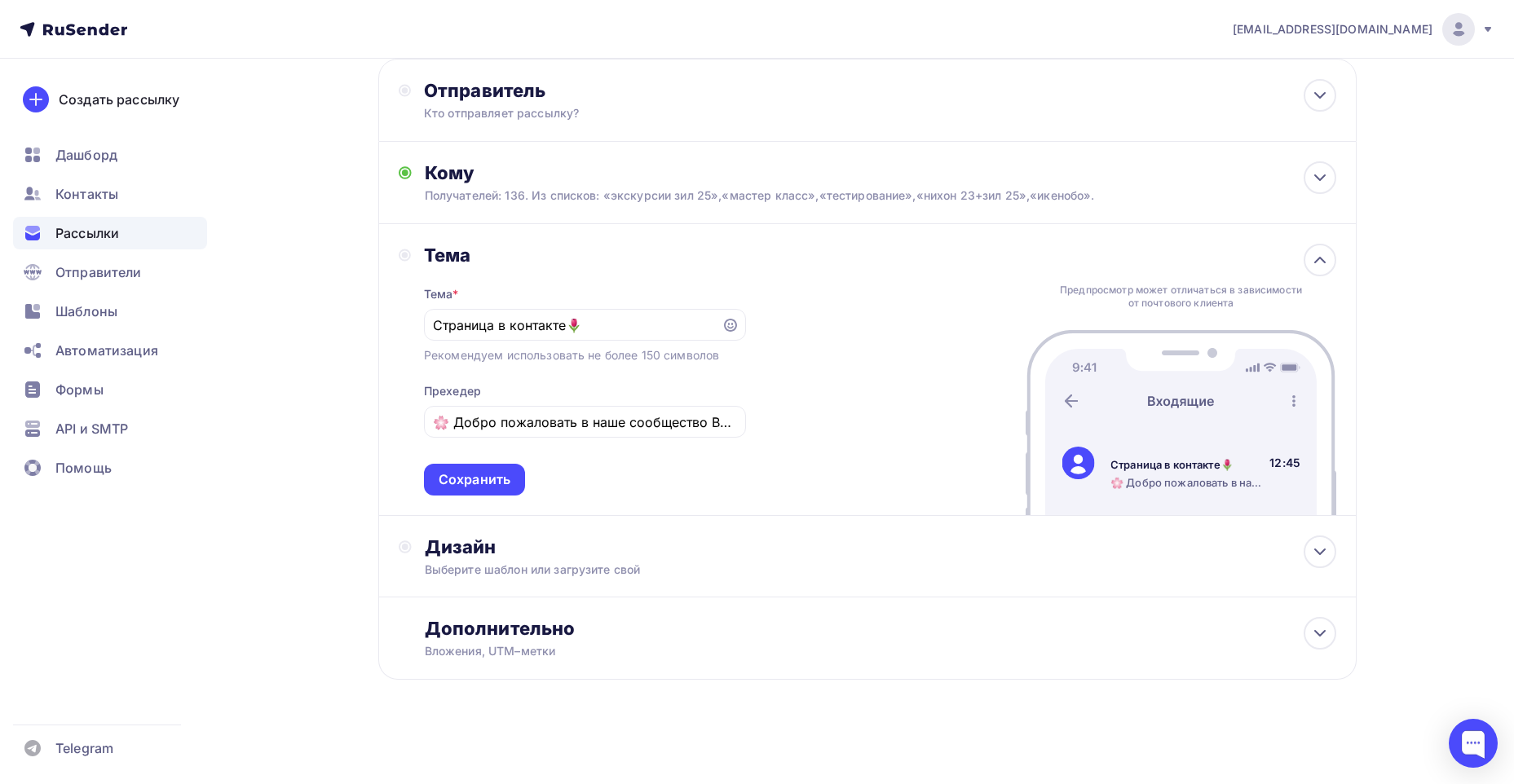 scroll, scrollTop: 118, scrollLeft: 0, axis: vertical 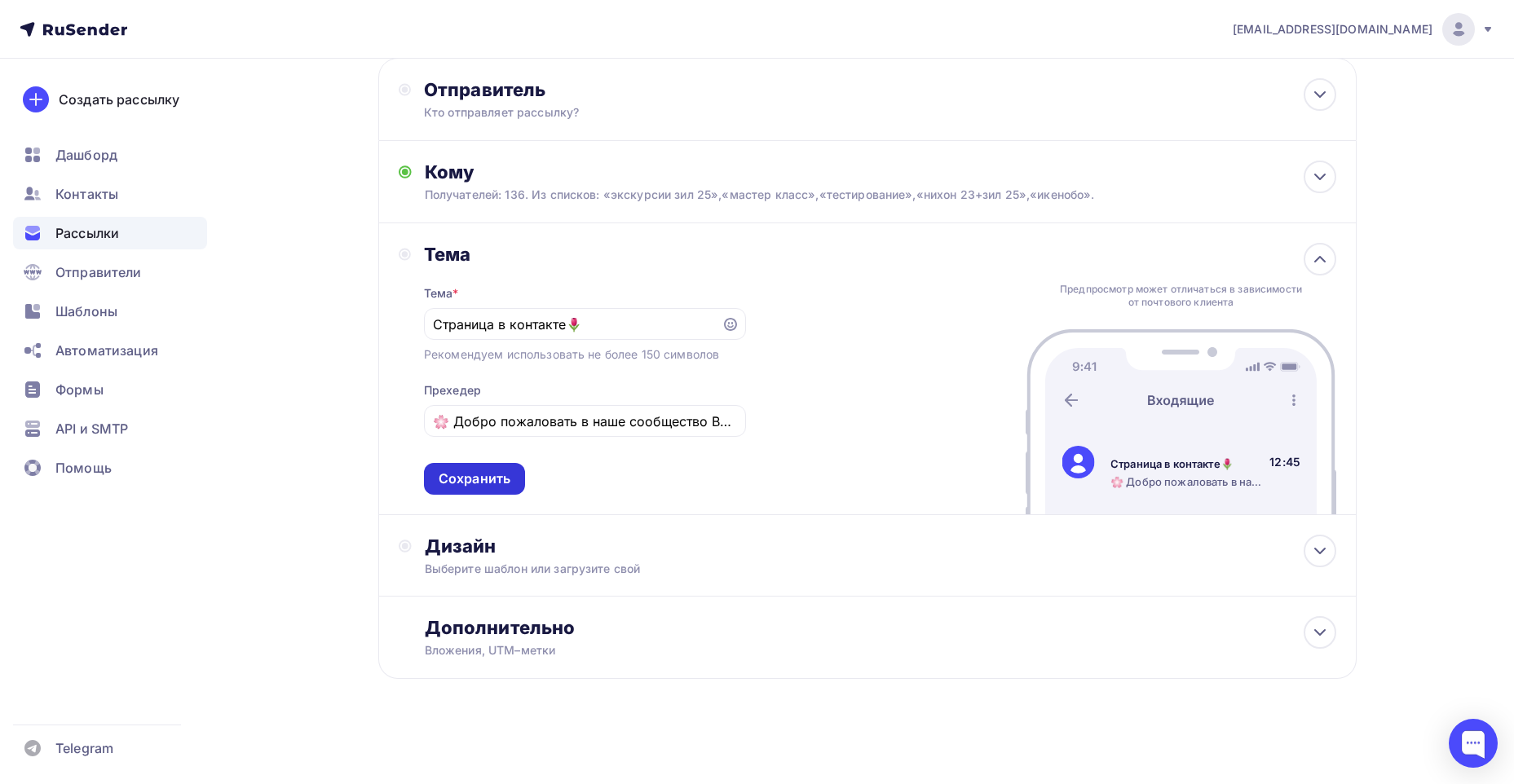 click on "Сохранить" at bounding box center (475, 478) 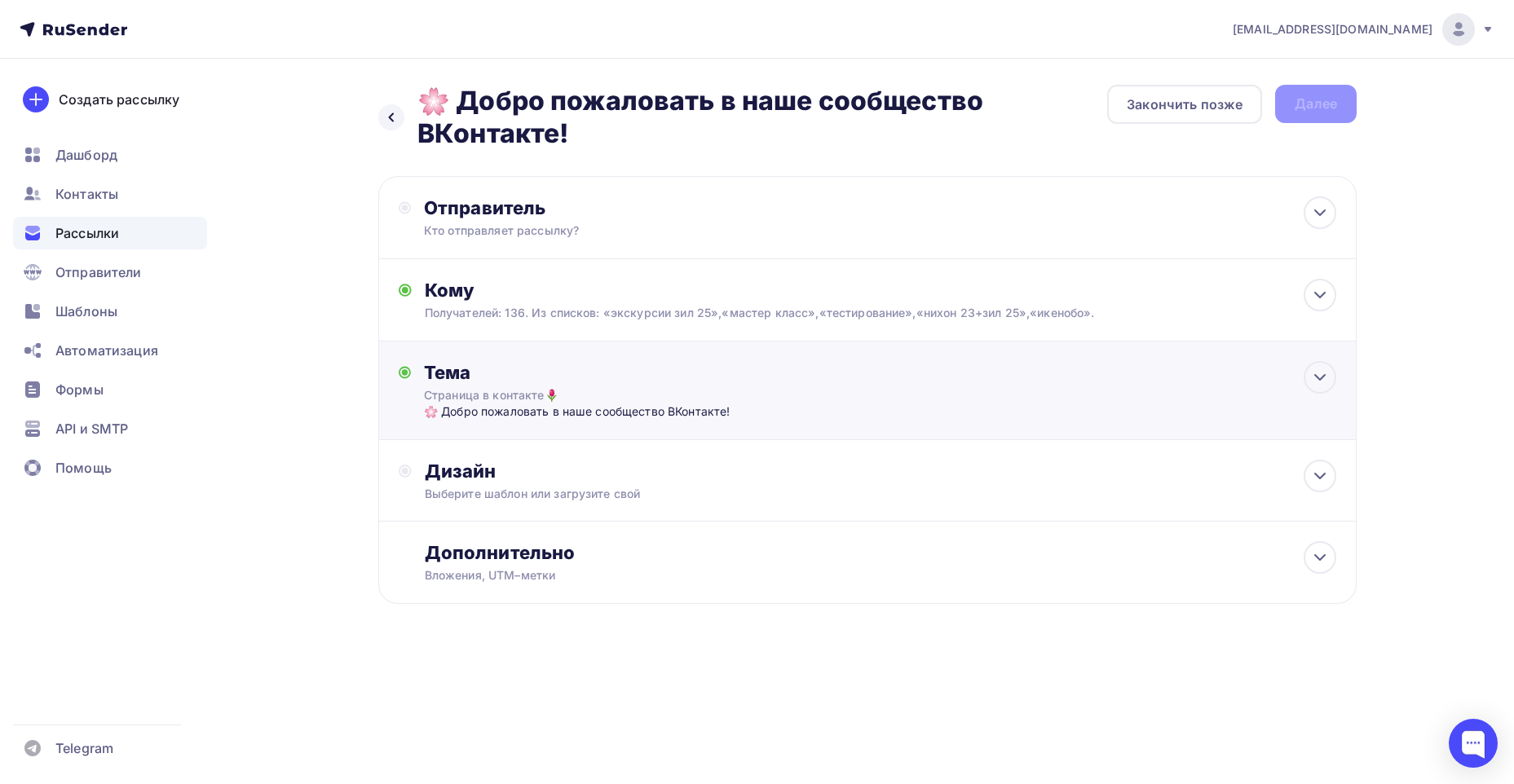 scroll, scrollTop: 0, scrollLeft: 0, axis: both 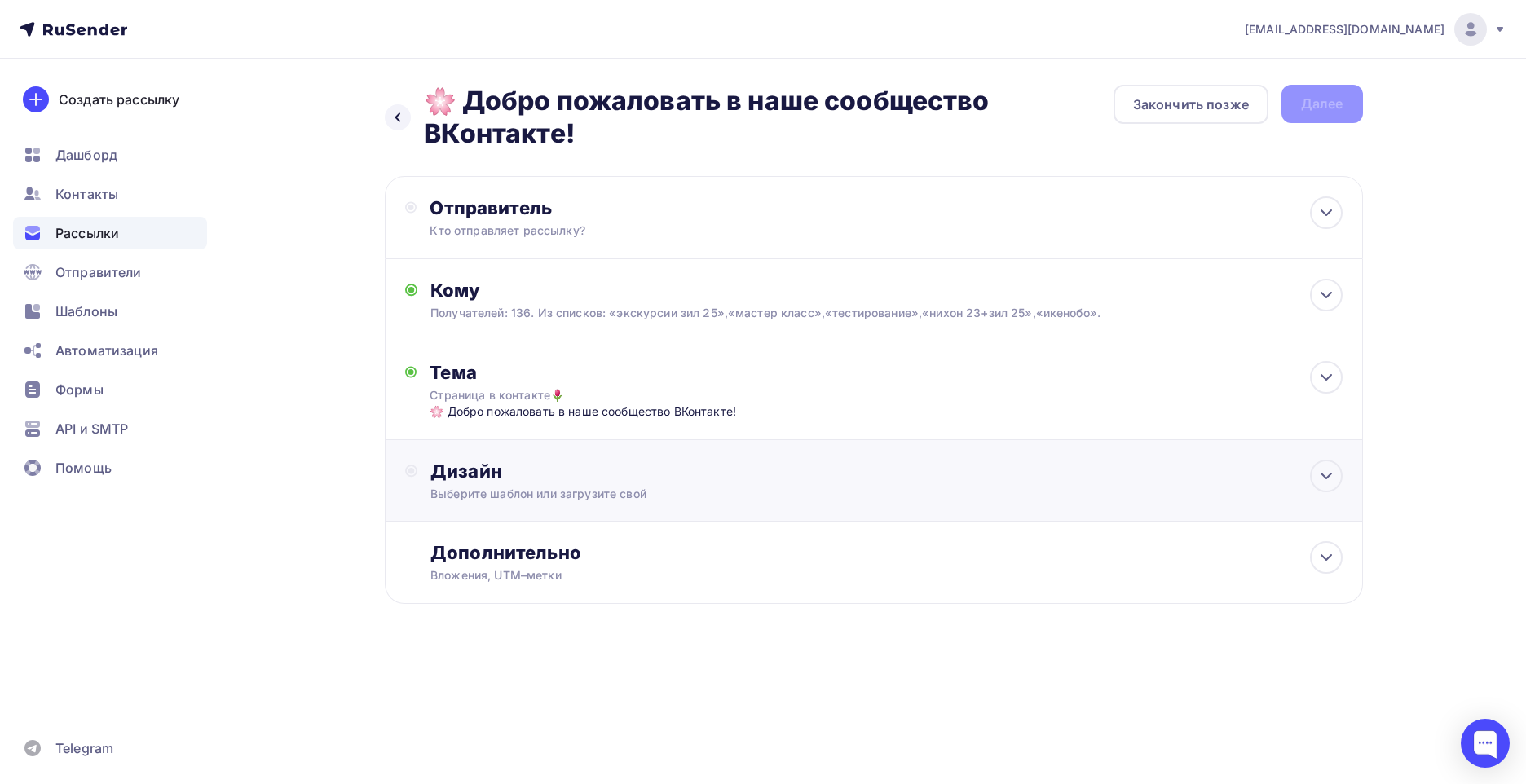 click on "Выберите шаблон или загрузите свой" at bounding box center [840, 494] 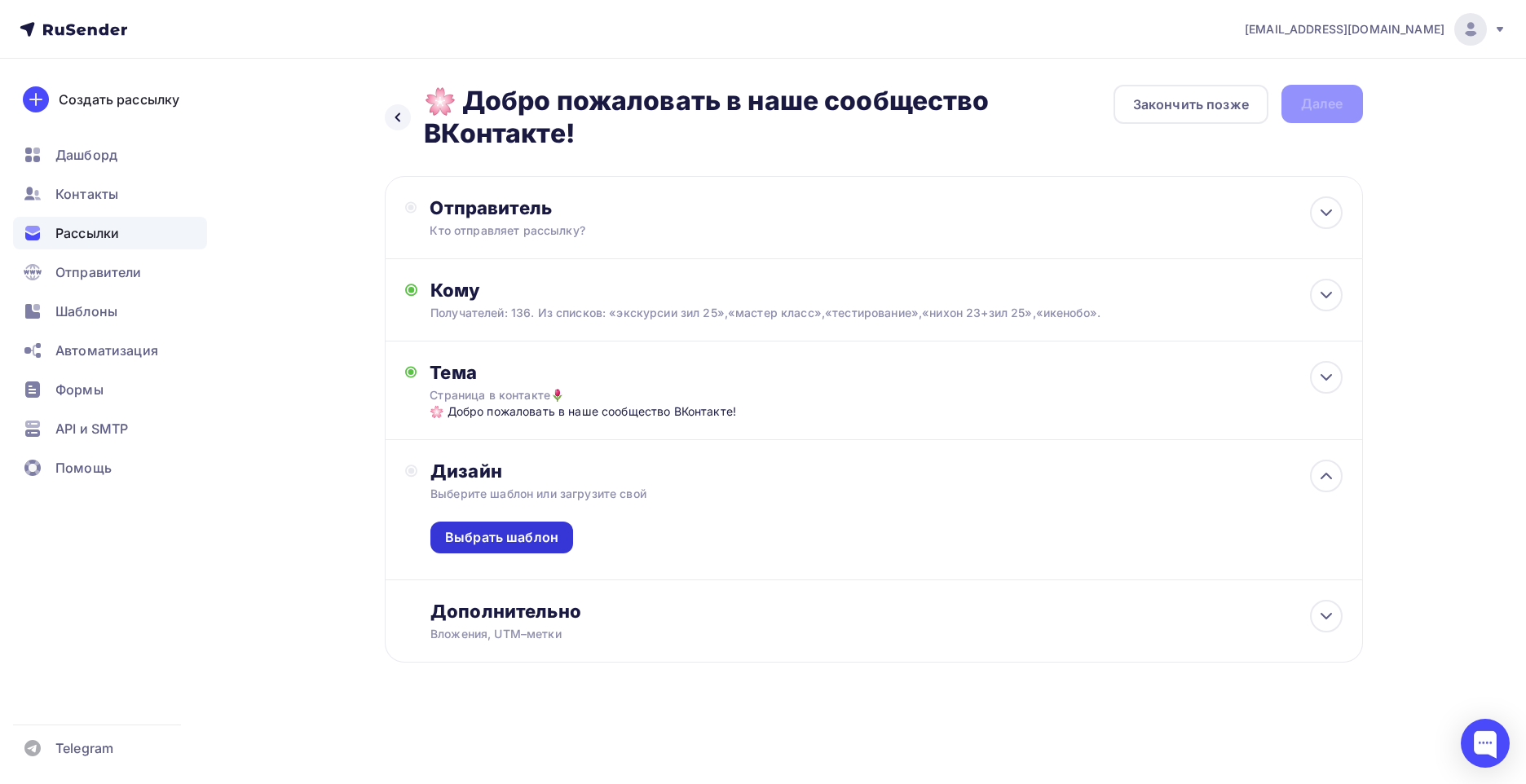 click on "Выбрать шаблон" at bounding box center (501, 537) 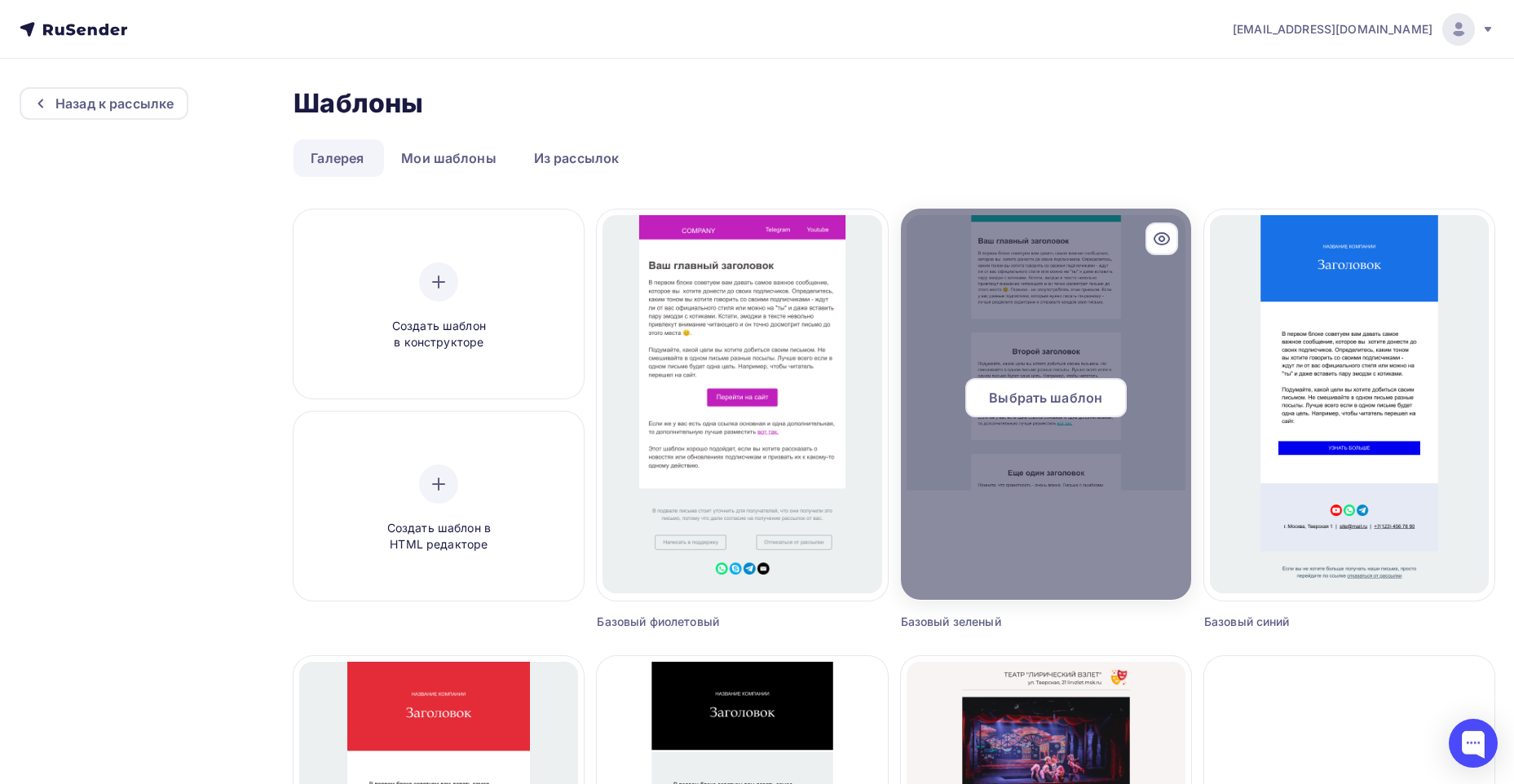 scroll, scrollTop: 0, scrollLeft: 0, axis: both 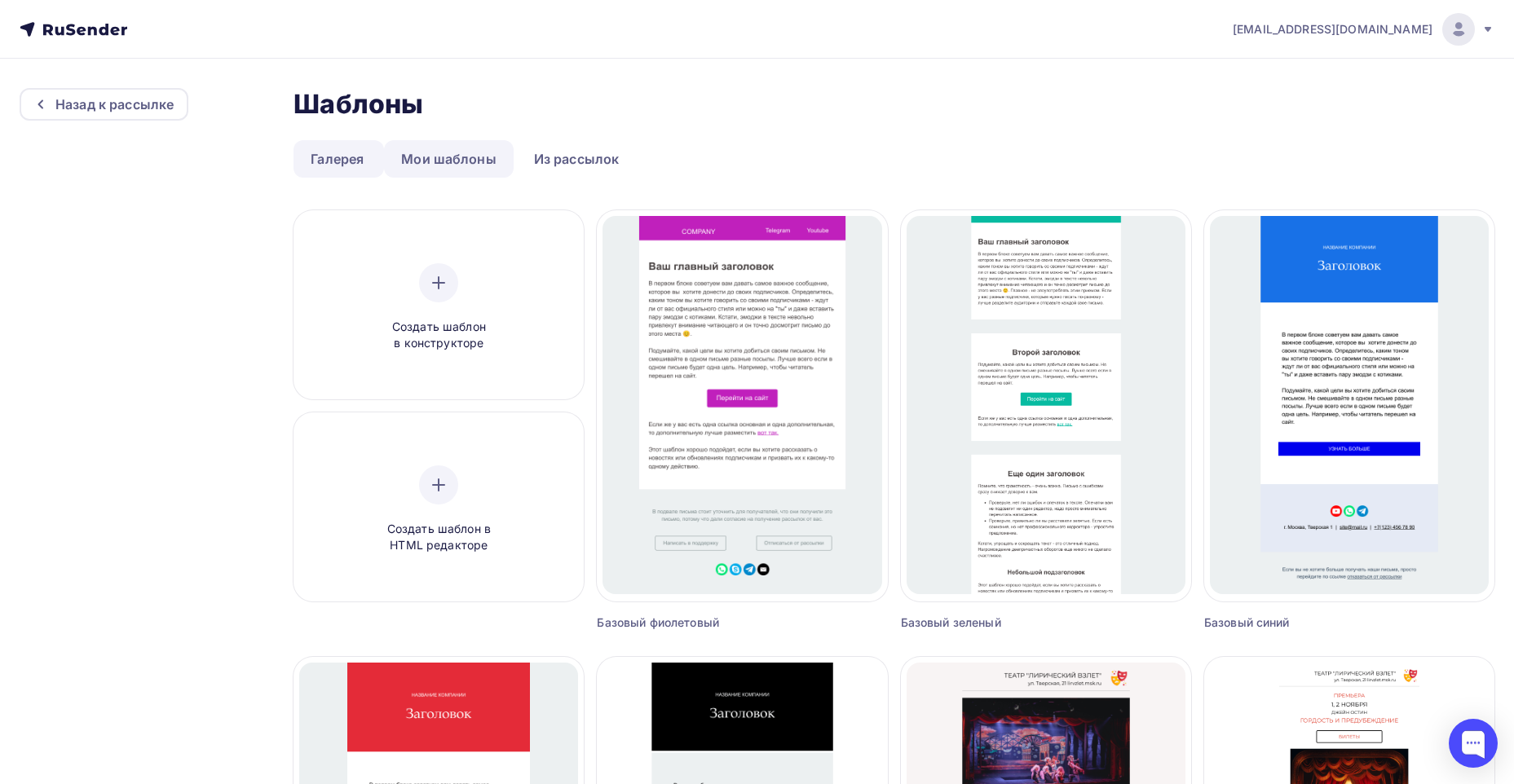 click on "Мои шаблоны" at bounding box center (448, 159) 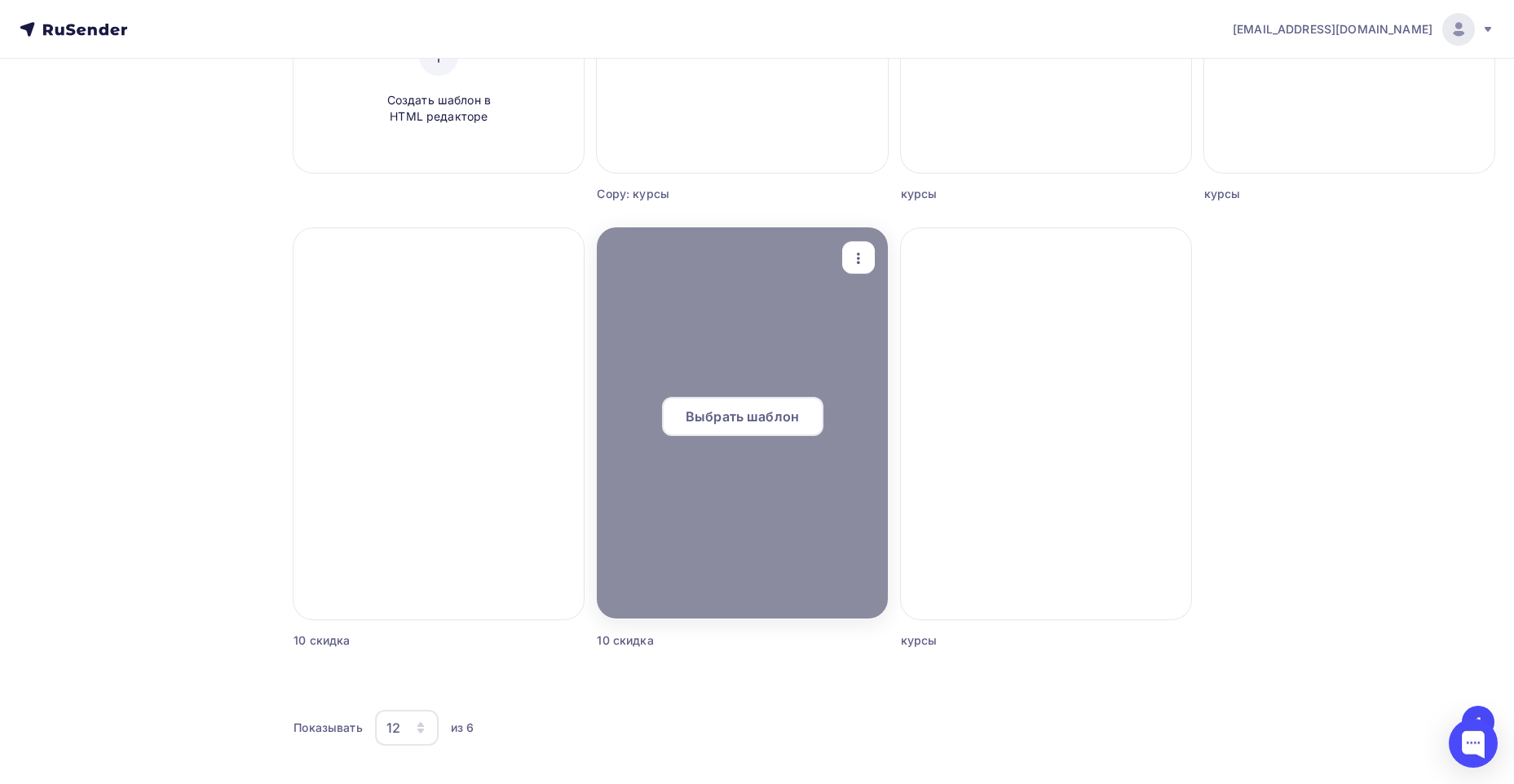 scroll, scrollTop: 441, scrollLeft: 0, axis: vertical 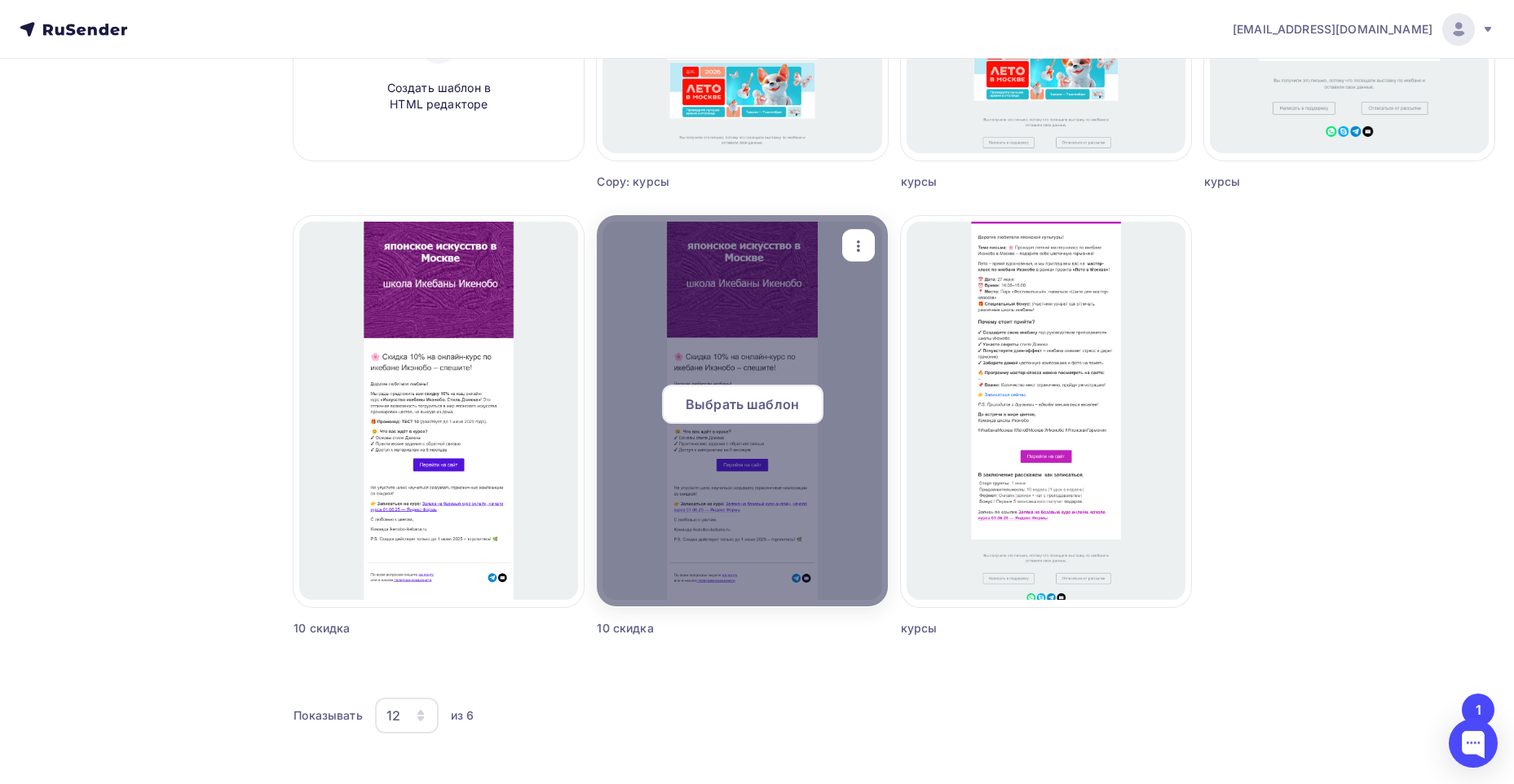 click on "Выбрать шаблон" at bounding box center [742, 404] 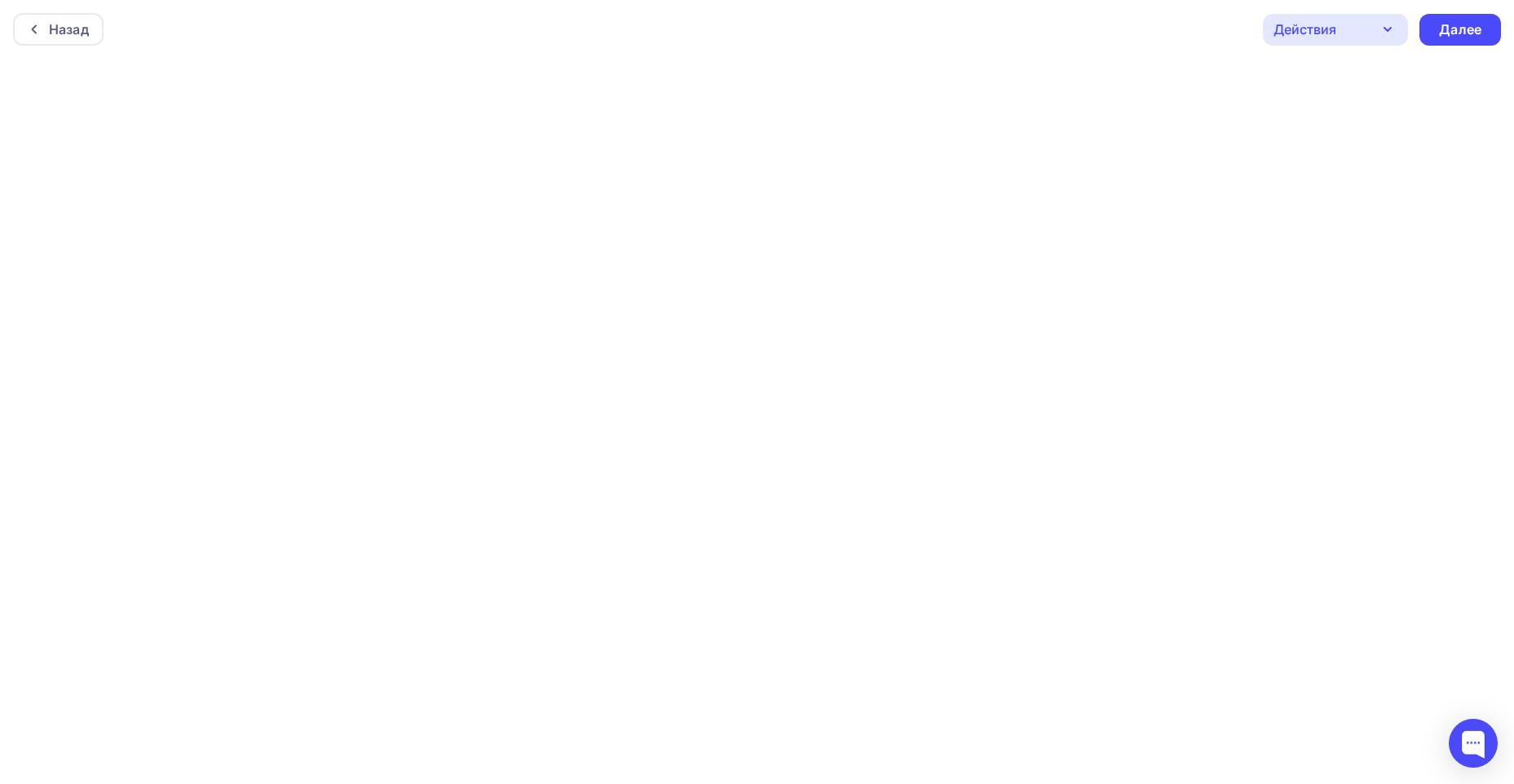 click on "Действия" at bounding box center (1304, 29) 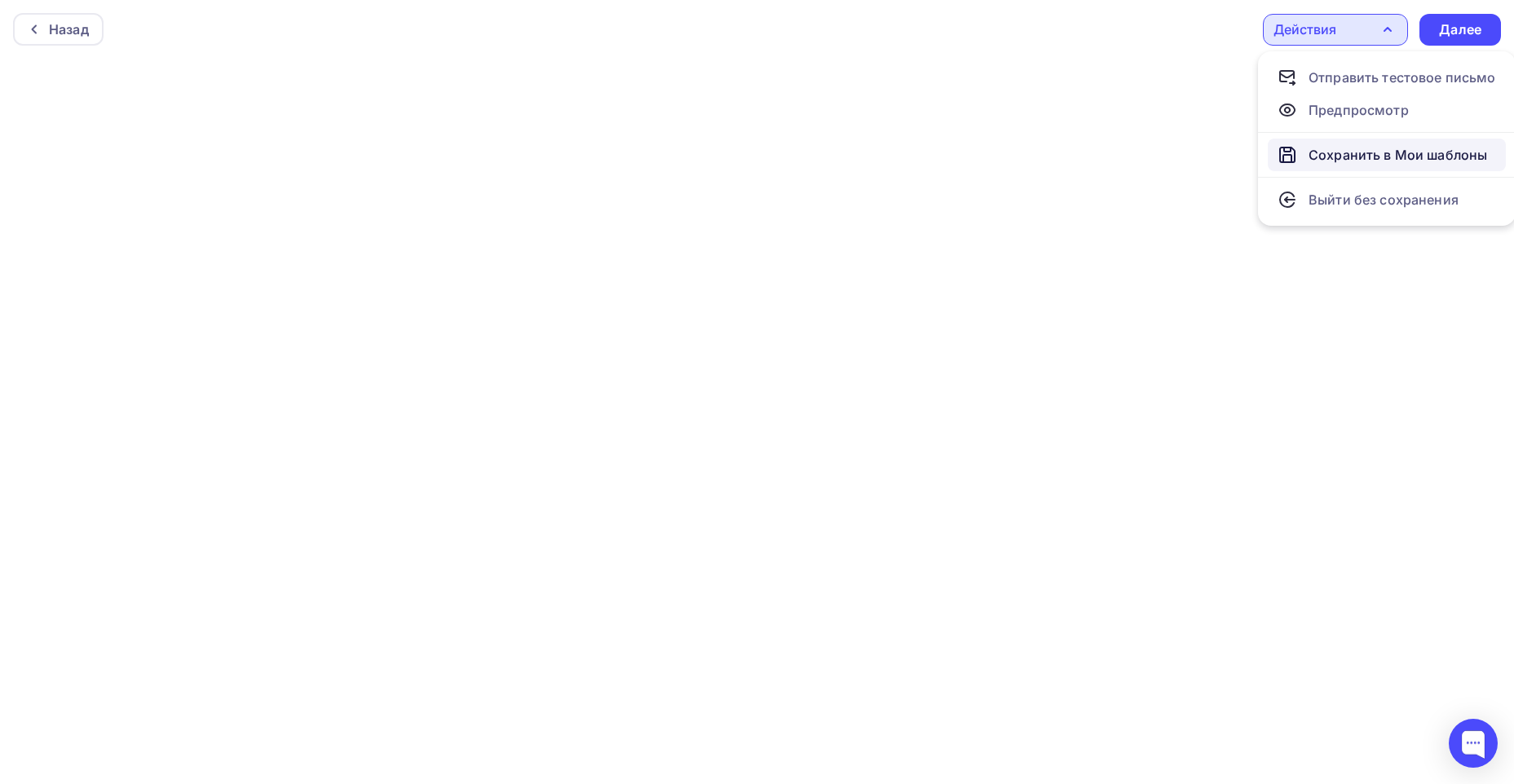 click on "Сохранить в Мои шаблоны" at bounding box center (1397, 155) 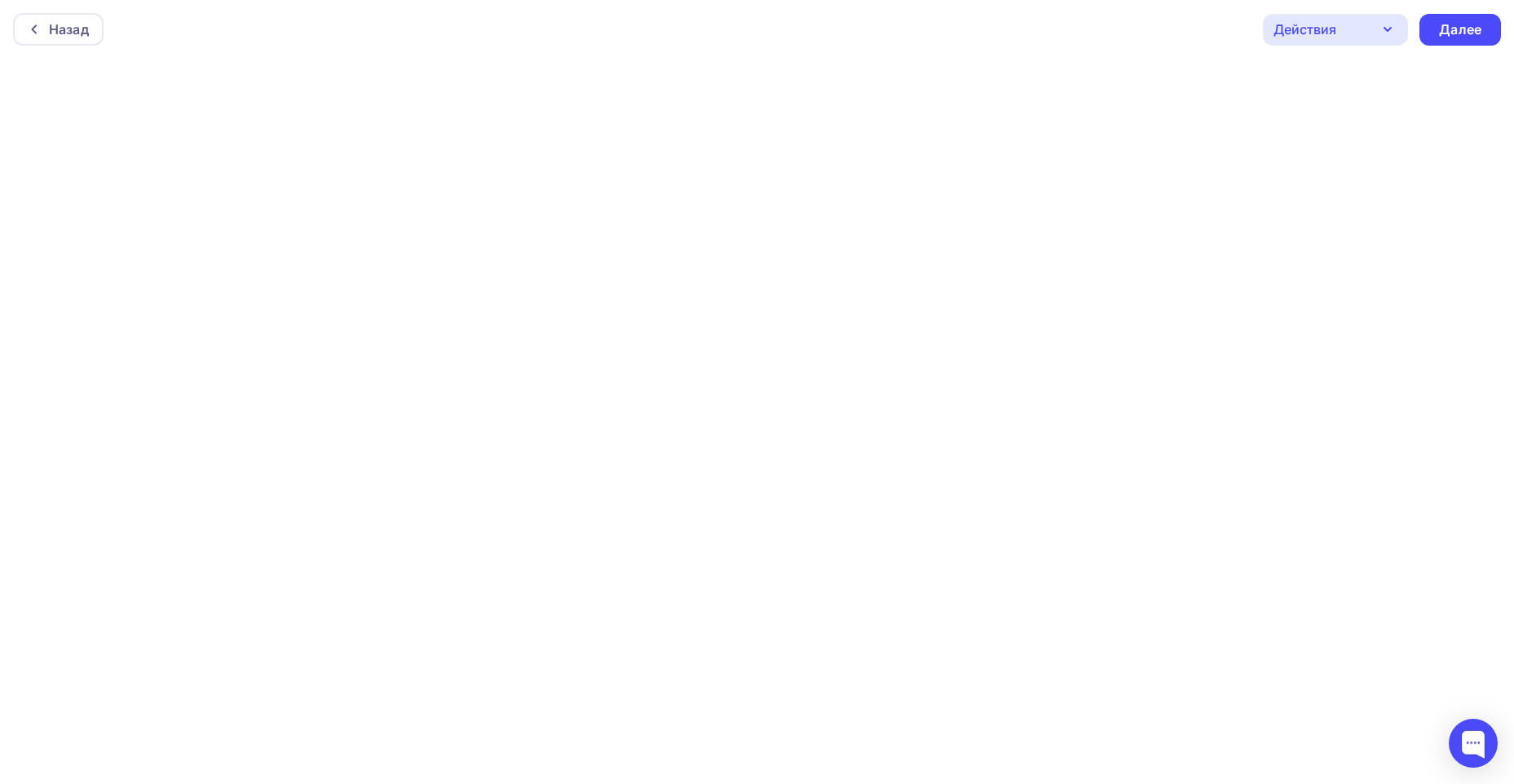 click on "Действия" at bounding box center [1304, 29] 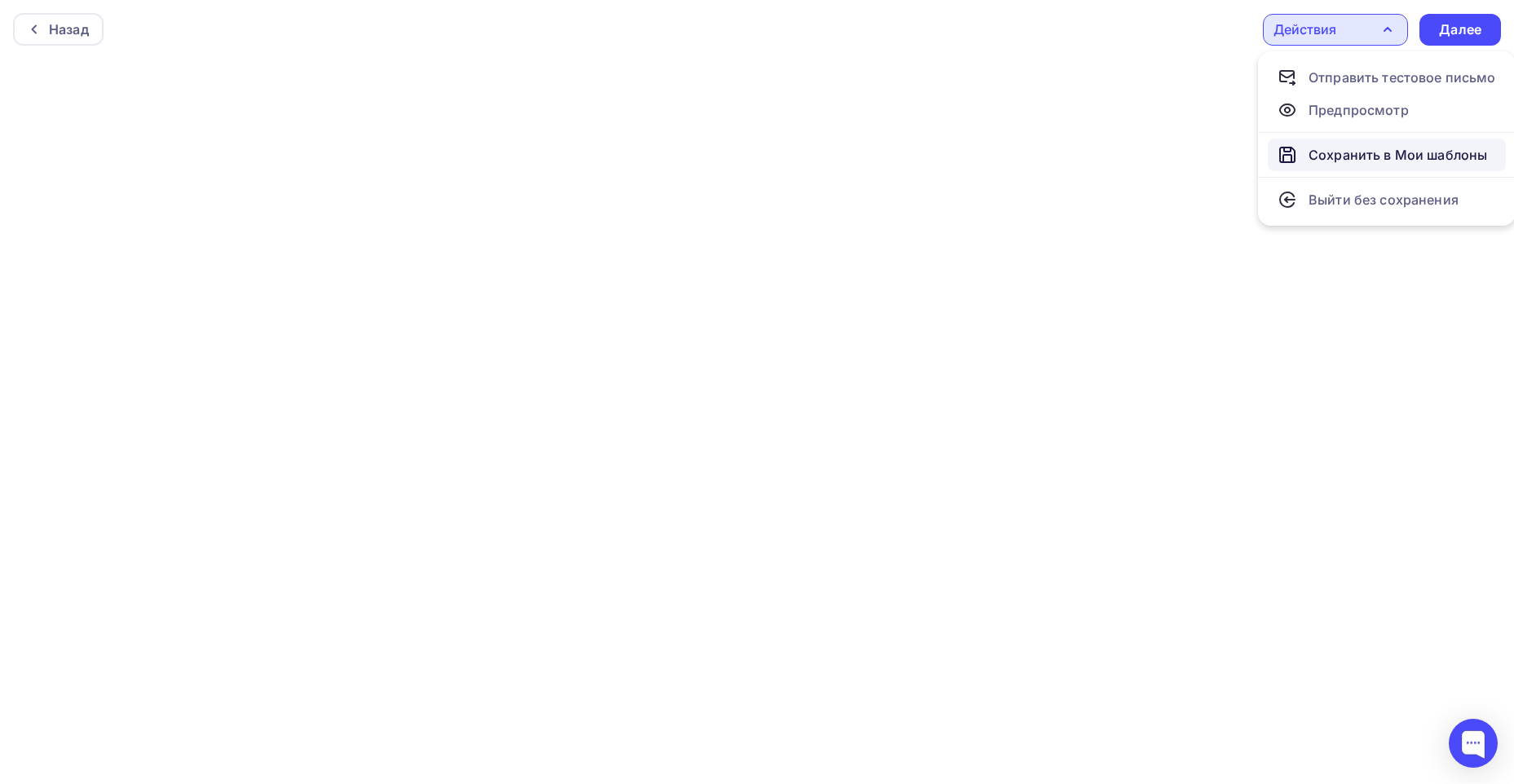 click on "Сохранить в Мои шаблоны" at bounding box center [1397, 155] 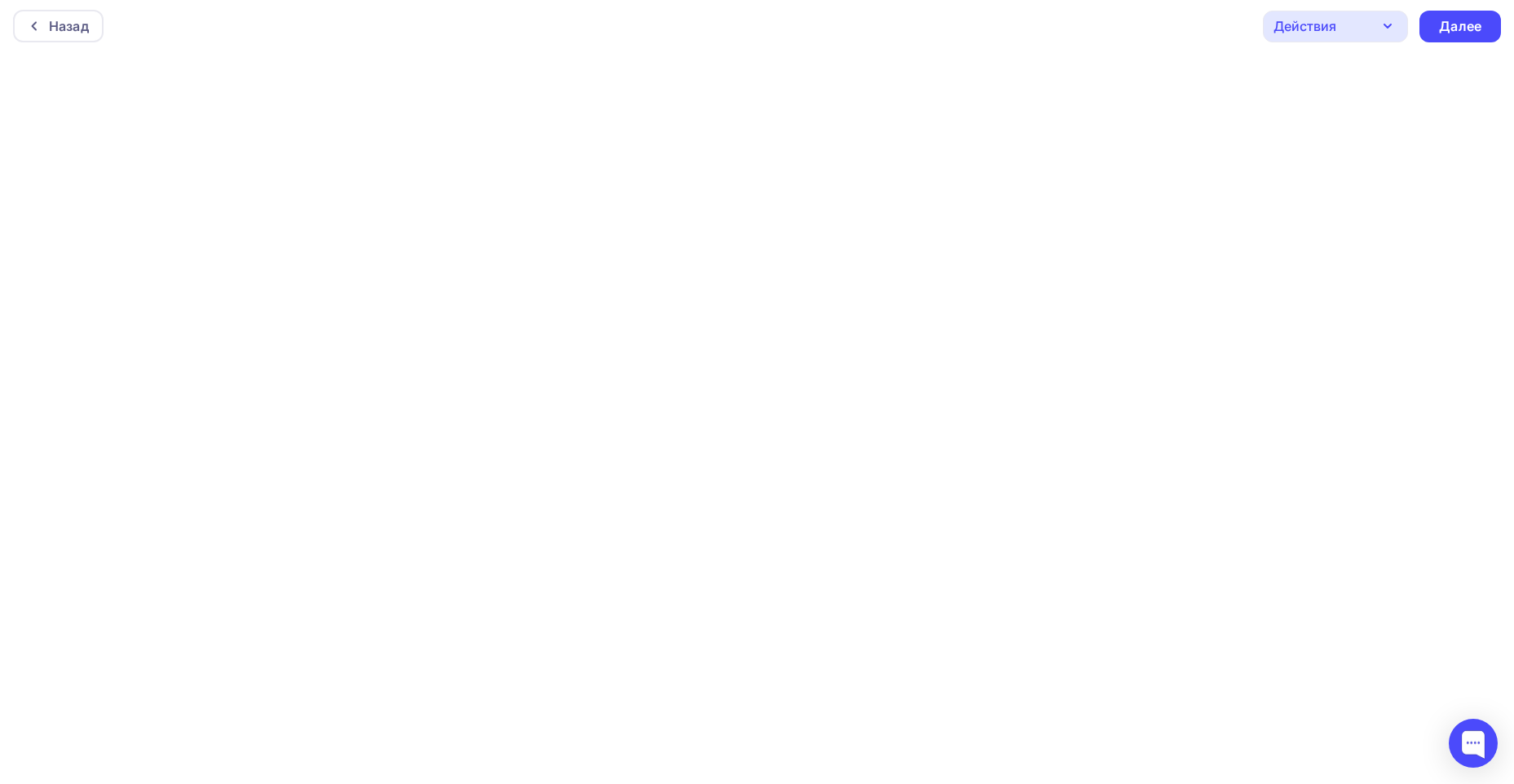 scroll, scrollTop: 4, scrollLeft: 0, axis: vertical 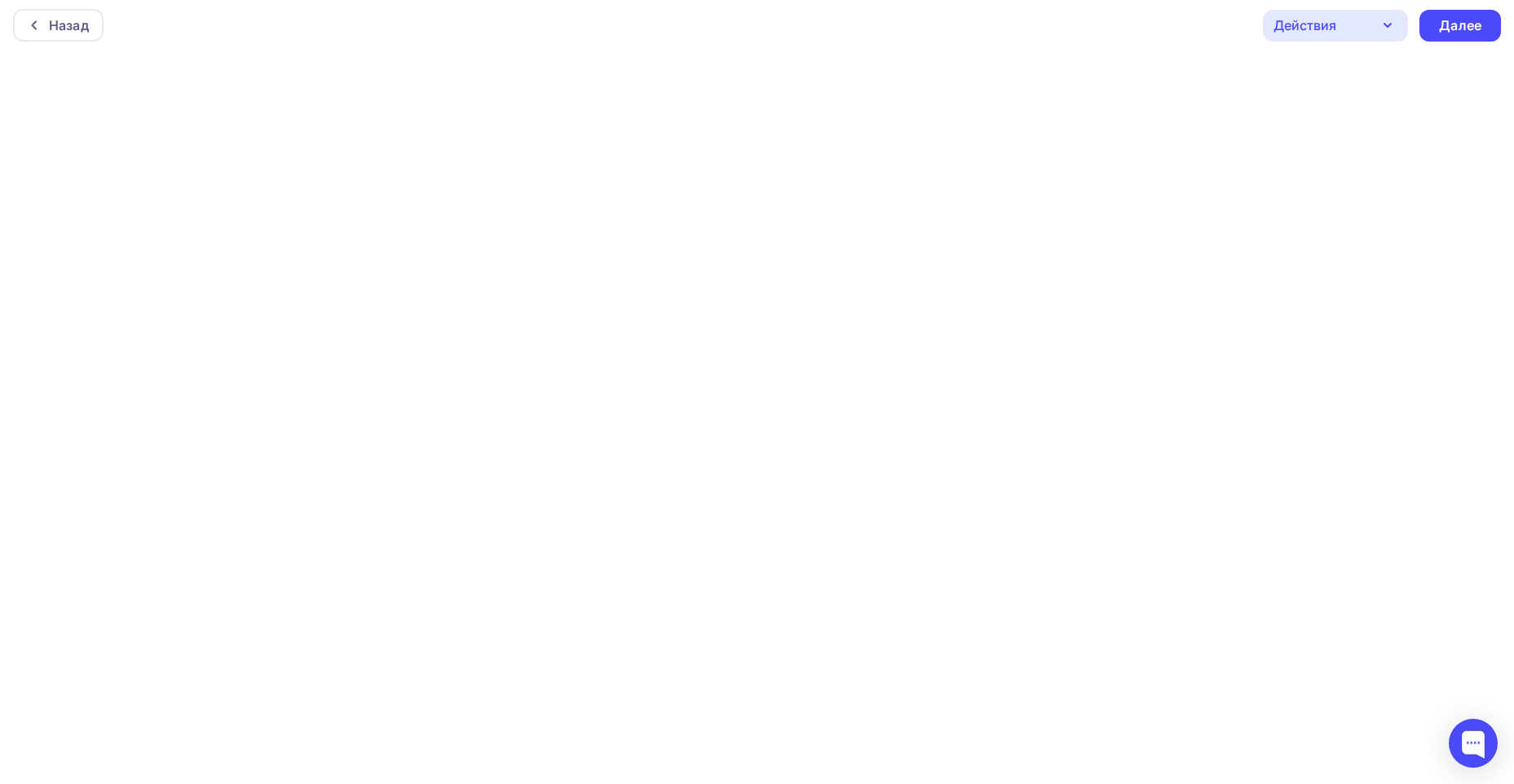click on "Действия" at bounding box center [1335, 25] 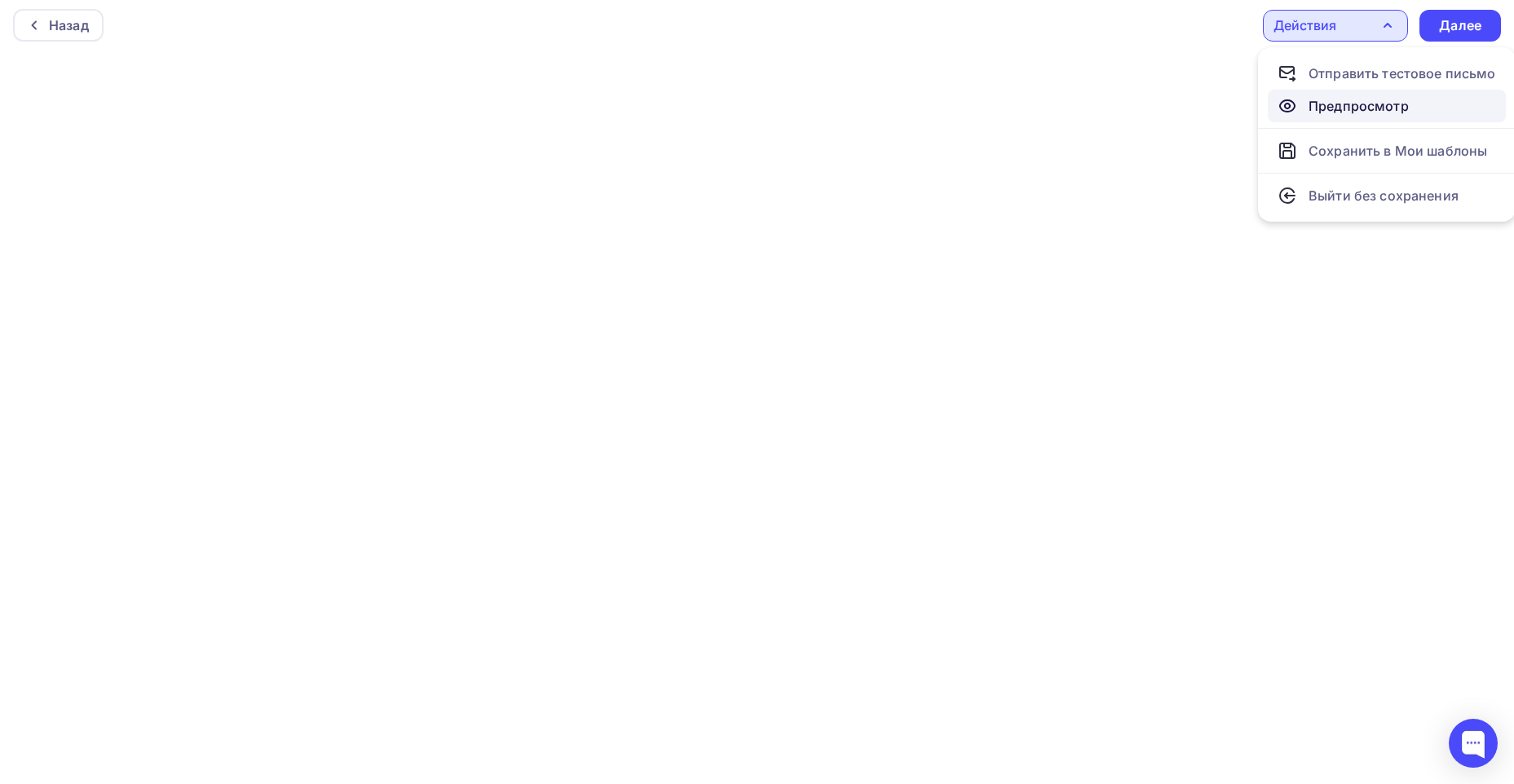 click on "Предпросмотр" at bounding box center (1358, 106) 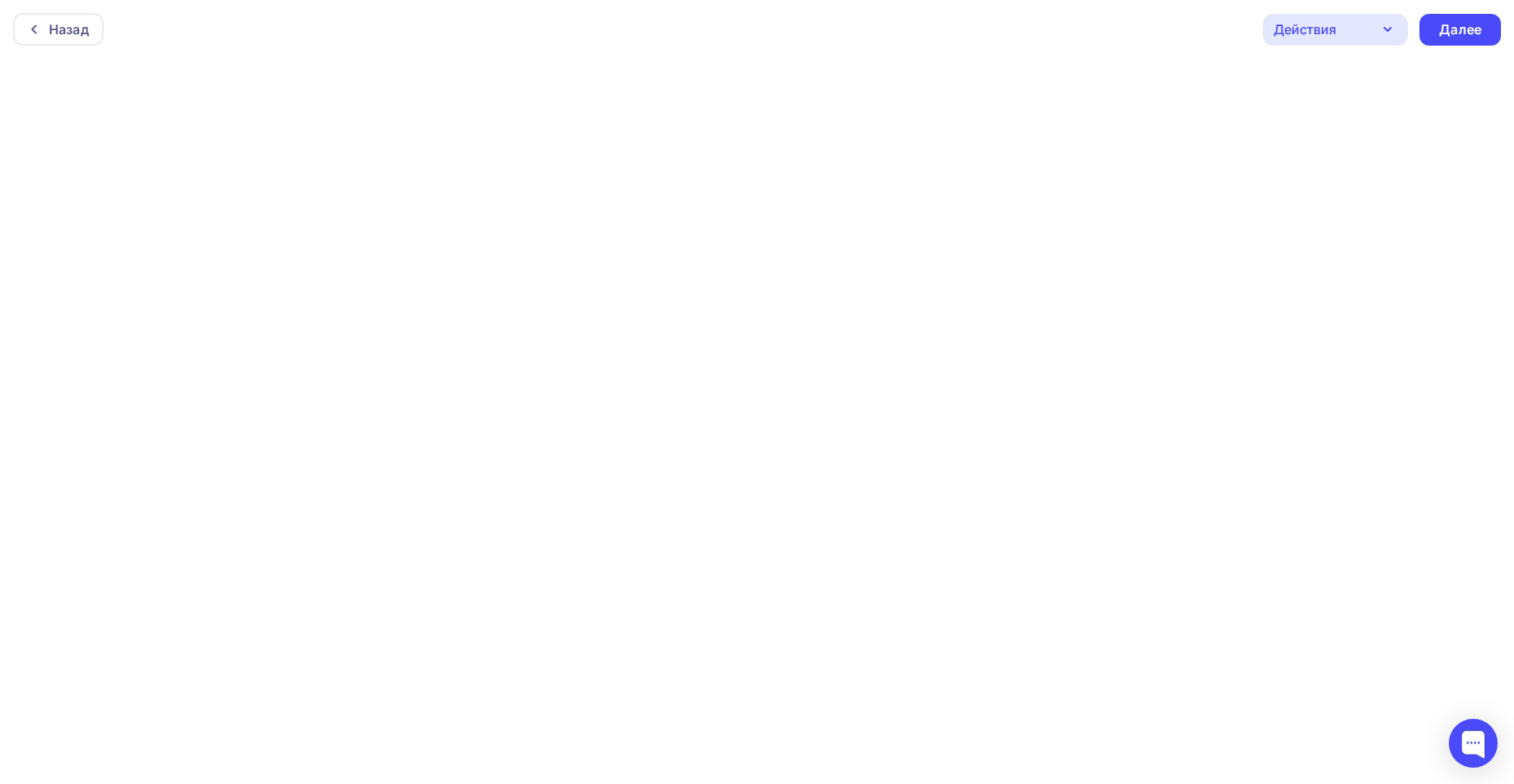 scroll, scrollTop: 4, scrollLeft: 0, axis: vertical 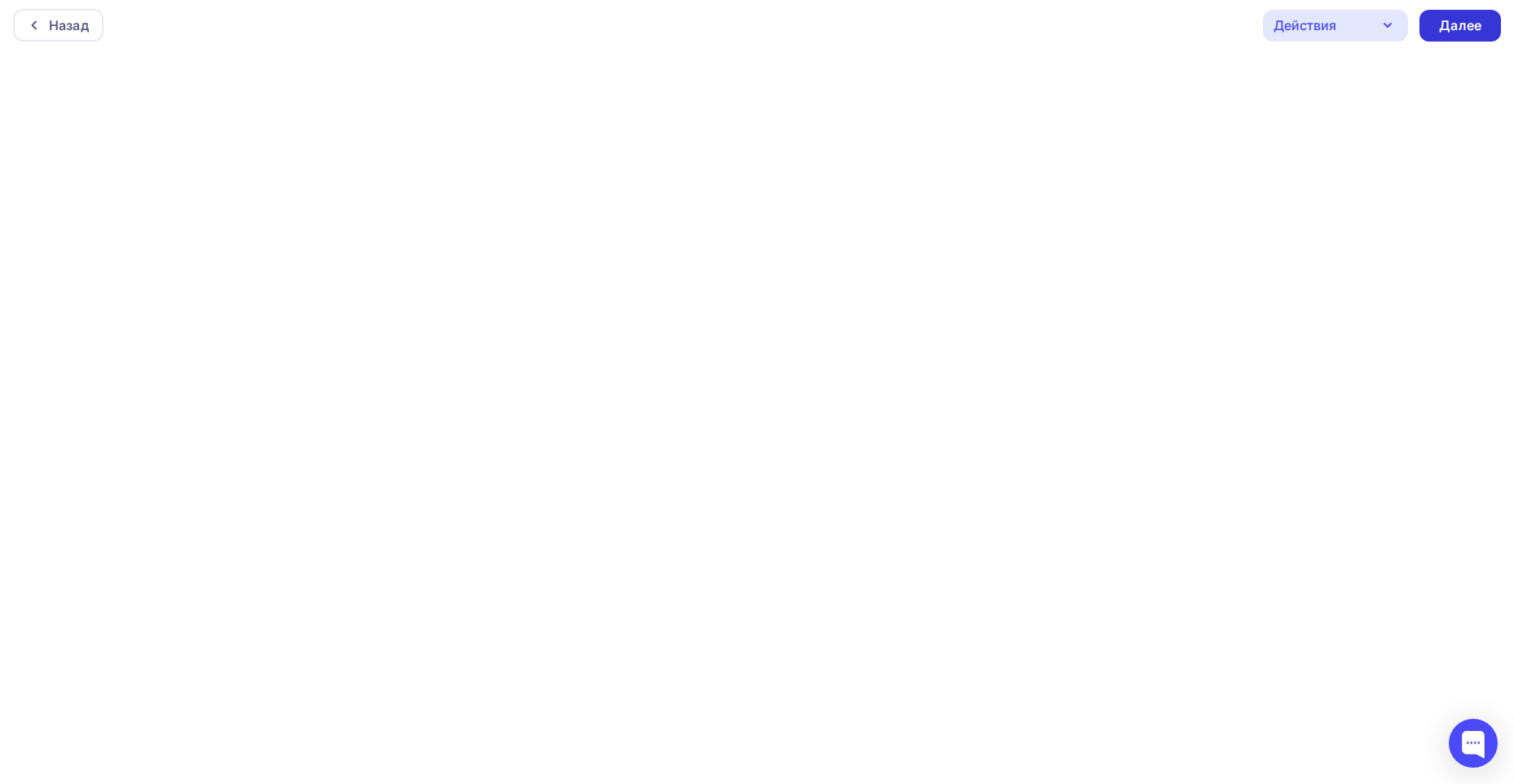 click on "Далее" at bounding box center (1460, 25) 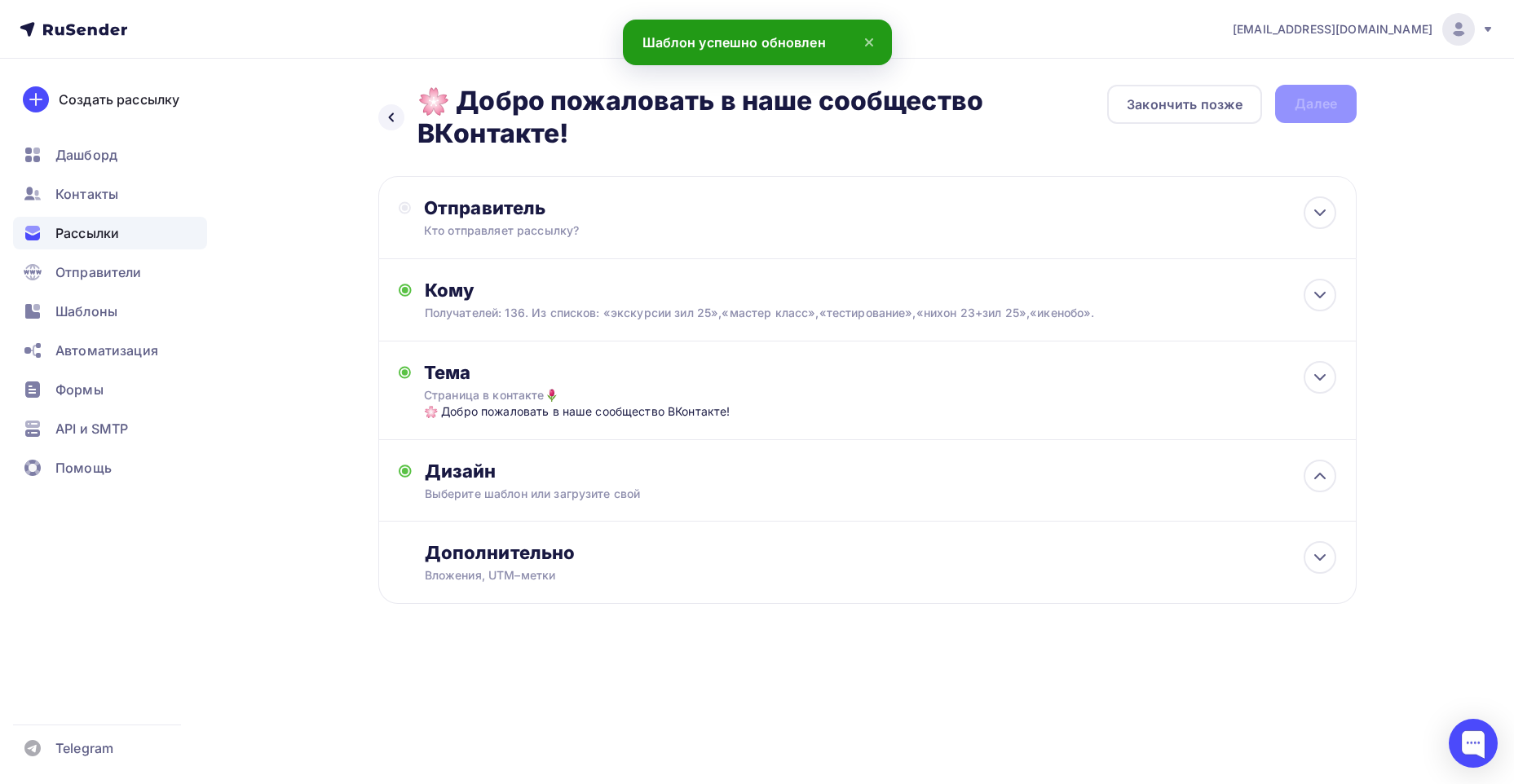 scroll, scrollTop: 0, scrollLeft: 0, axis: both 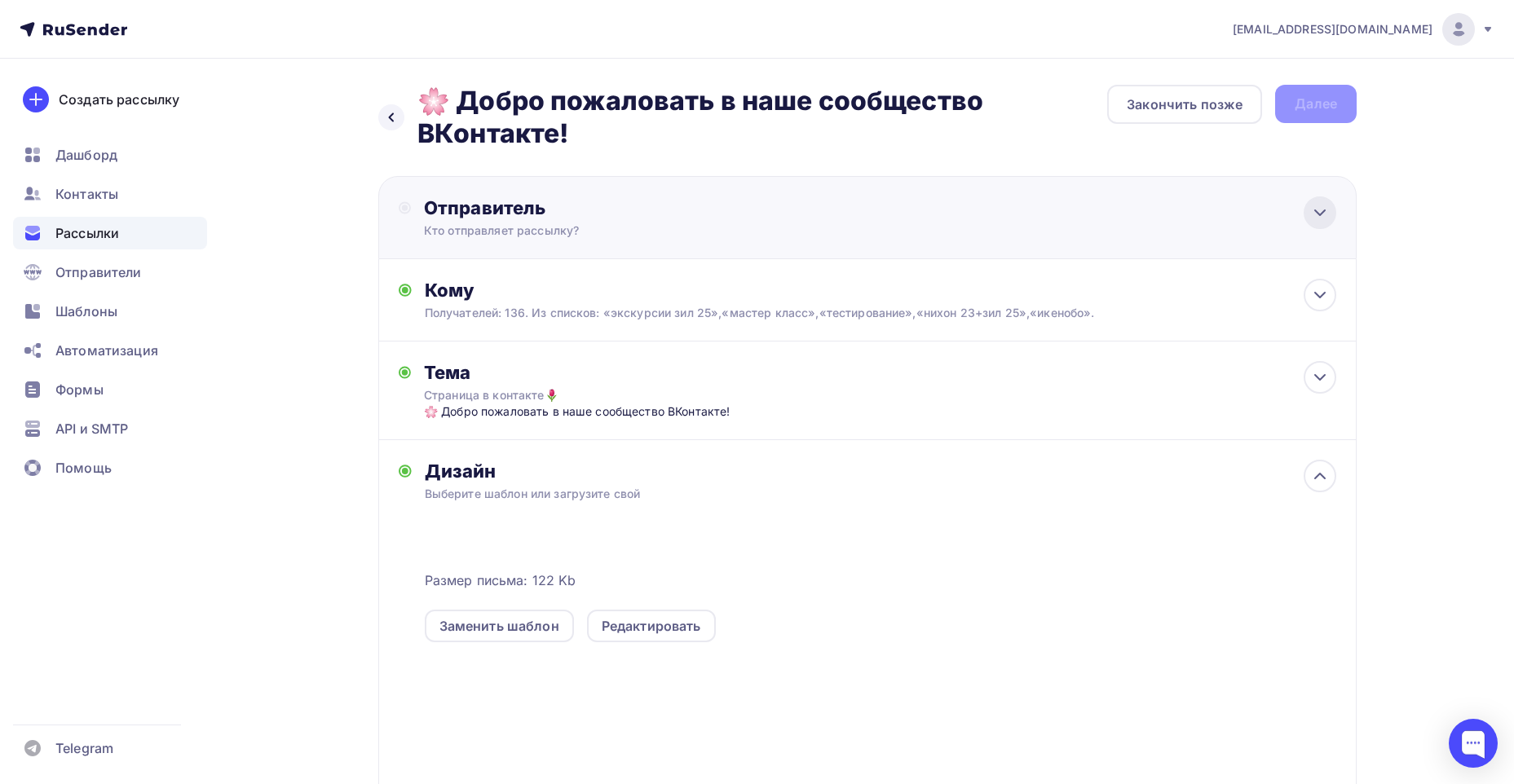 click 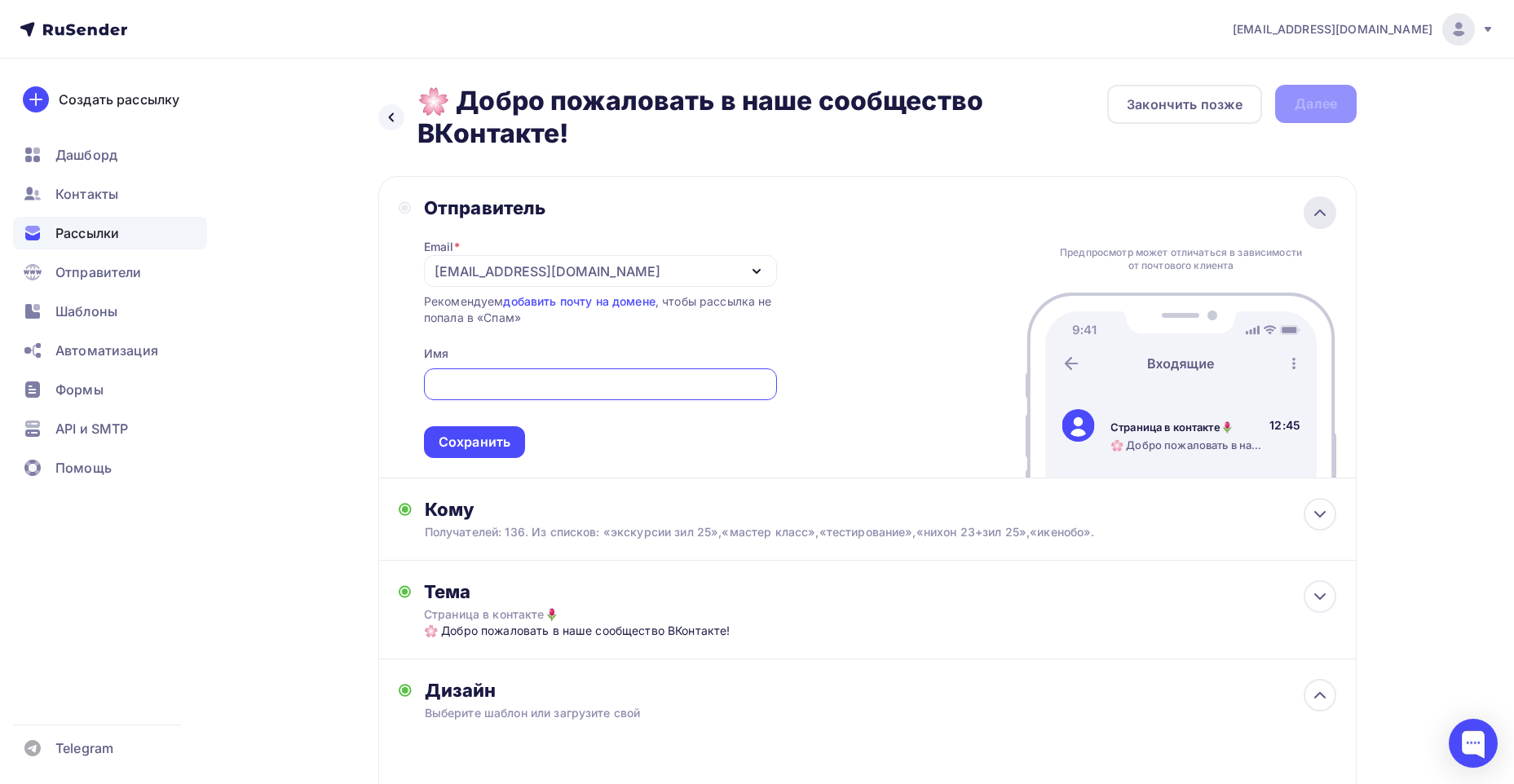 scroll, scrollTop: 0, scrollLeft: 0, axis: both 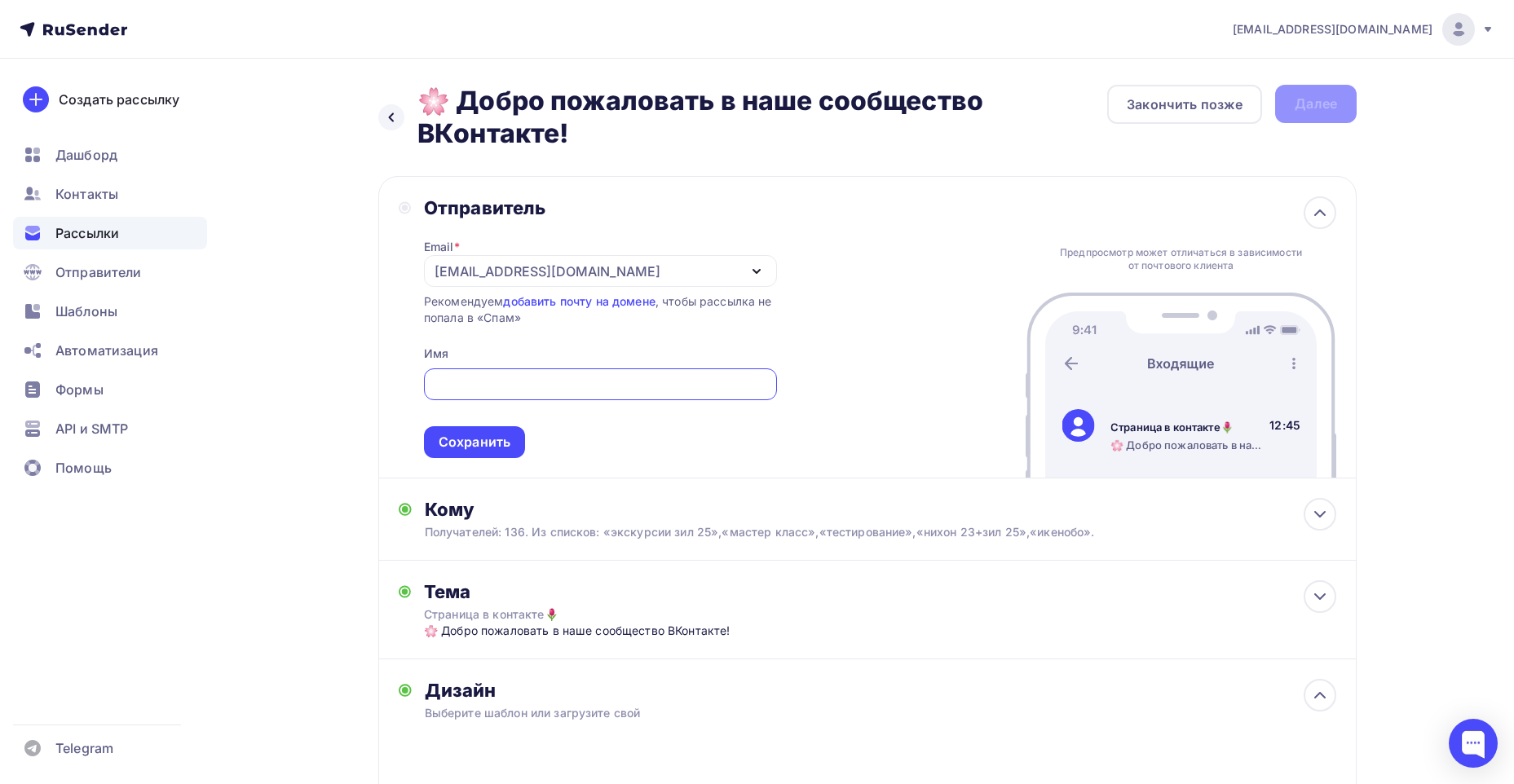 click 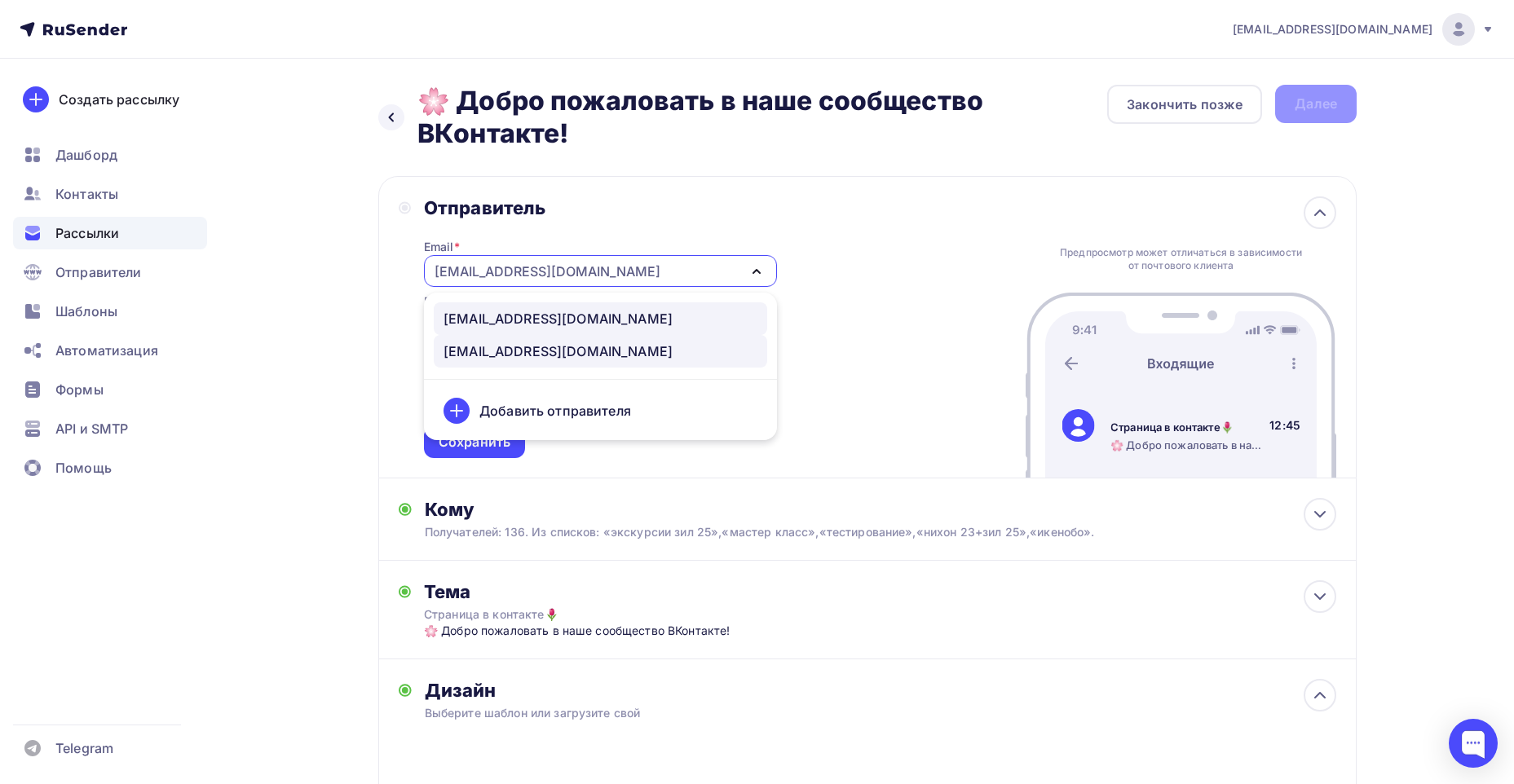 click on "[EMAIL_ADDRESS][DOMAIN_NAME]" at bounding box center (558, 319) 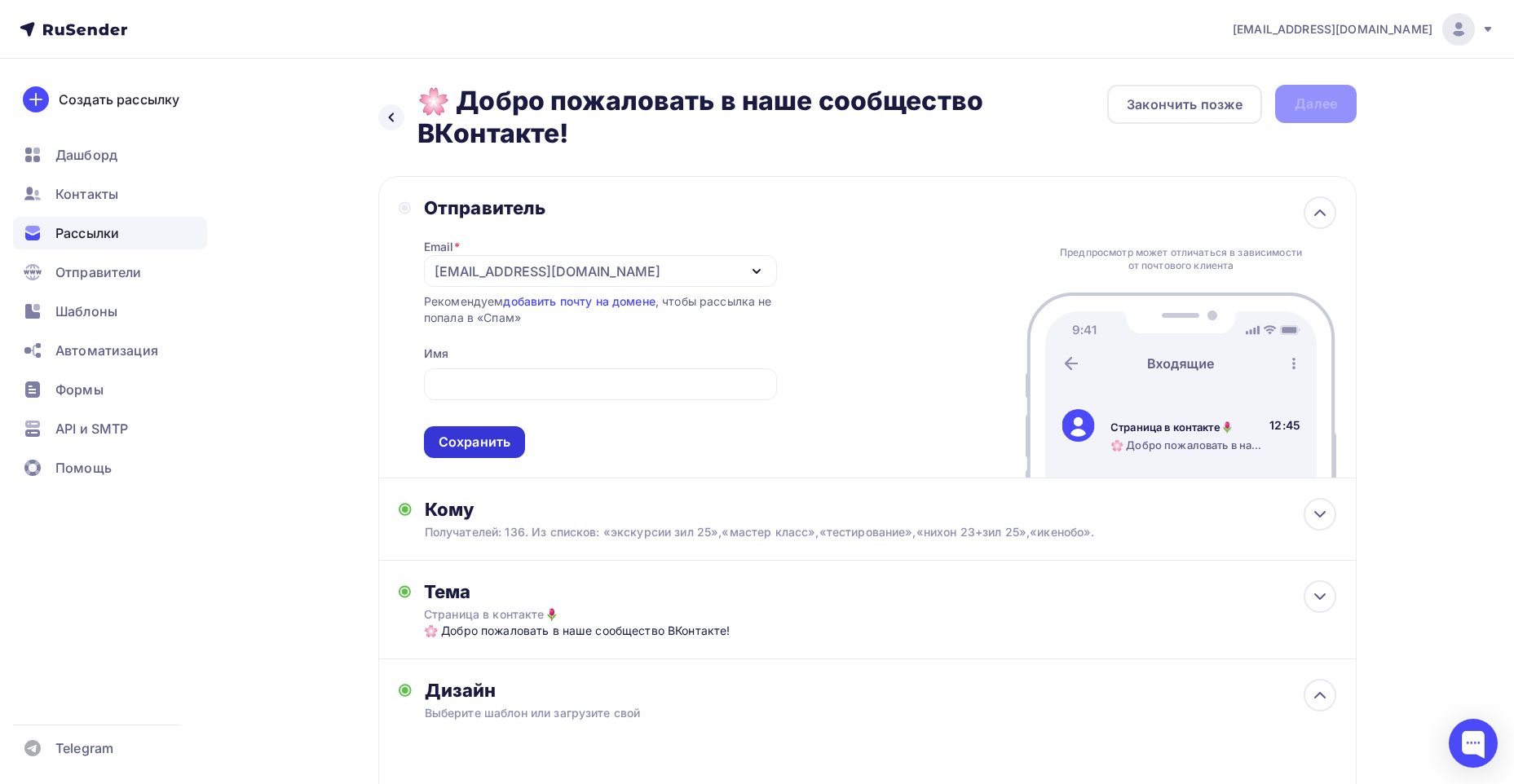 click on "Сохранить" at bounding box center [475, 442] 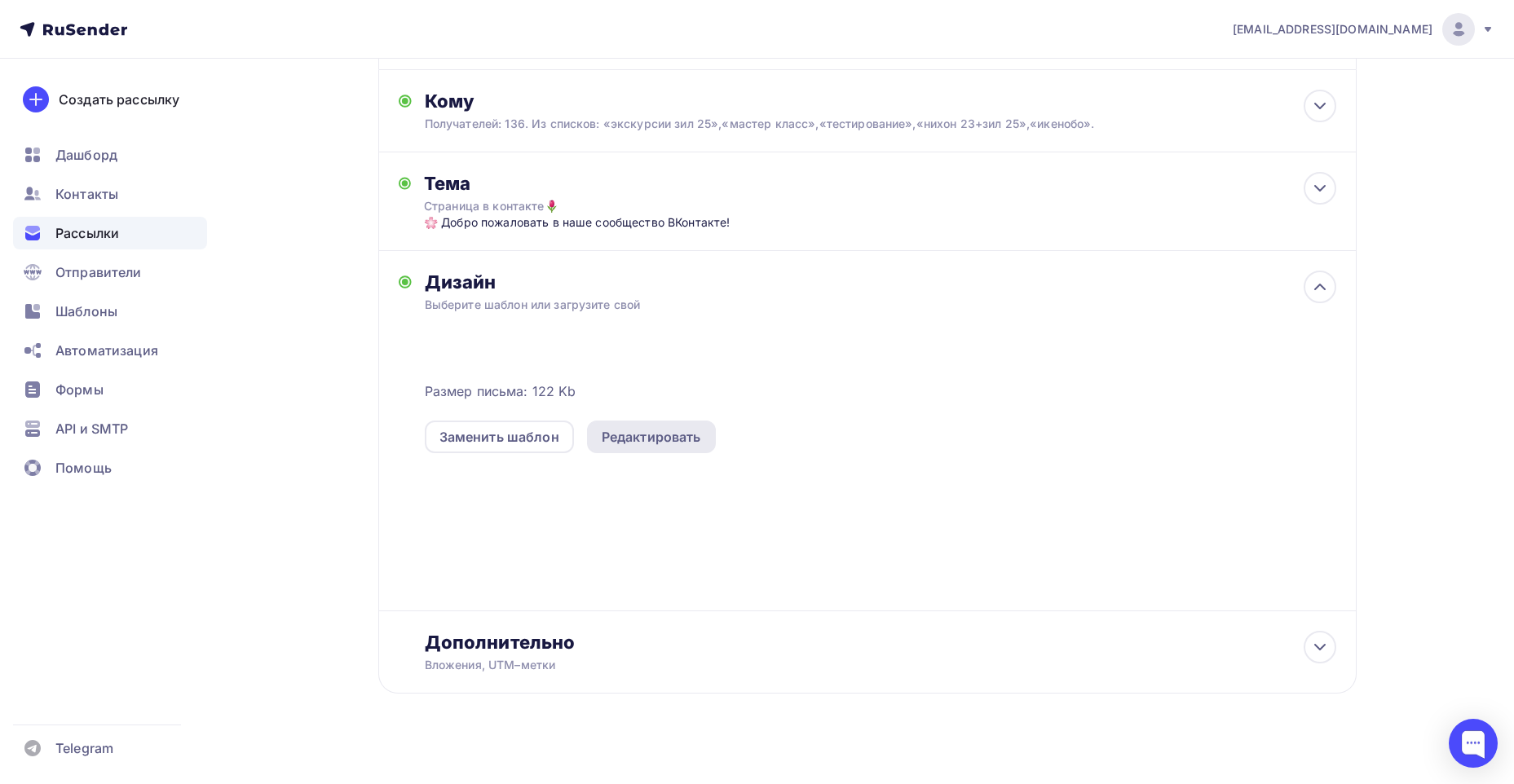 scroll, scrollTop: 204, scrollLeft: 0, axis: vertical 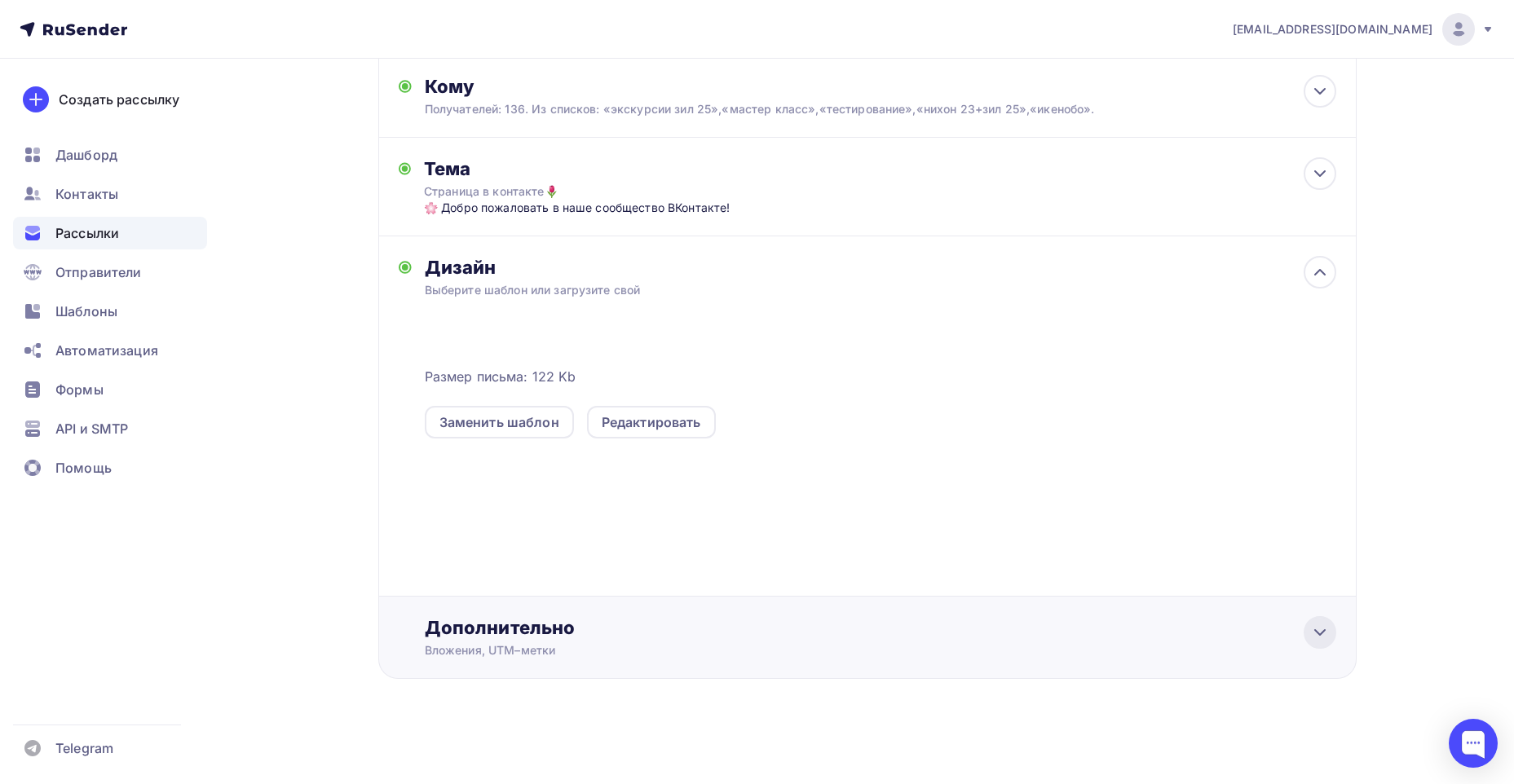 click 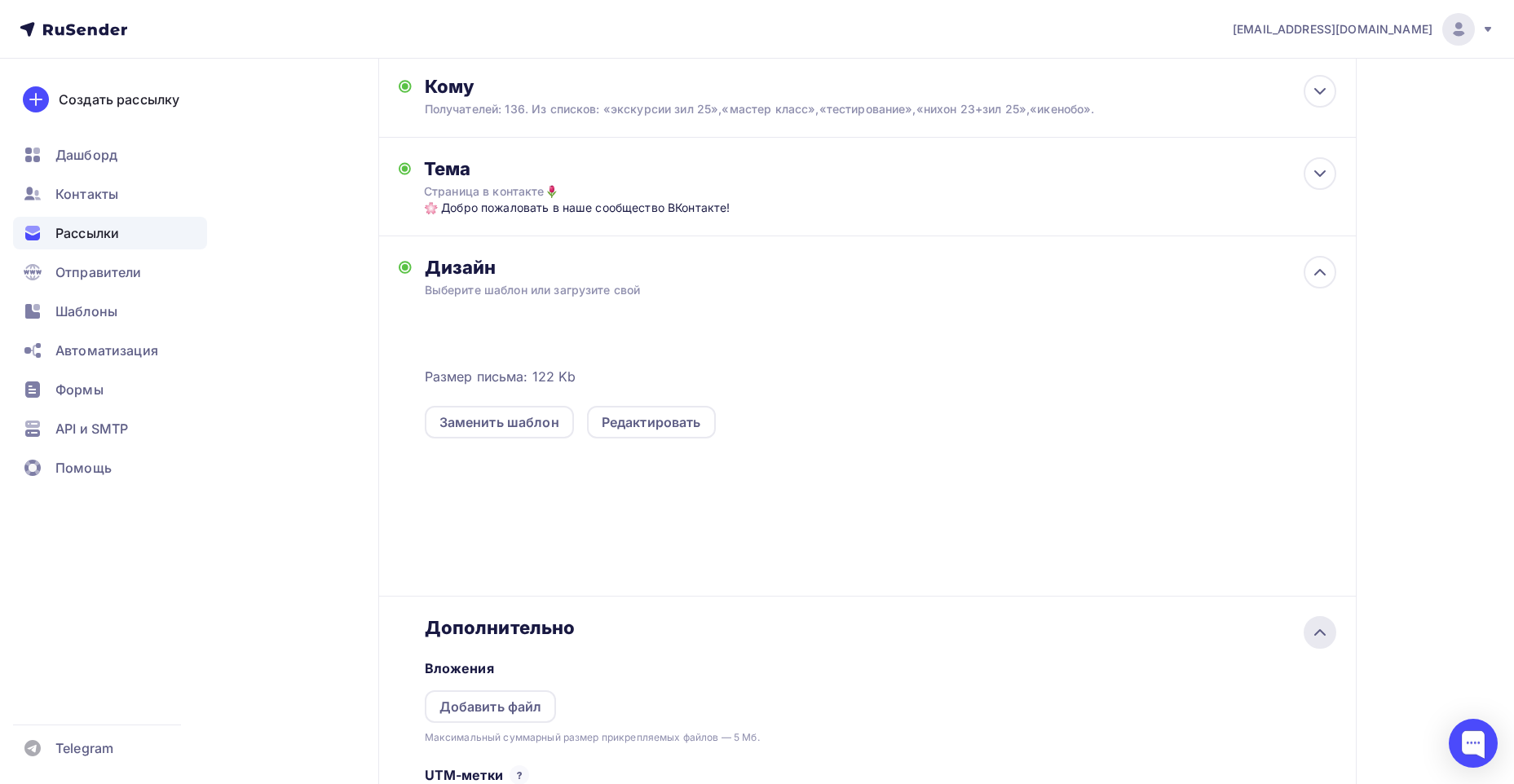 scroll, scrollTop: 203, scrollLeft: 0, axis: vertical 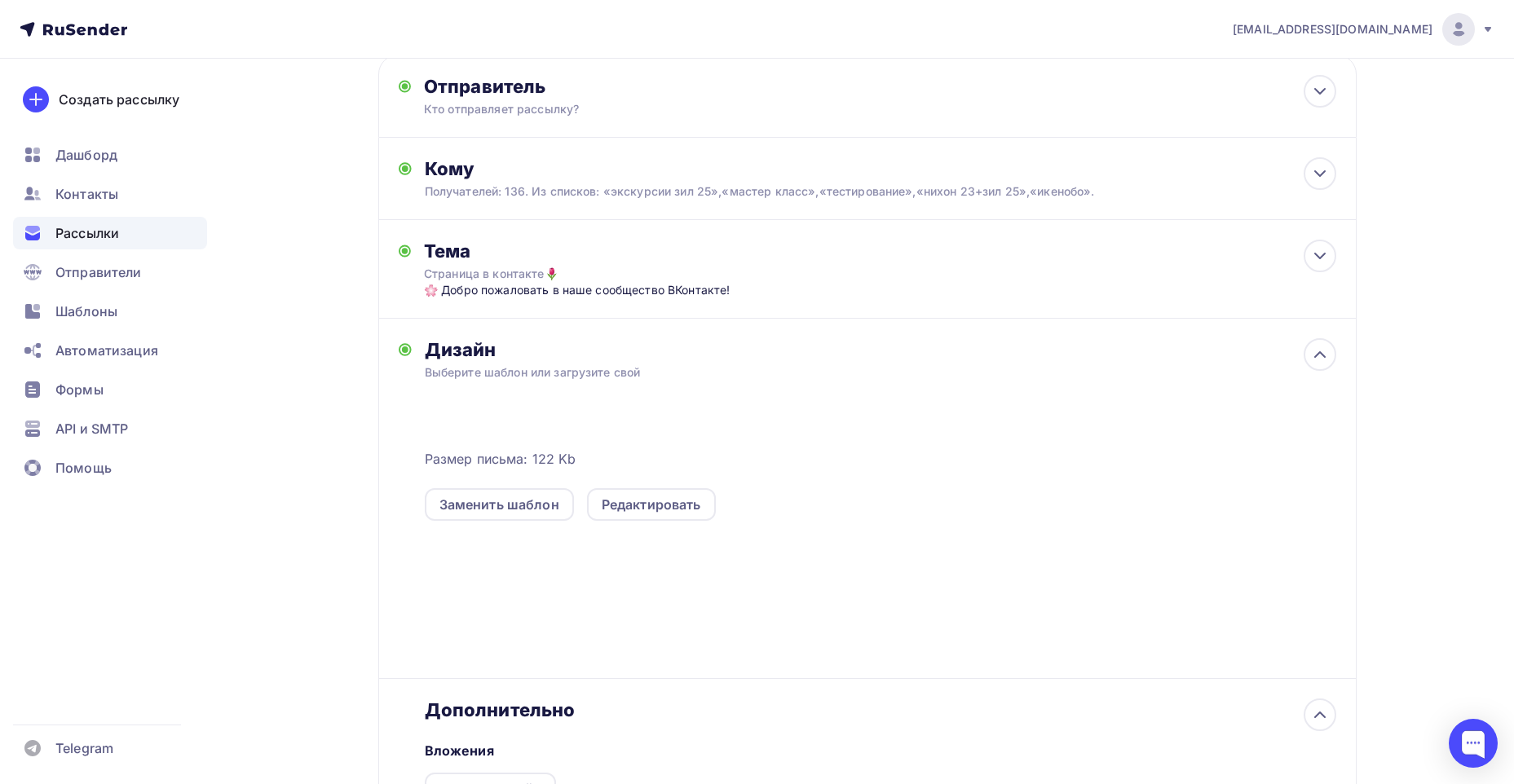 click at bounding box center (1181, 551) 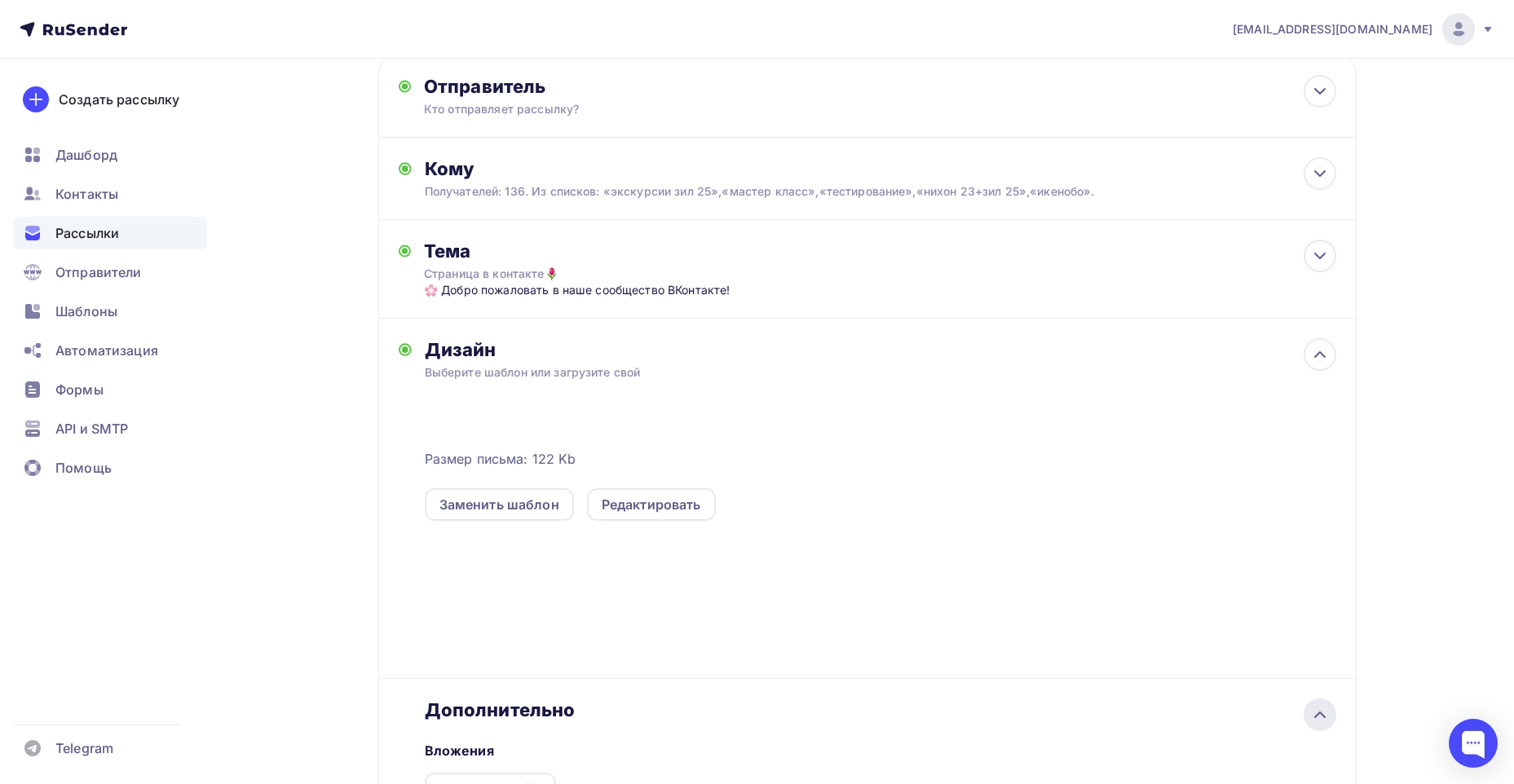 click 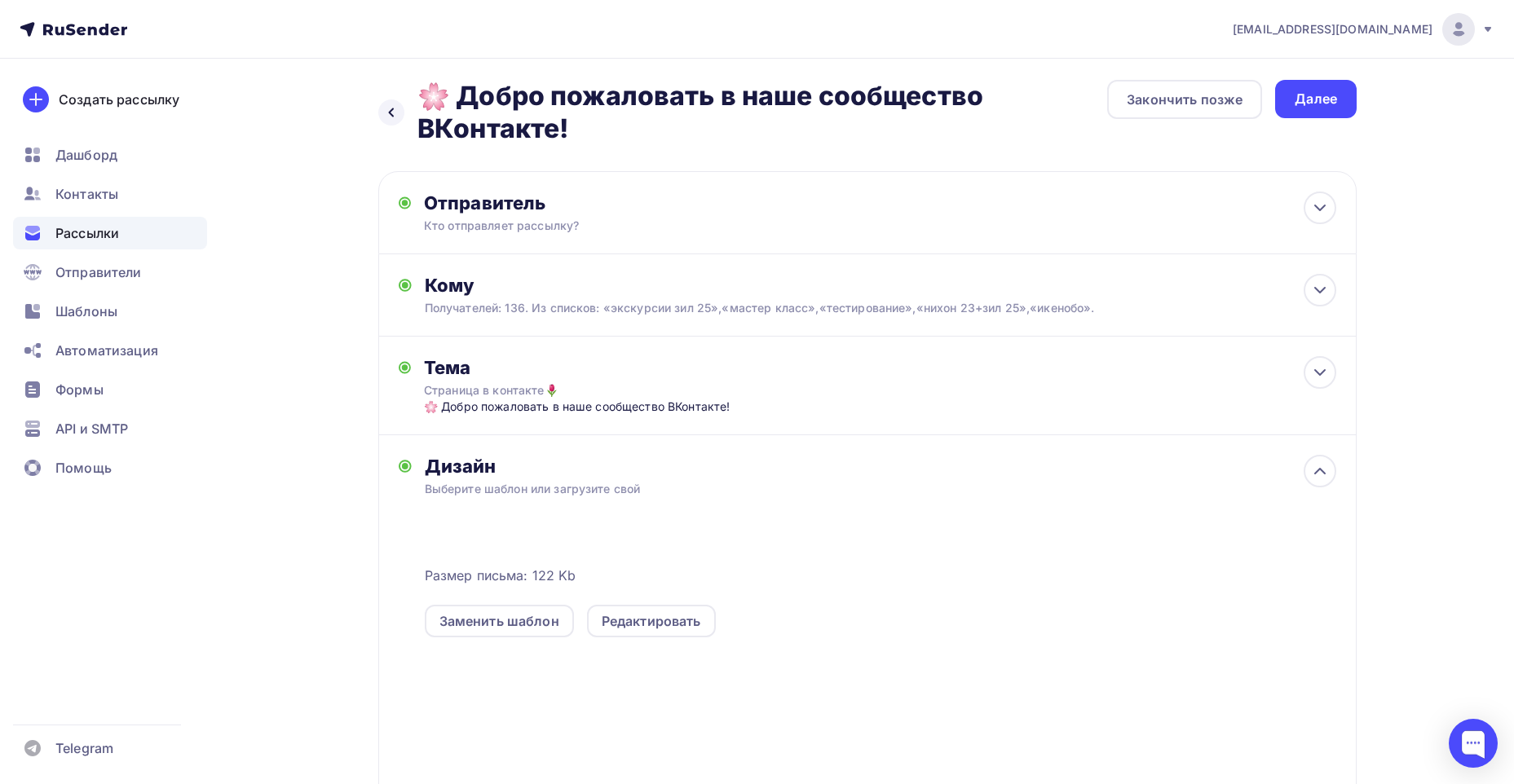 scroll, scrollTop: 0, scrollLeft: 0, axis: both 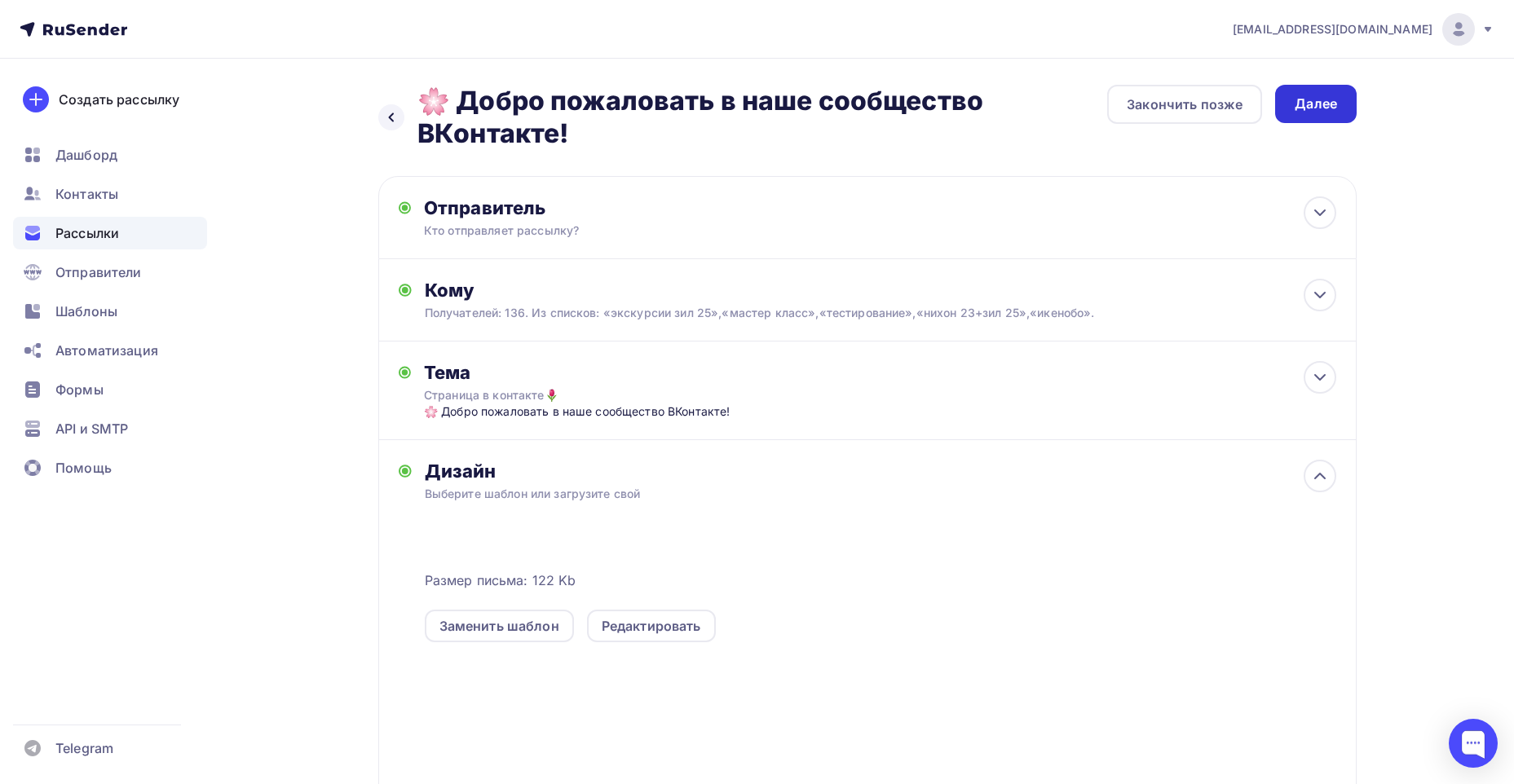 click on "Далее" at bounding box center [1316, 104] 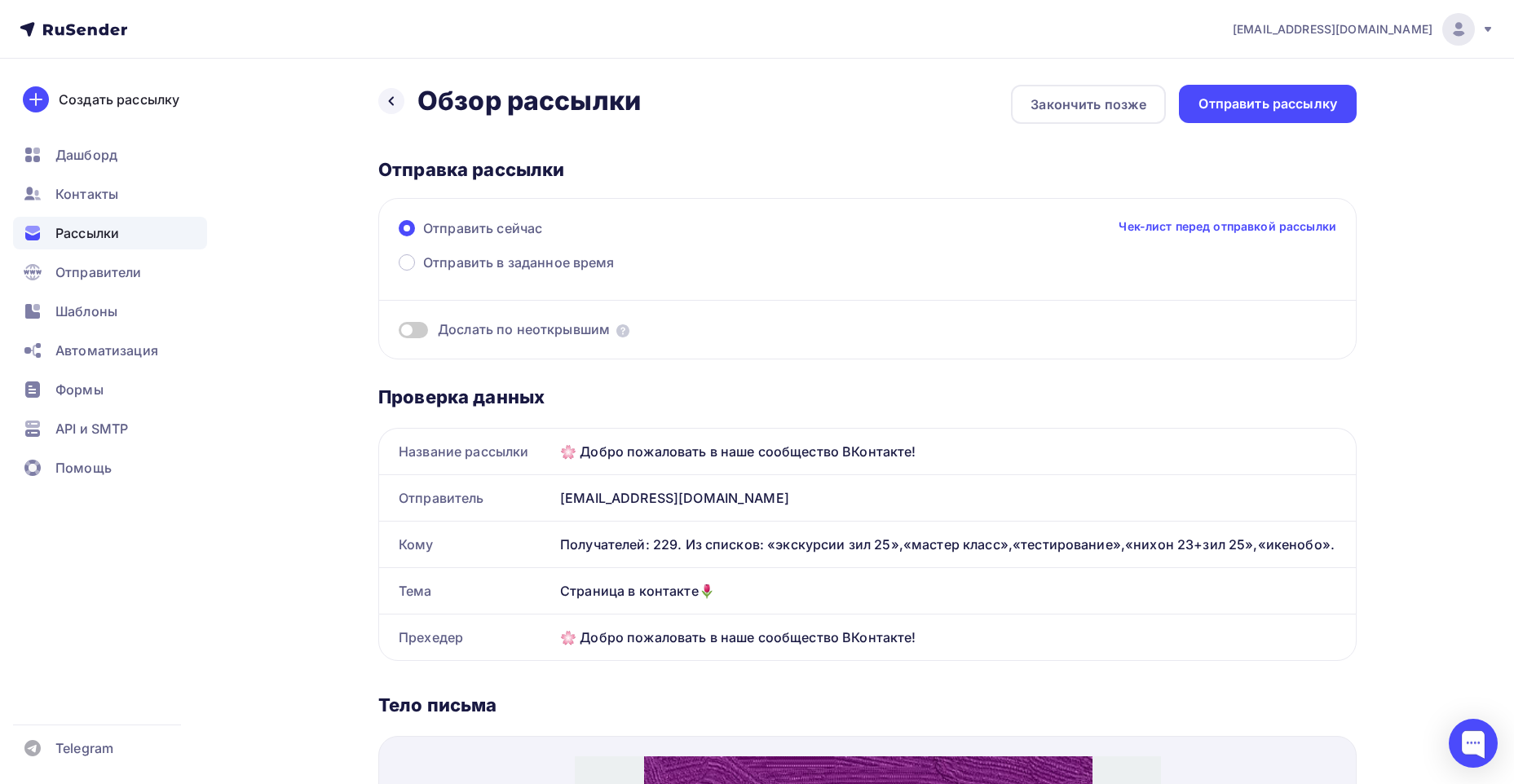 scroll, scrollTop: 0, scrollLeft: 0, axis: both 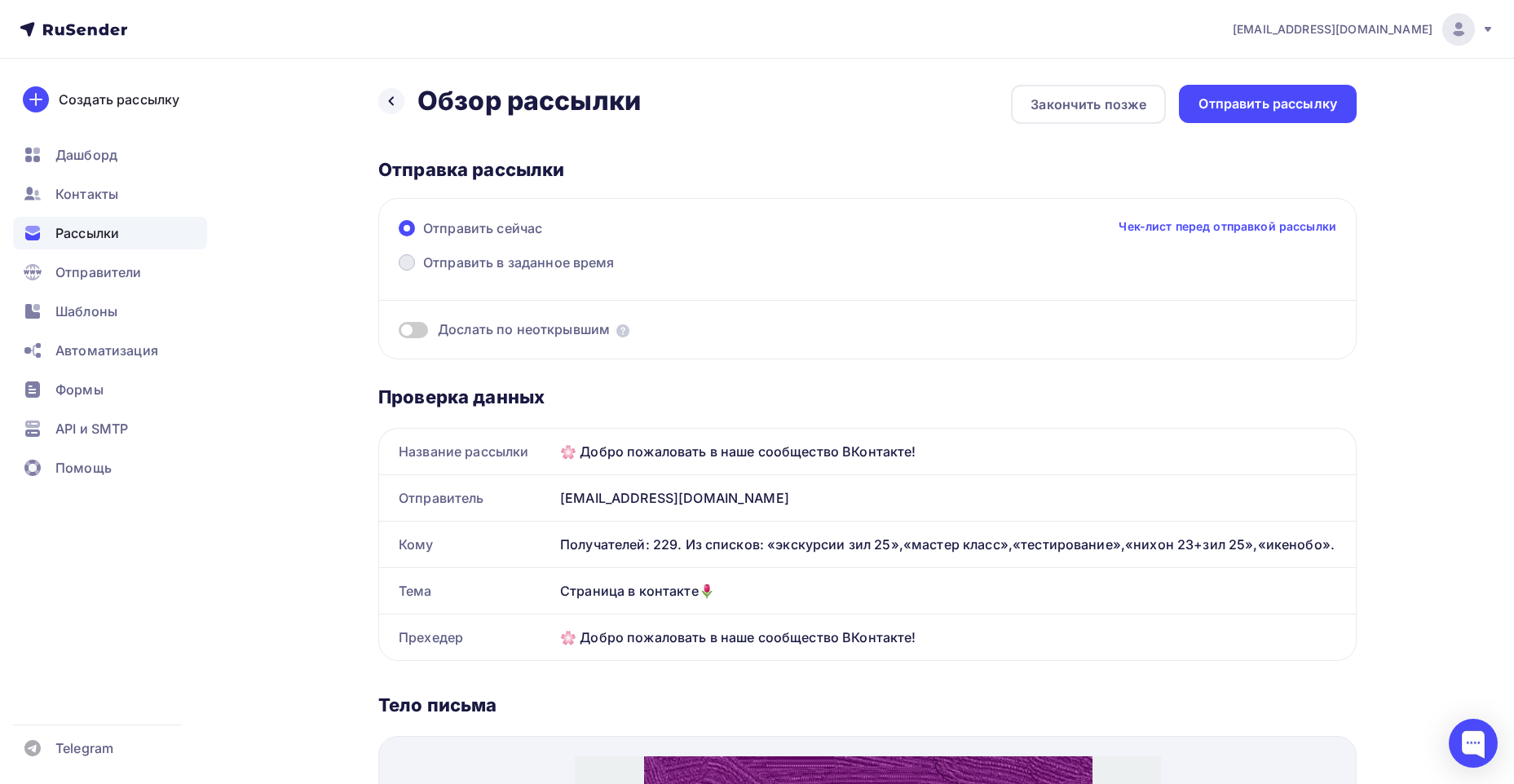 click at bounding box center (407, 262) 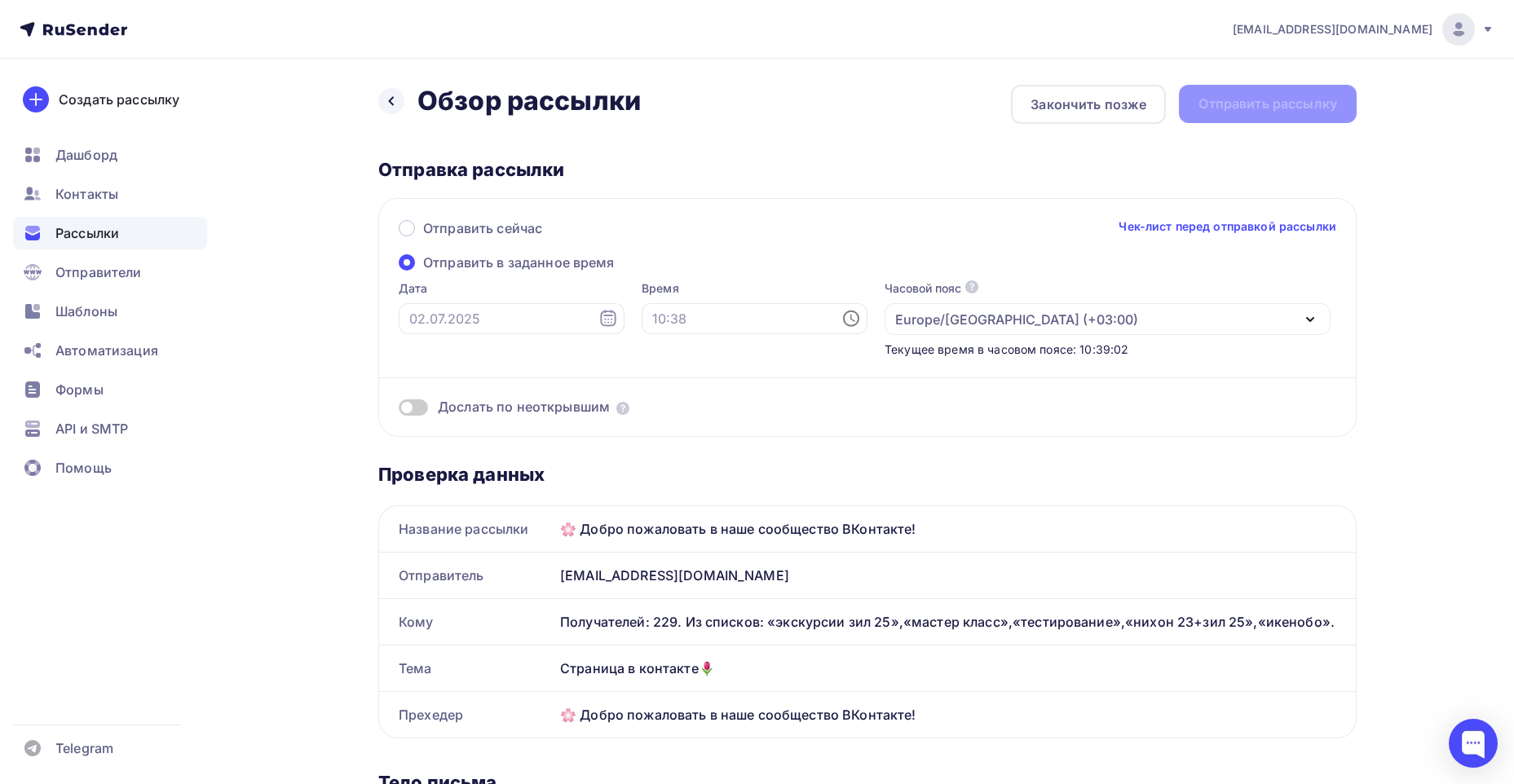 click 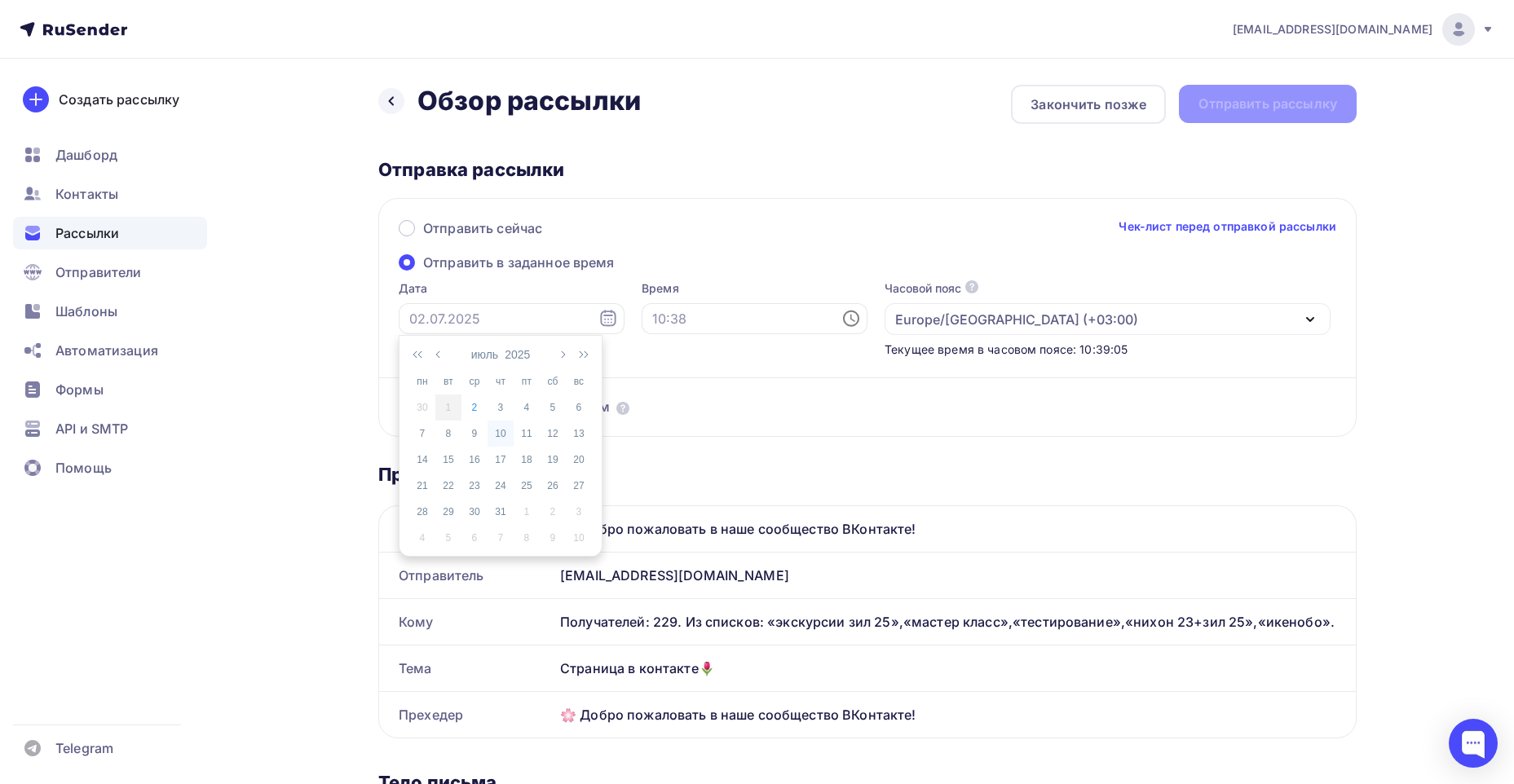 click on "10" at bounding box center (501, 434) 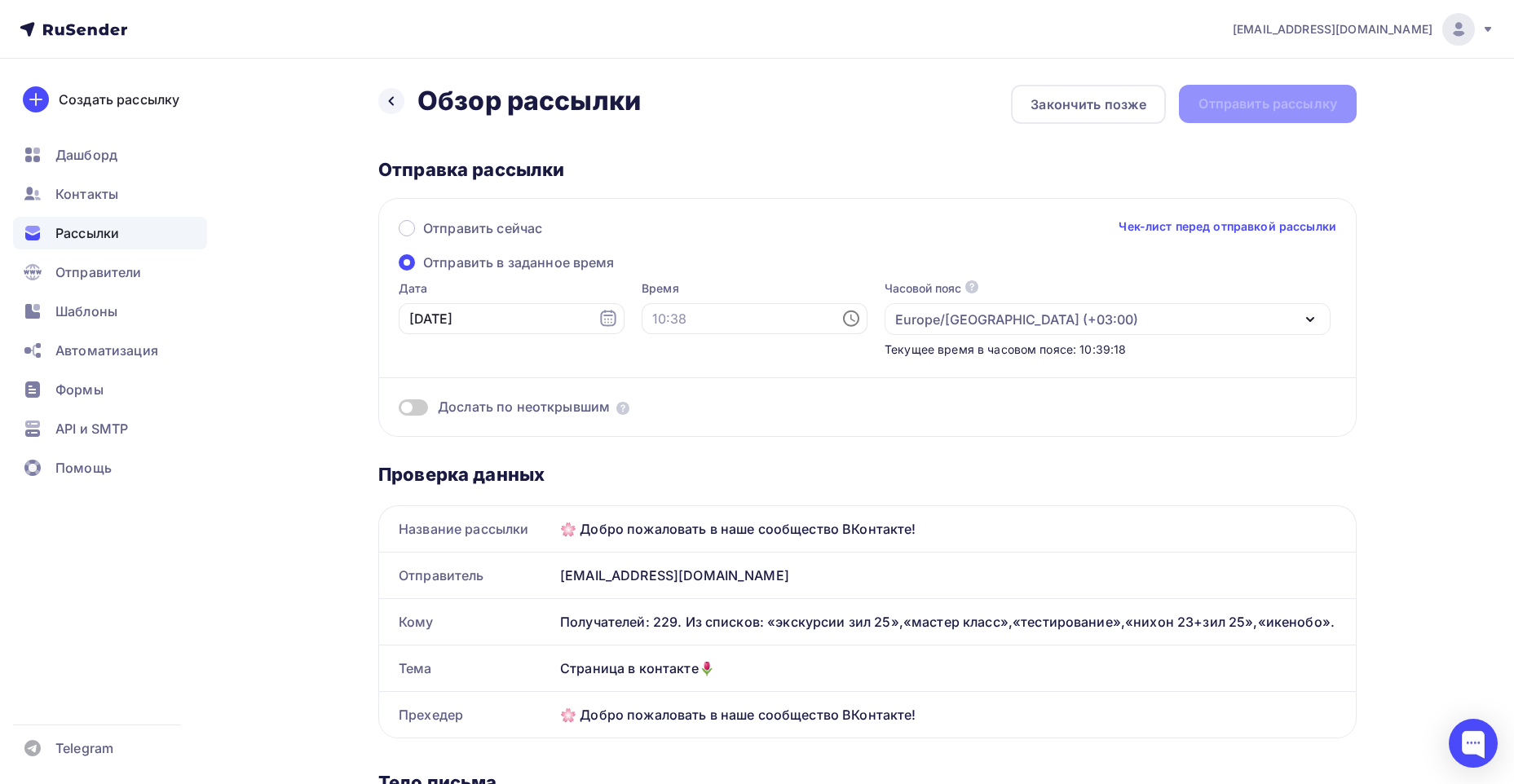 click 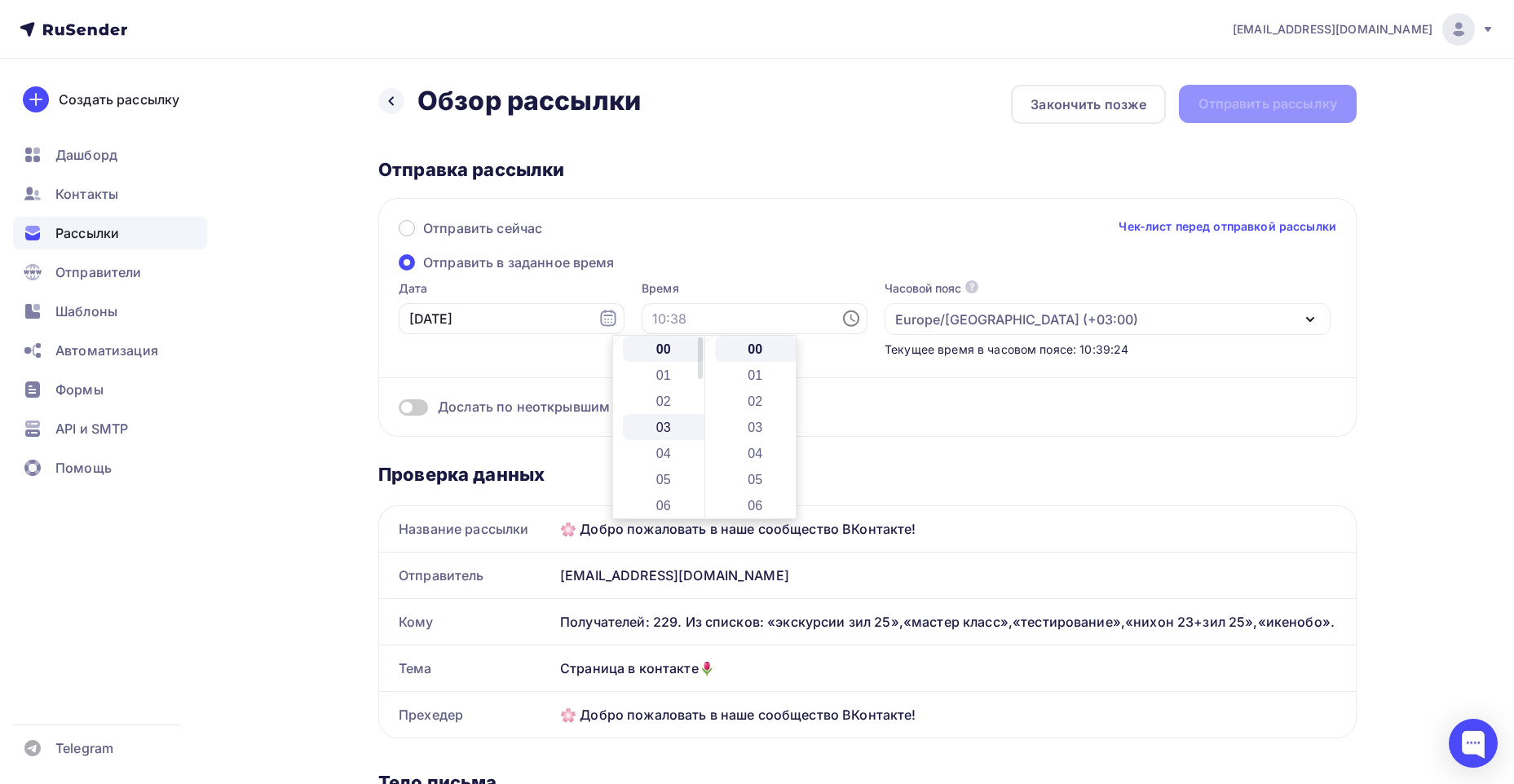 click on "03" at bounding box center (664, 427) 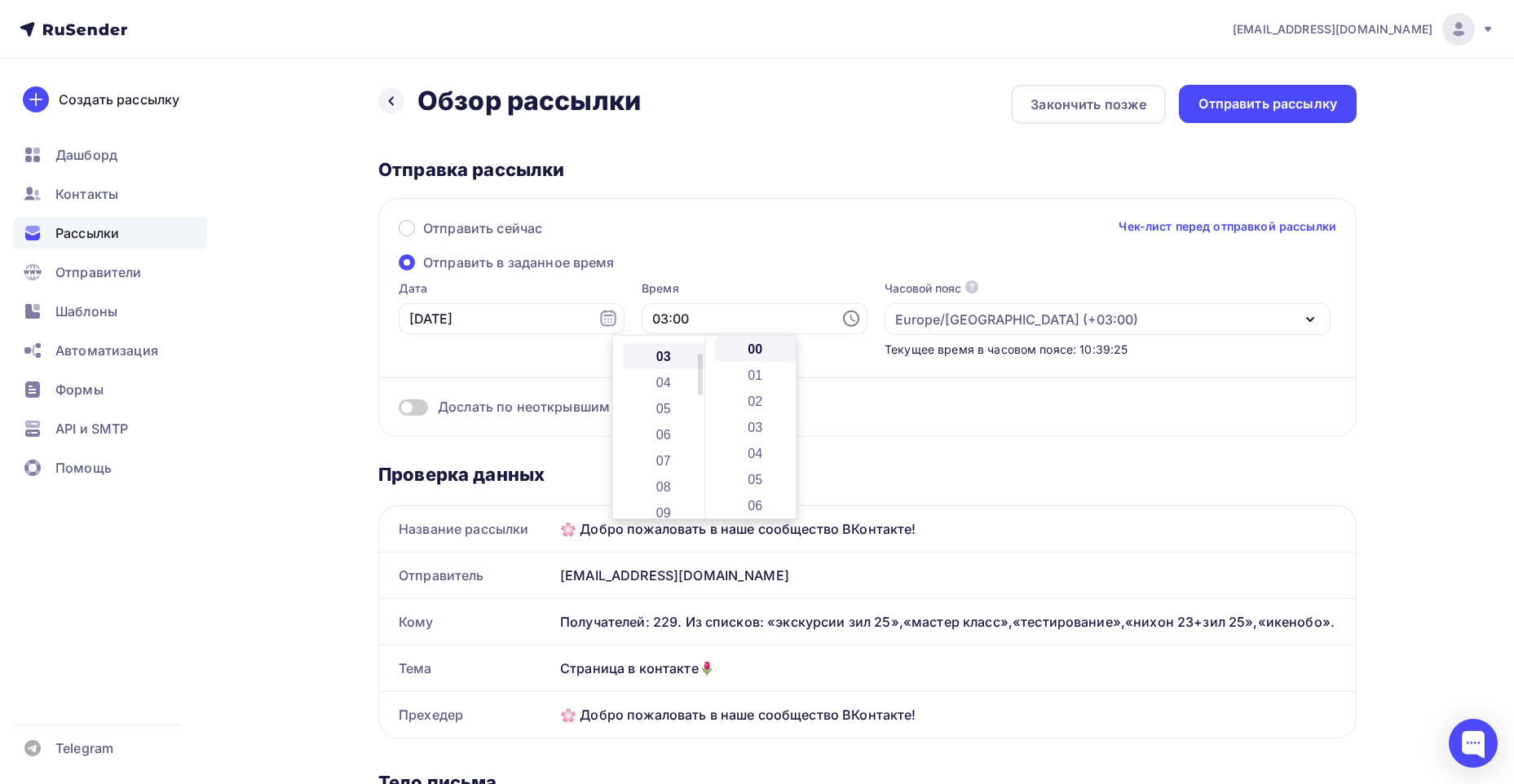 scroll, scrollTop: 78, scrollLeft: 0, axis: vertical 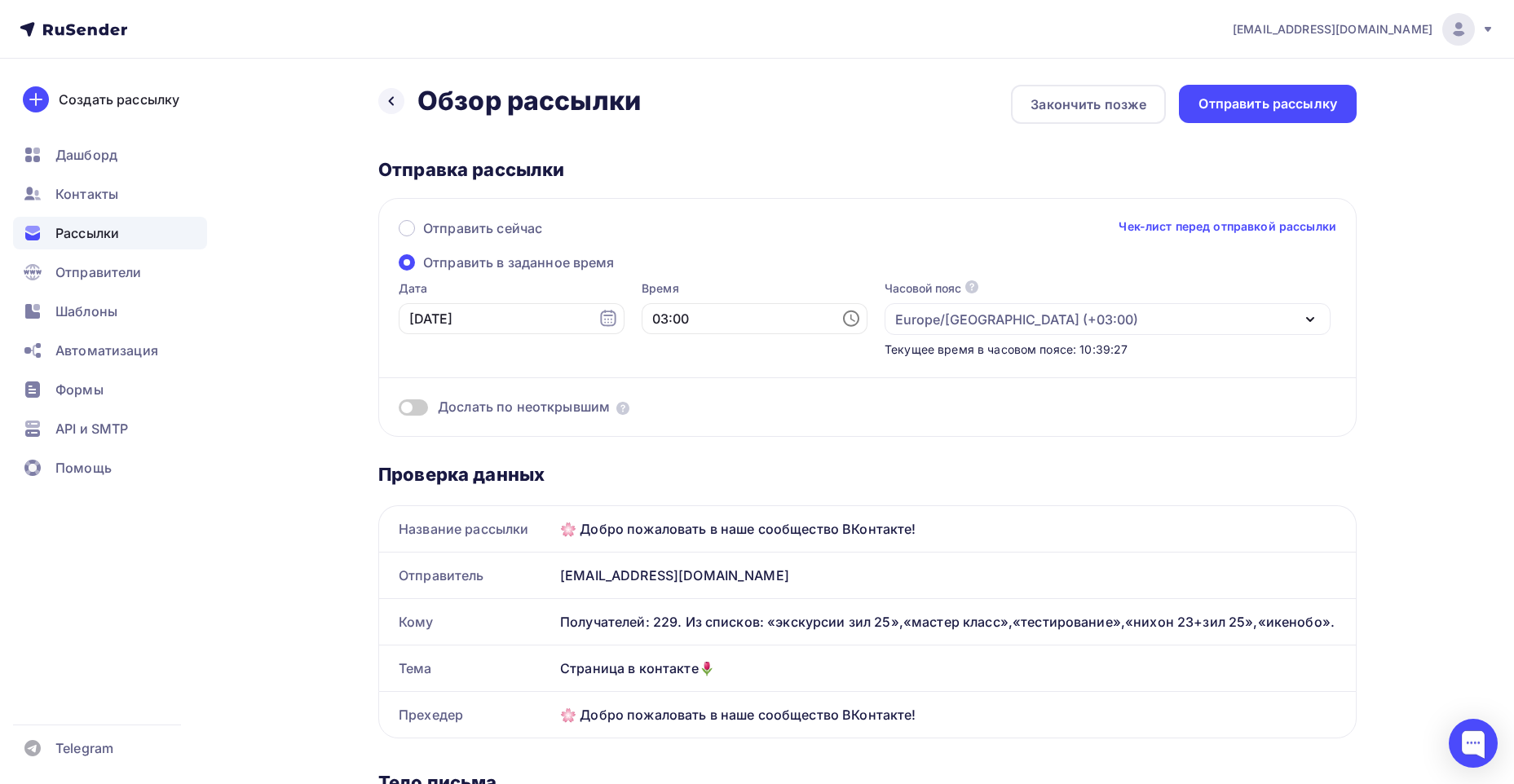 click on "Отправить сейчас
Чек-лист перед отправкой рассылки
Отправить в заданное время
Дата   [DATE]   03:00
Часовой пояс
По умолчанию используется часовой пояс из настроек вашего акаунта
[GEOGRAPHIC_DATA]/[GEOGRAPHIC_DATA] (+03:00)
[GEOGRAPHIC_DATA]/[GEOGRAPHIC_DATA] (+00:00)           [GEOGRAPHIC_DATA]/[GEOGRAPHIC_DATA] (+00:00)           [GEOGRAPHIC_DATA]/[GEOGRAPHIC_DATA] (+03:00)           [GEOGRAPHIC_DATA]/[GEOGRAPHIC_DATA] (+01:00)           [GEOGRAPHIC_DATA]/[GEOGRAPHIC_DATA] (+03:00)           [GEOGRAPHIC_DATA]/[GEOGRAPHIC_DATA] (+03:00)           [GEOGRAPHIC_DATA]/[GEOGRAPHIC_DATA] (+00:00)           [GEOGRAPHIC_DATA]/[GEOGRAPHIC_DATA] (+01:00)           [GEOGRAPHIC_DATA]/[GEOGRAPHIC_DATA] (+00:00)           [GEOGRAPHIC_DATA]/[GEOGRAPHIC_DATA] (+00:00)           [GEOGRAPHIC_DATA]/[GEOGRAPHIC_DATA] (+02:00)           [GEOGRAPHIC_DATA]/[GEOGRAPHIC_DATA] (+01:00)           [GEOGRAPHIC_DATA]/[GEOGRAPHIC_DATA] (+02:00)           [GEOGRAPHIC_DATA]/[GEOGRAPHIC_DATA] (+02:00)           [GEOGRAPHIC_DATA]/[GEOGRAPHIC_DATA] (+01:00)           [GEOGRAPHIC_DATA]/[GEOGRAPHIC_DATA] (+02:00)" at bounding box center [867, 317] 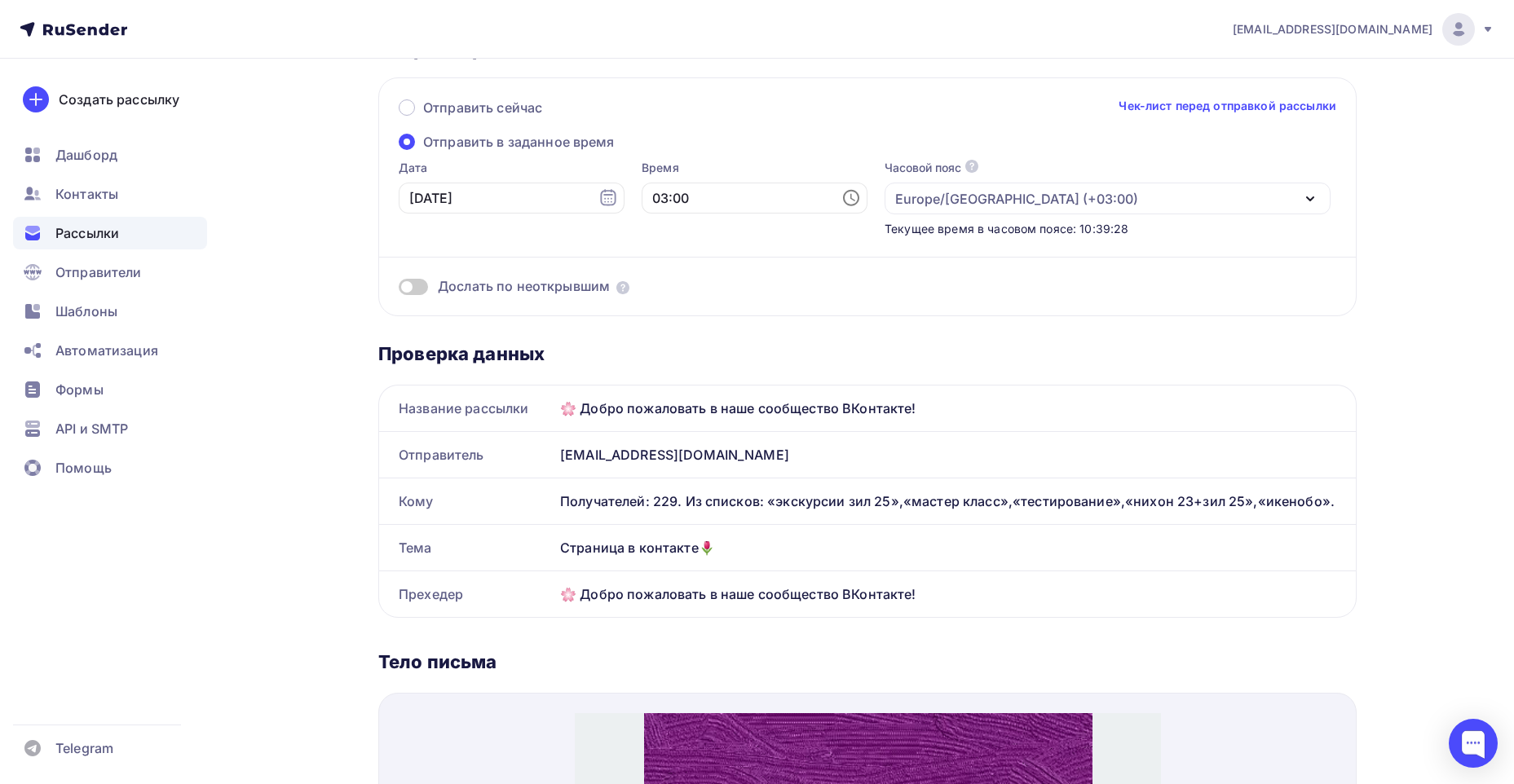 scroll, scrollTop: 163, scrollLeft: 0, axis: vertical 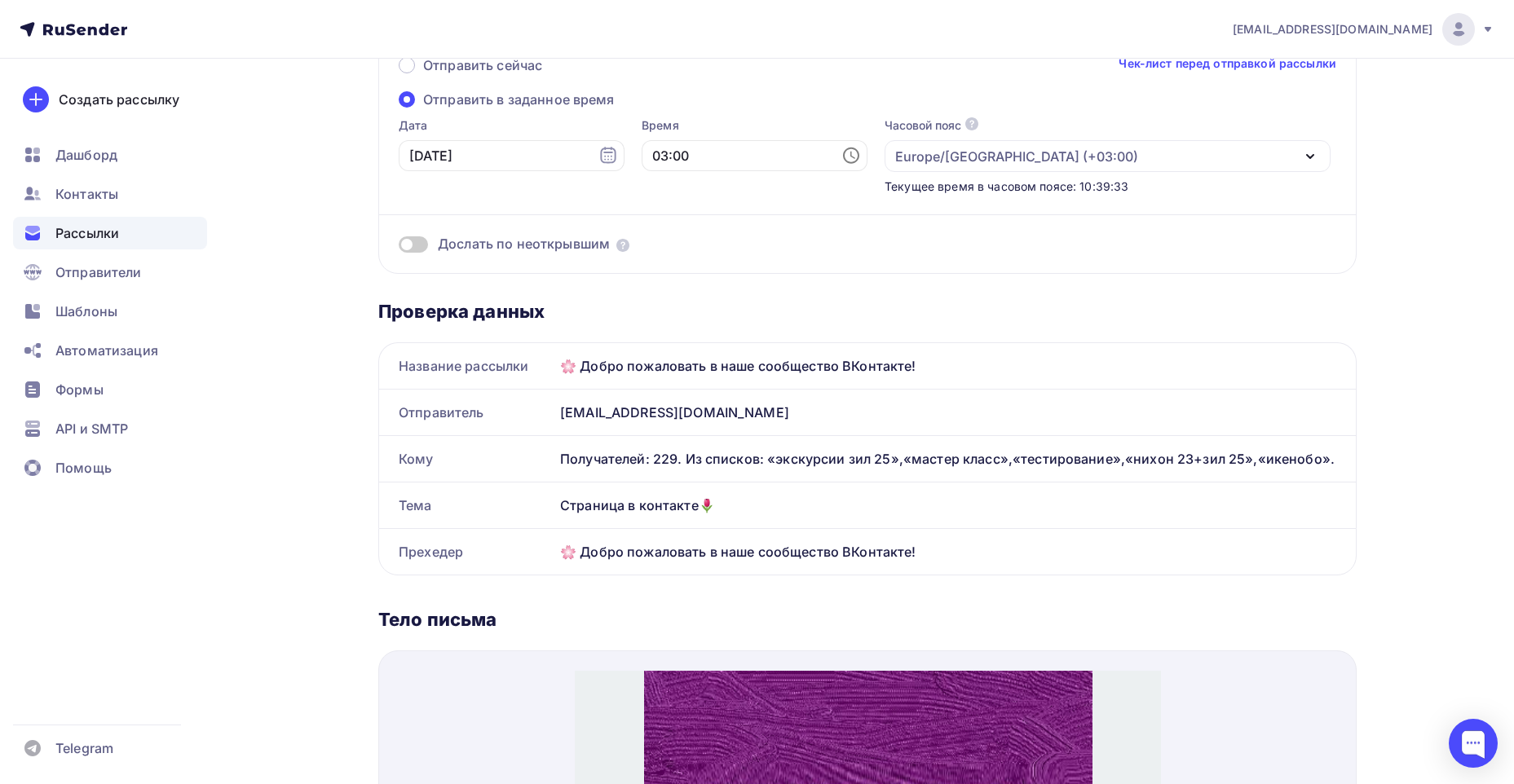 click at bounding box center (413, 244) 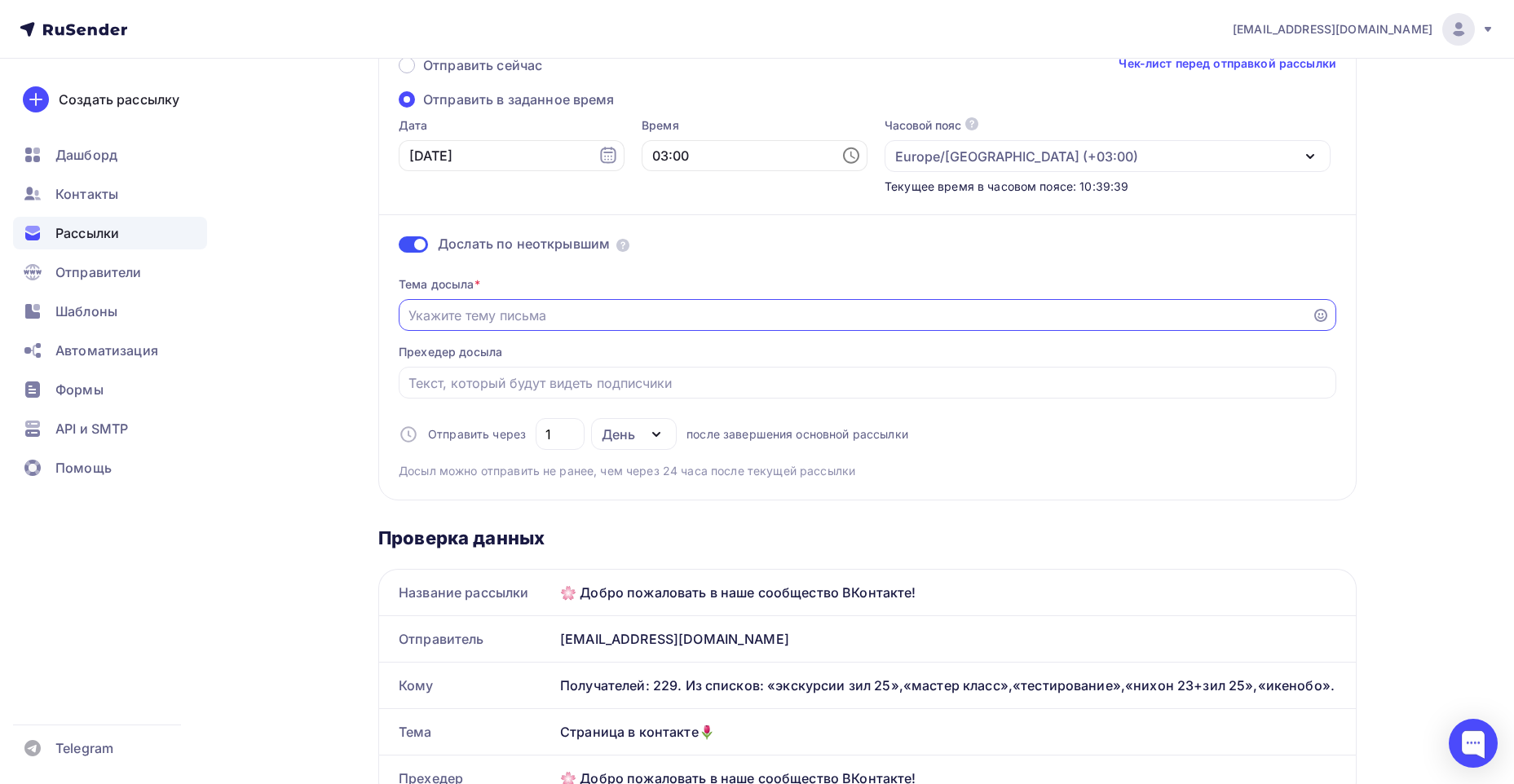 click on "Отправить в заданное время" at bounding box center (855, 315) 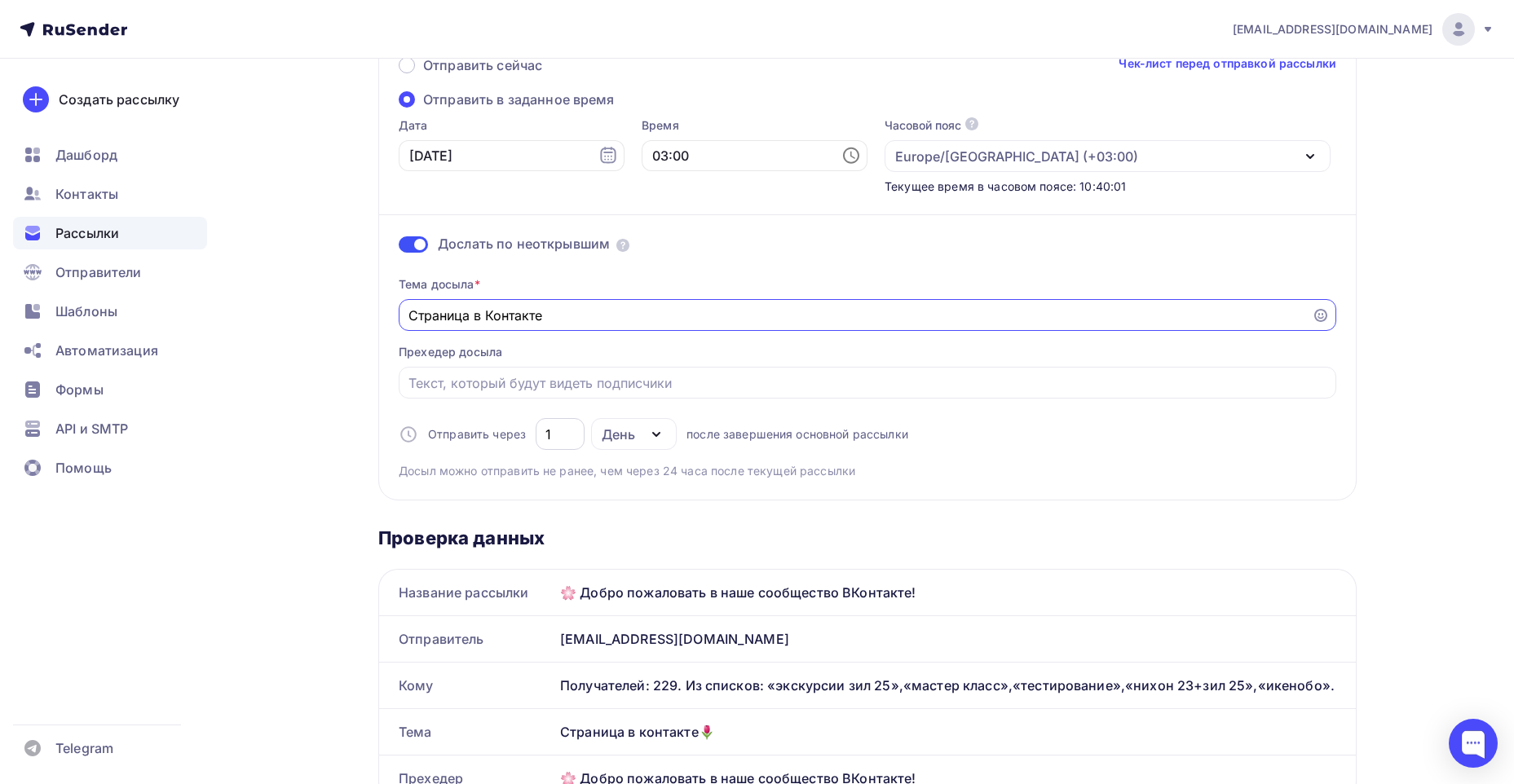 type on "Страница в Контакте" 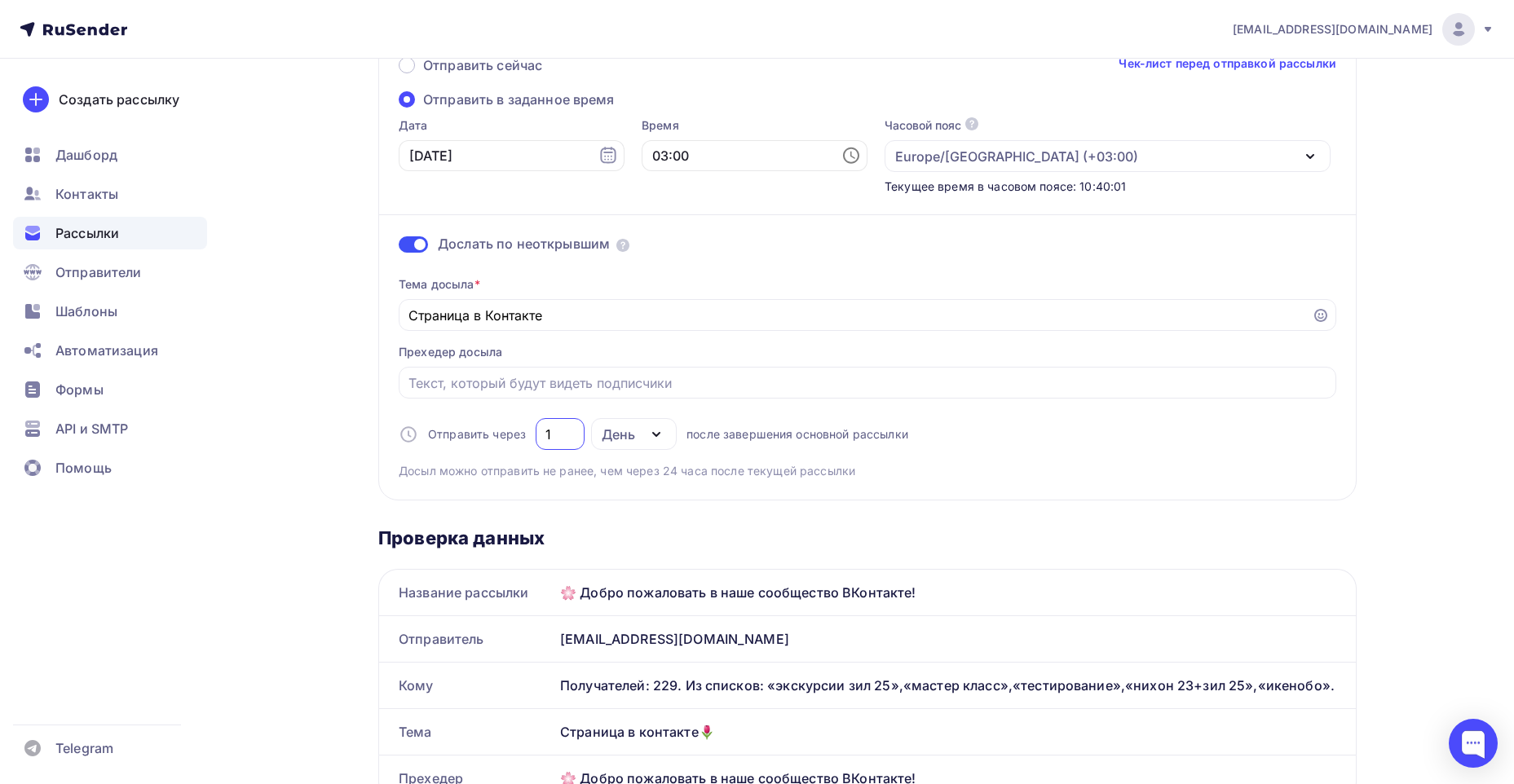 drag, startPoint x: 567, startPoint y: 434, endPoint x: 535, endPoint y: 432, distance: 32.06244 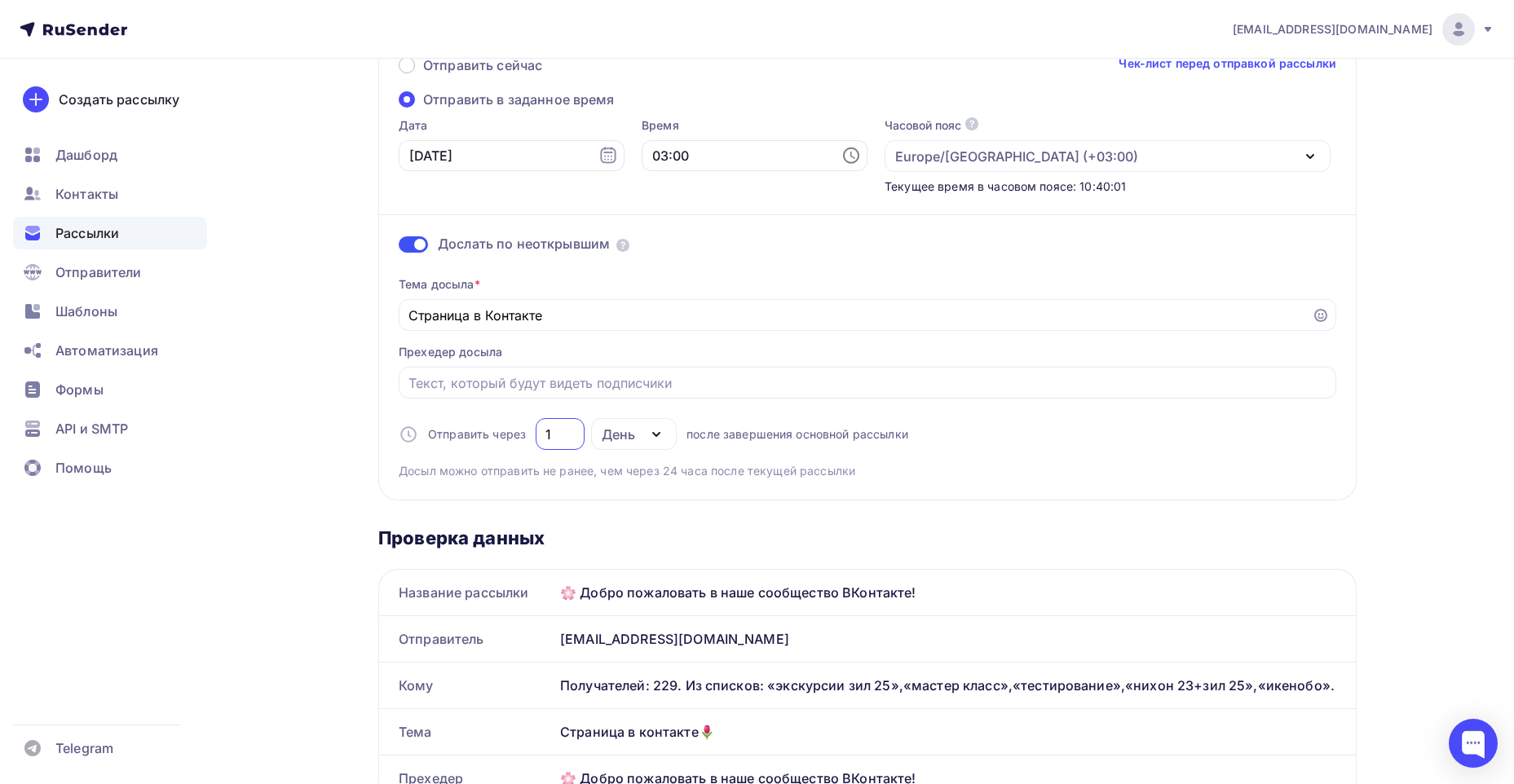 click on "1" at bounding box center (560, 434) 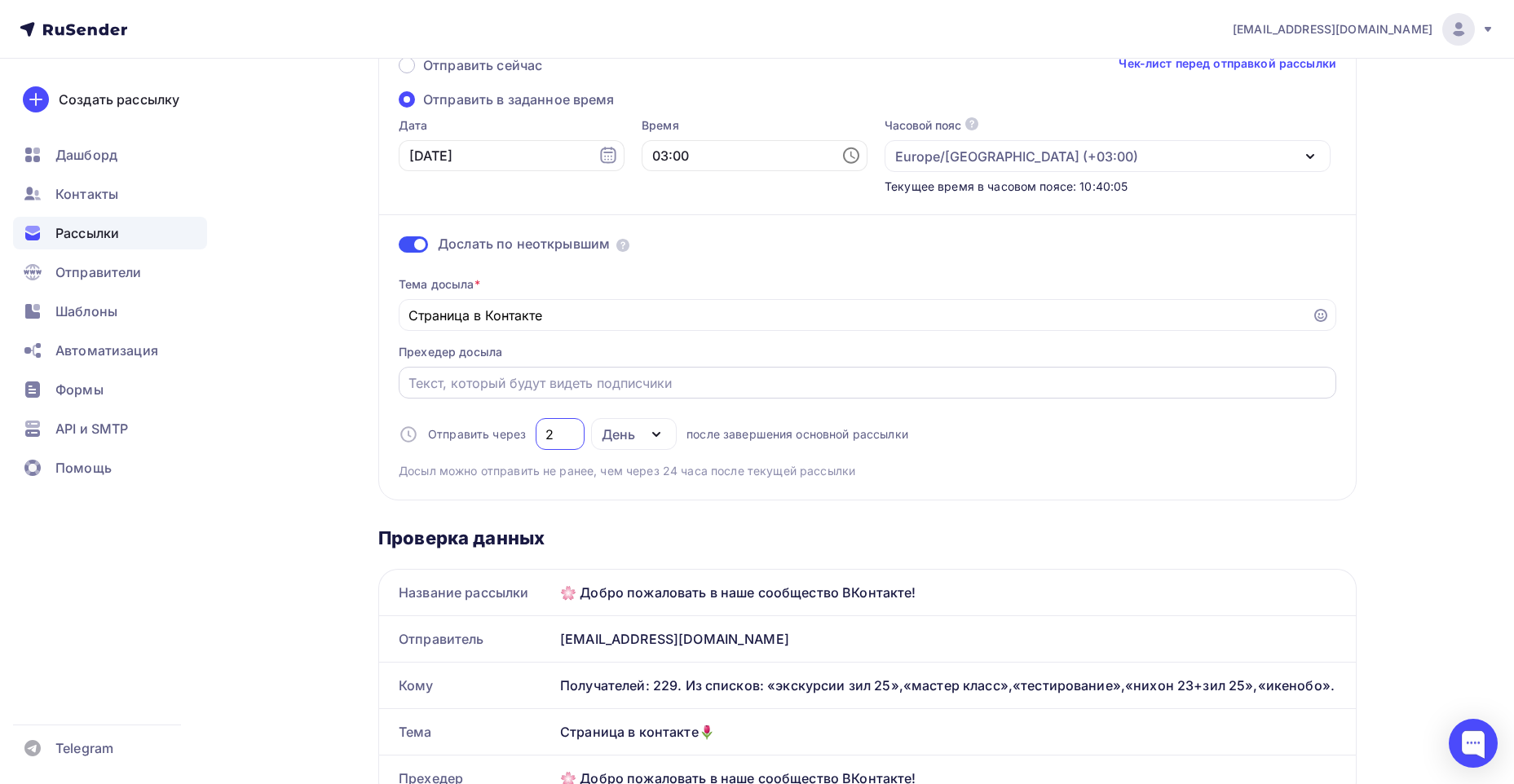 type on "2" 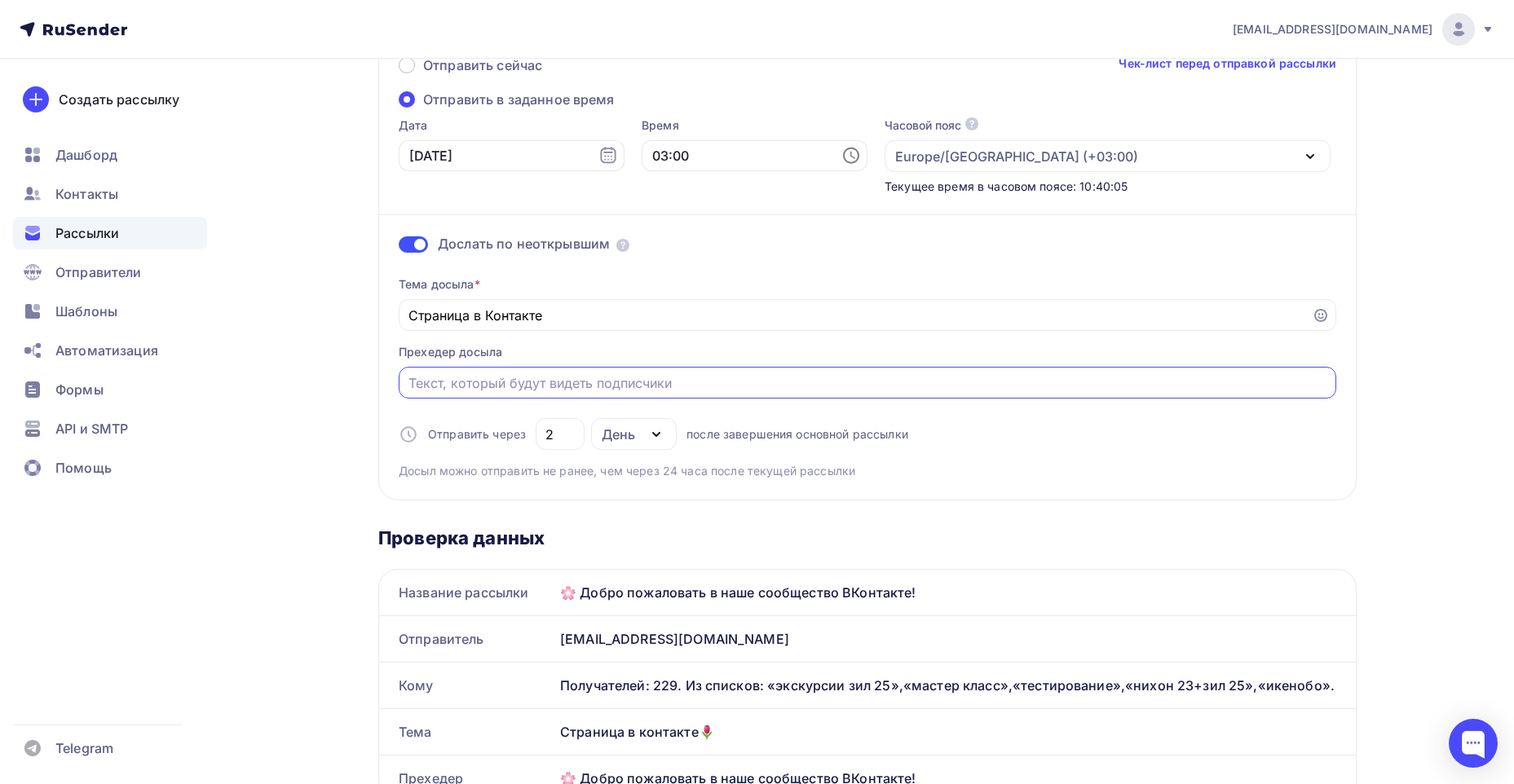 click on "Отправить в заданное время" at bounding box center (867, 383) 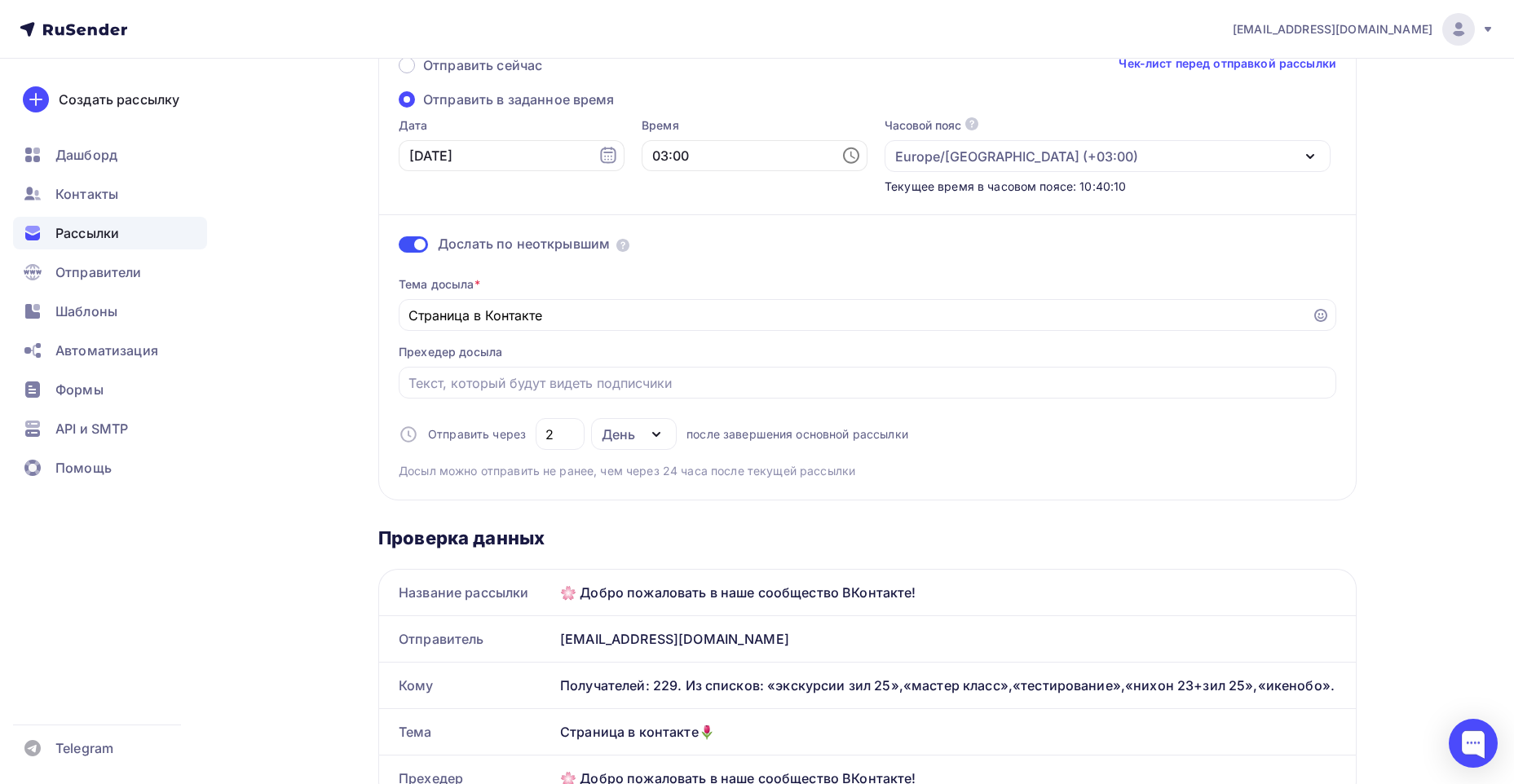 drag, startPoint x: 915, startPoint y: 590, endPoint x: 548, endPoint y: 592, distance: 367.00545 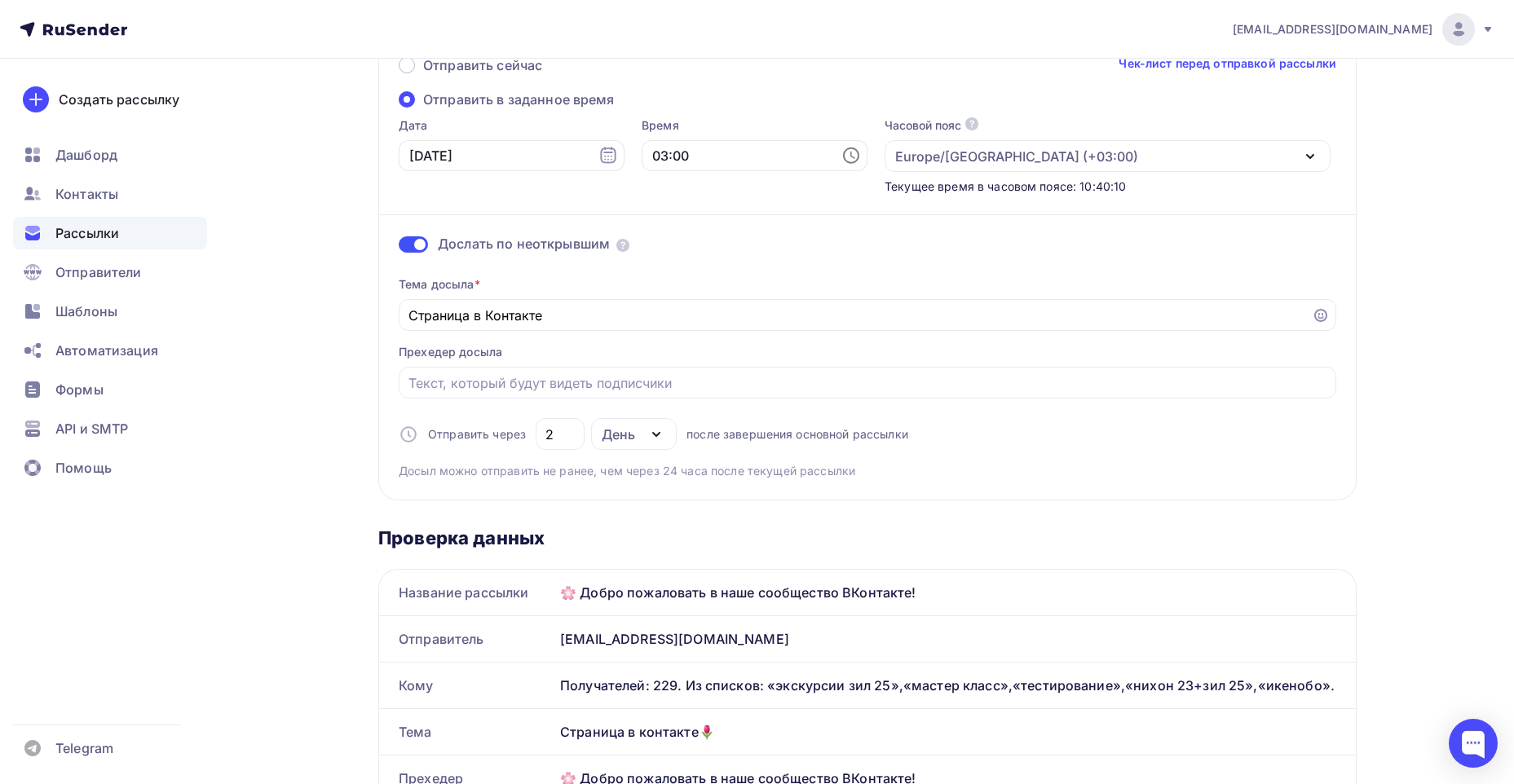 click on "Название рассылки
🌸 Добро пожаловать в наше сообщество ВКонтакте!" at bounding box center [867, 592] 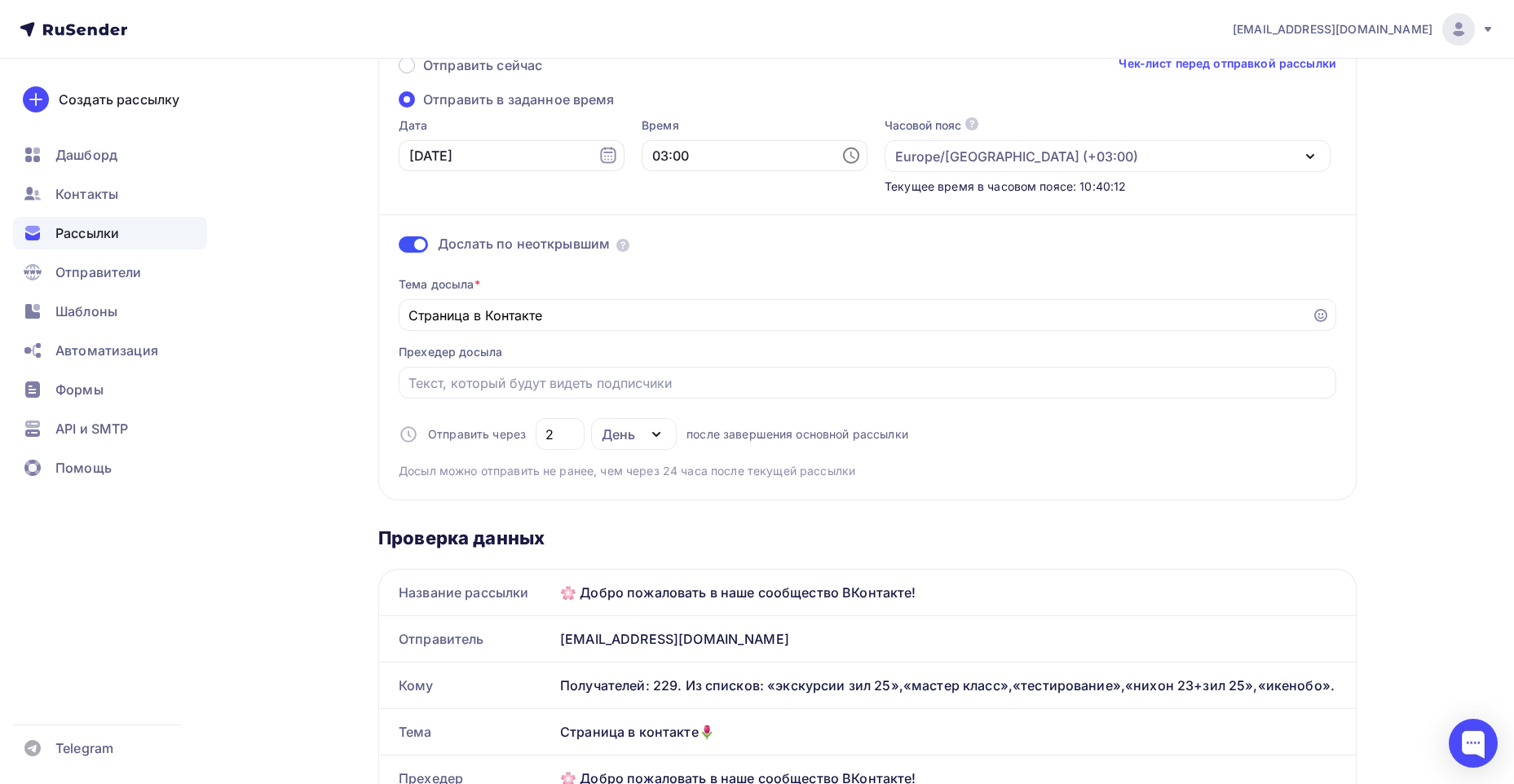 copy on "Название рассылки
🌸 Добро пожаловать в наше сообщество ВКонтакте!" 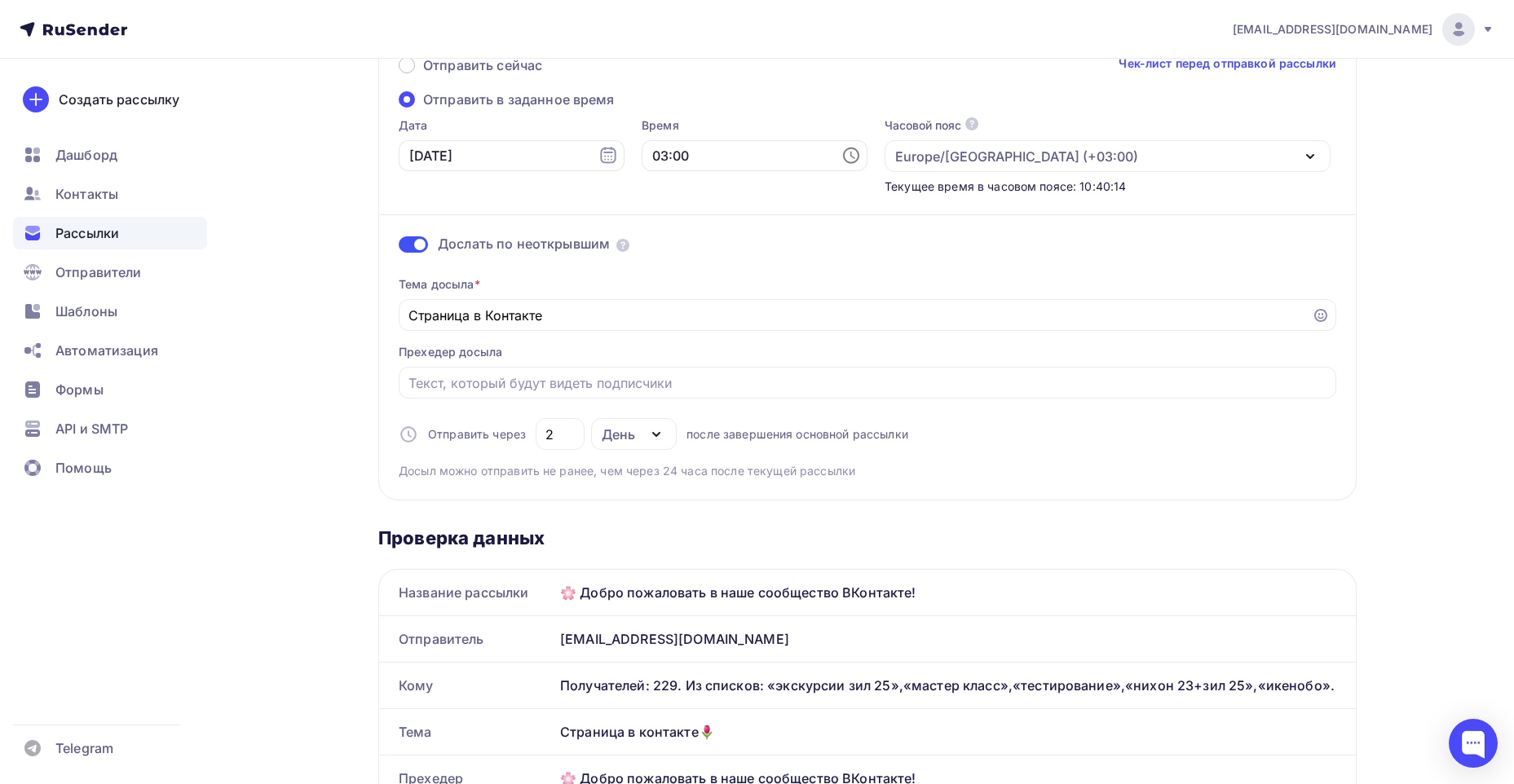 click on "Тема досыла  *     Страница в Контакте           Прехедер досыла                 Отправить через     2
День
День           Часы             после завершения основной рассылки   Досыл можно отправить не ранее, чем через 24 часа после текущей
рассылки" at bounding box center (867, 371) 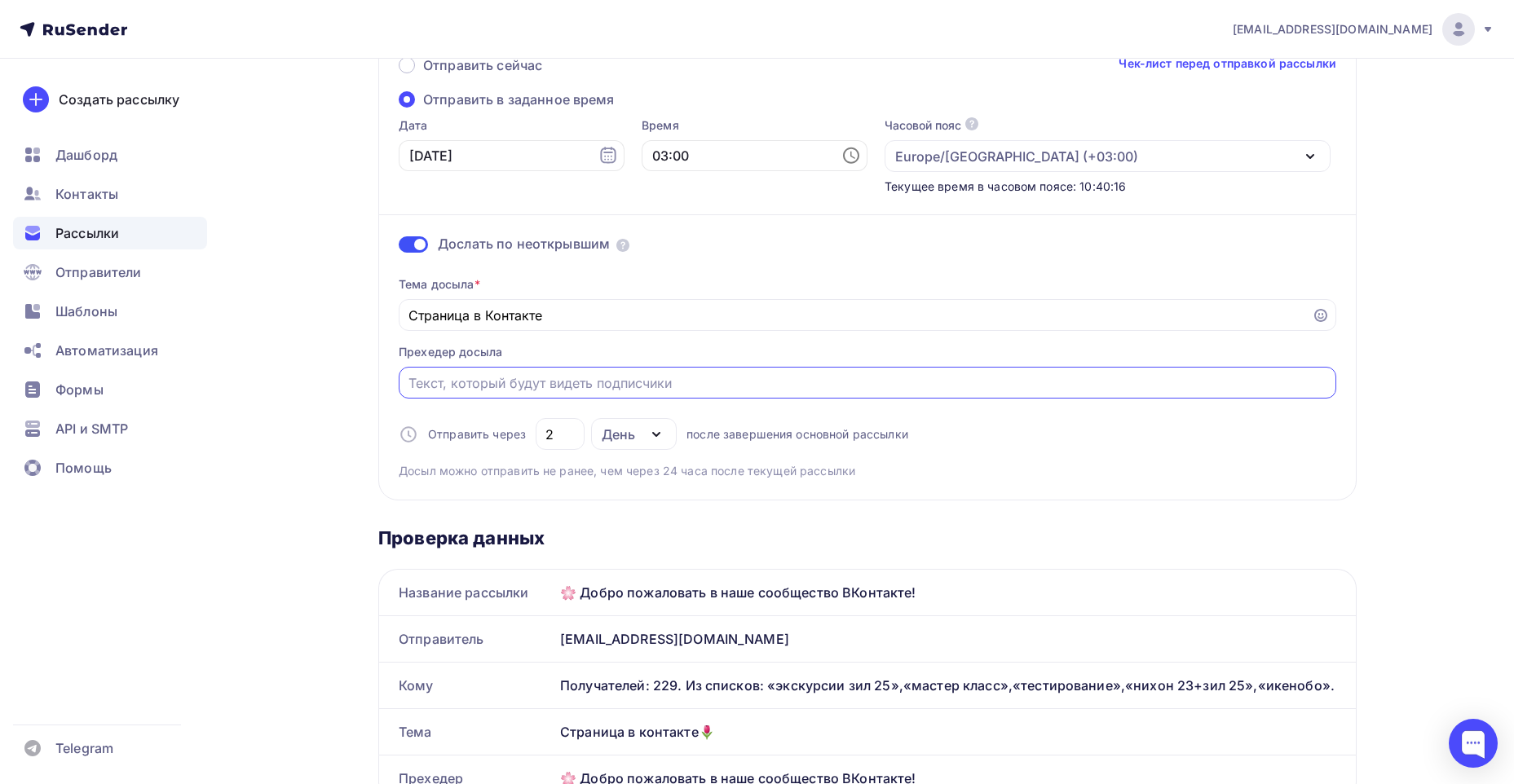 drag, startPoint x: 683, startPoint y: 382, endPoint x: 417, endPoint y: 385, distance: 266.01692 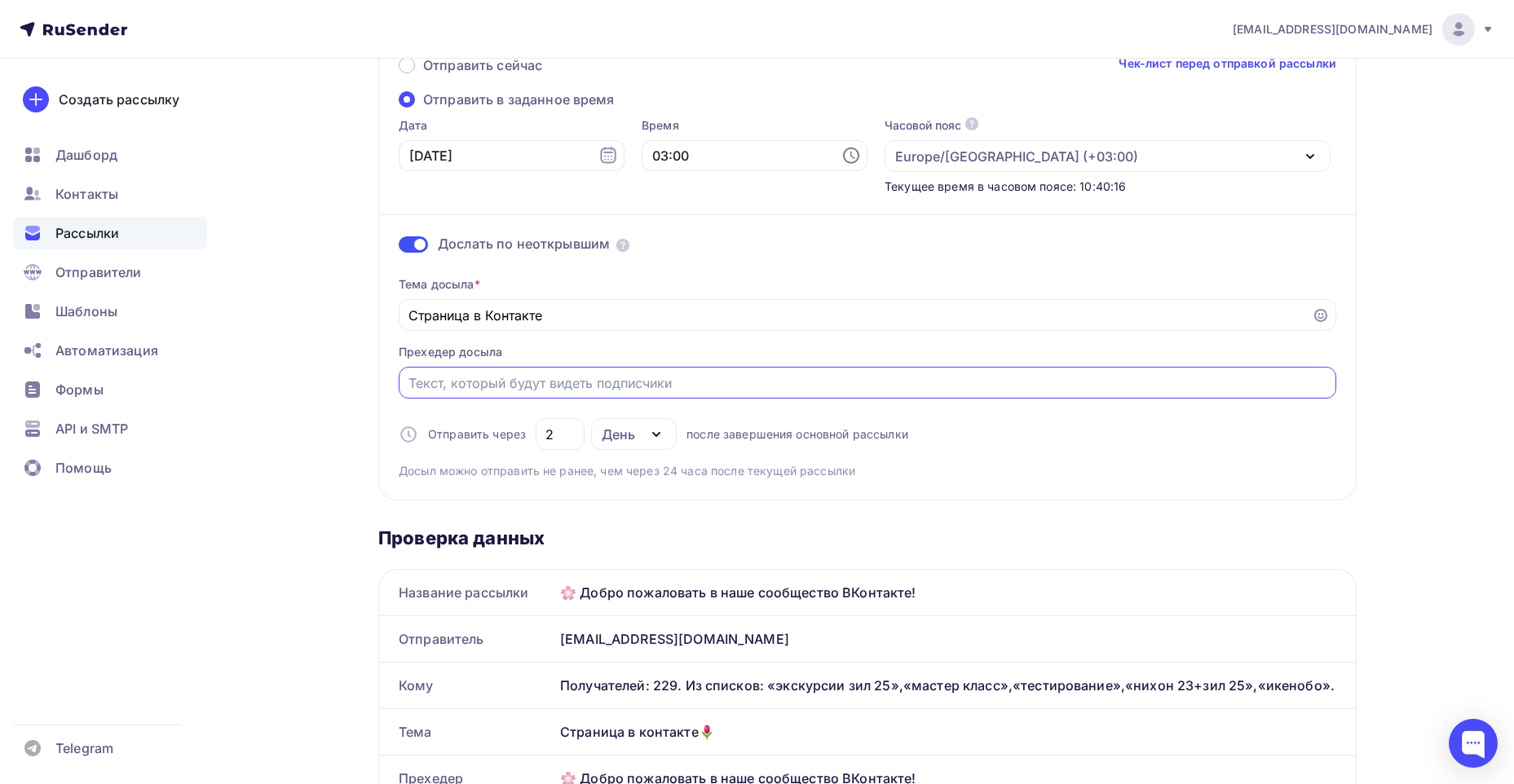 click on "Отправить в заданное время" at bounding box center [867, 383] 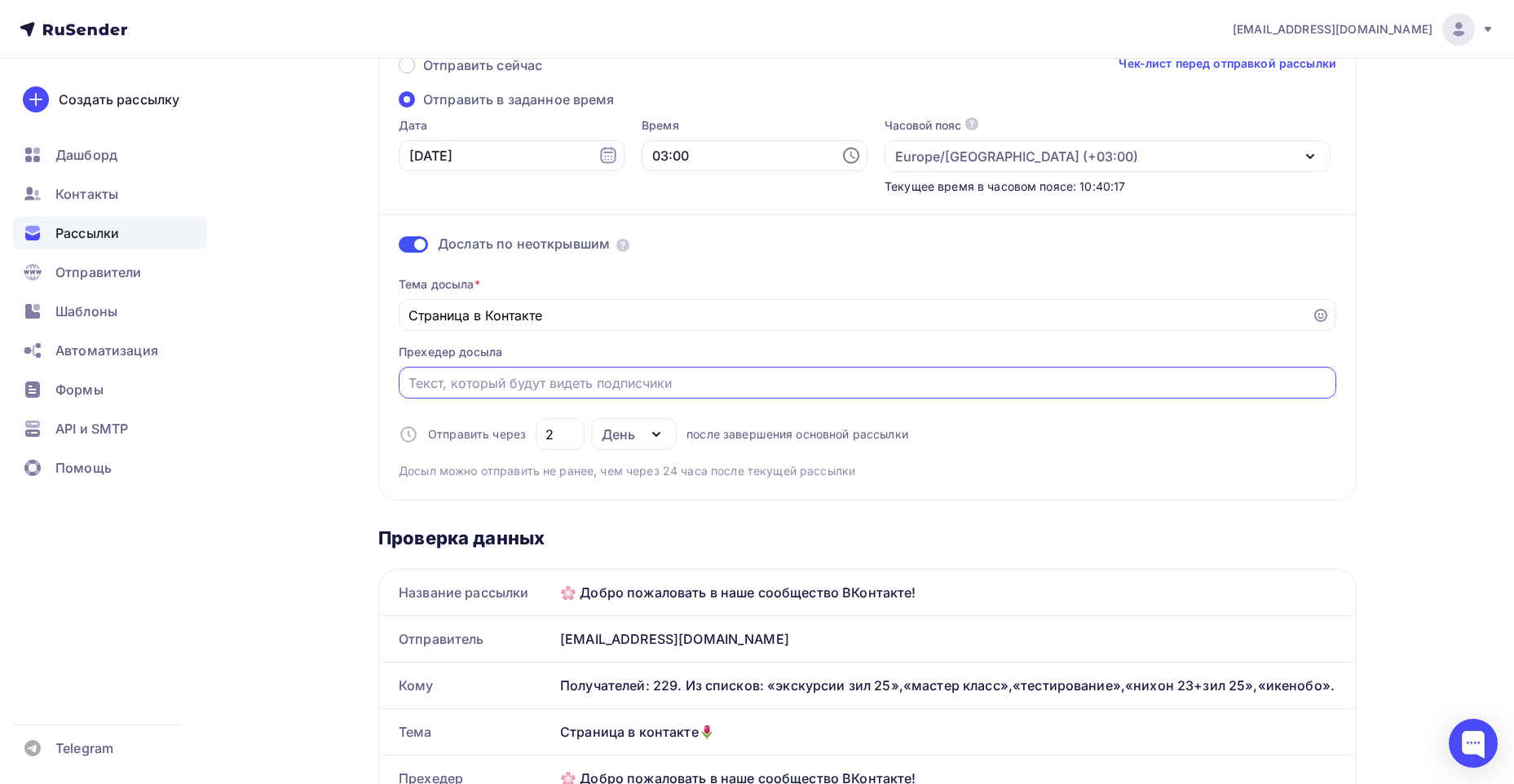 paste on "🌸 Добро пожаловать в наше сообщество ВКонтакте!" 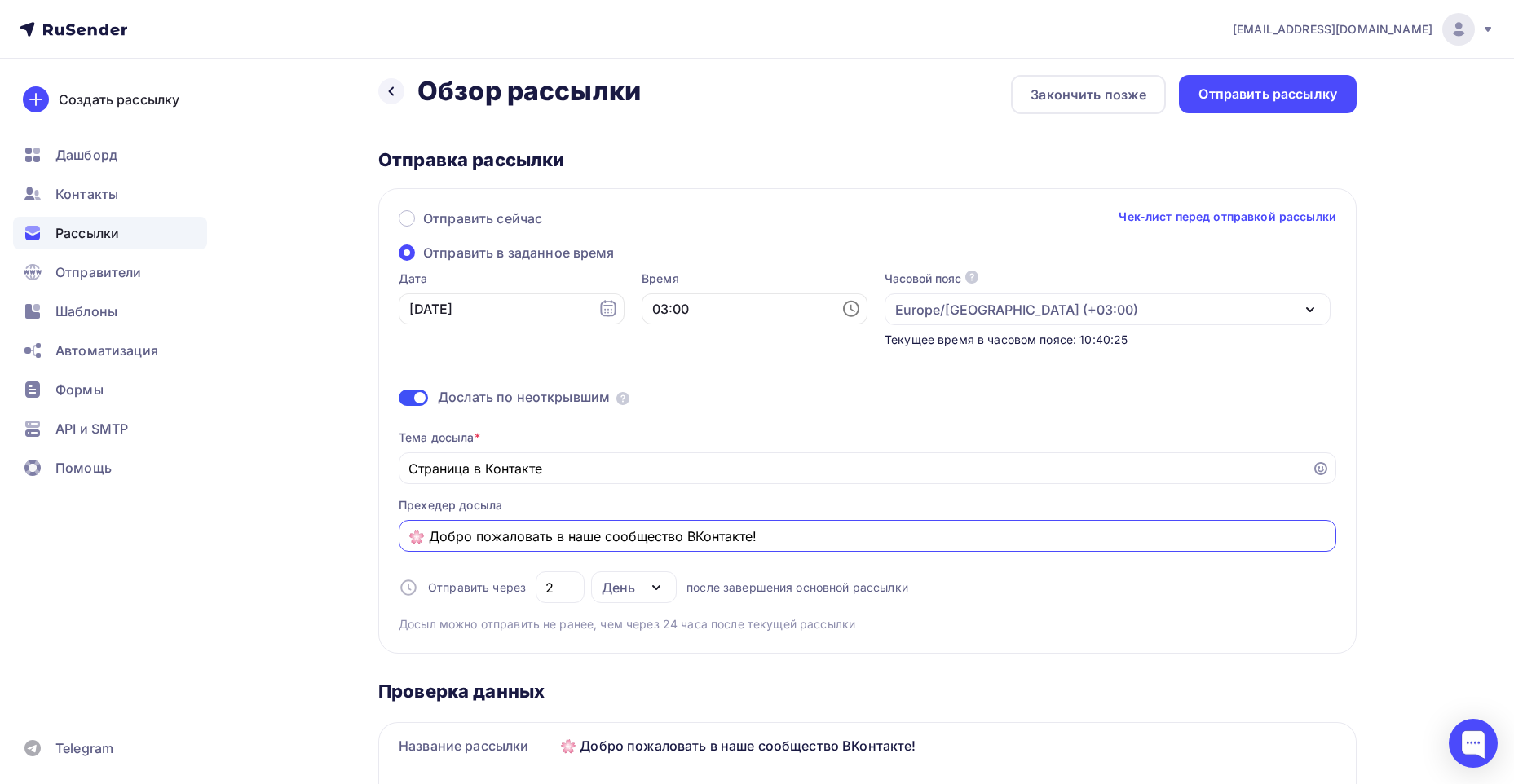 scroll, scrollTop: 0, scrollLeft: 0, axis: both 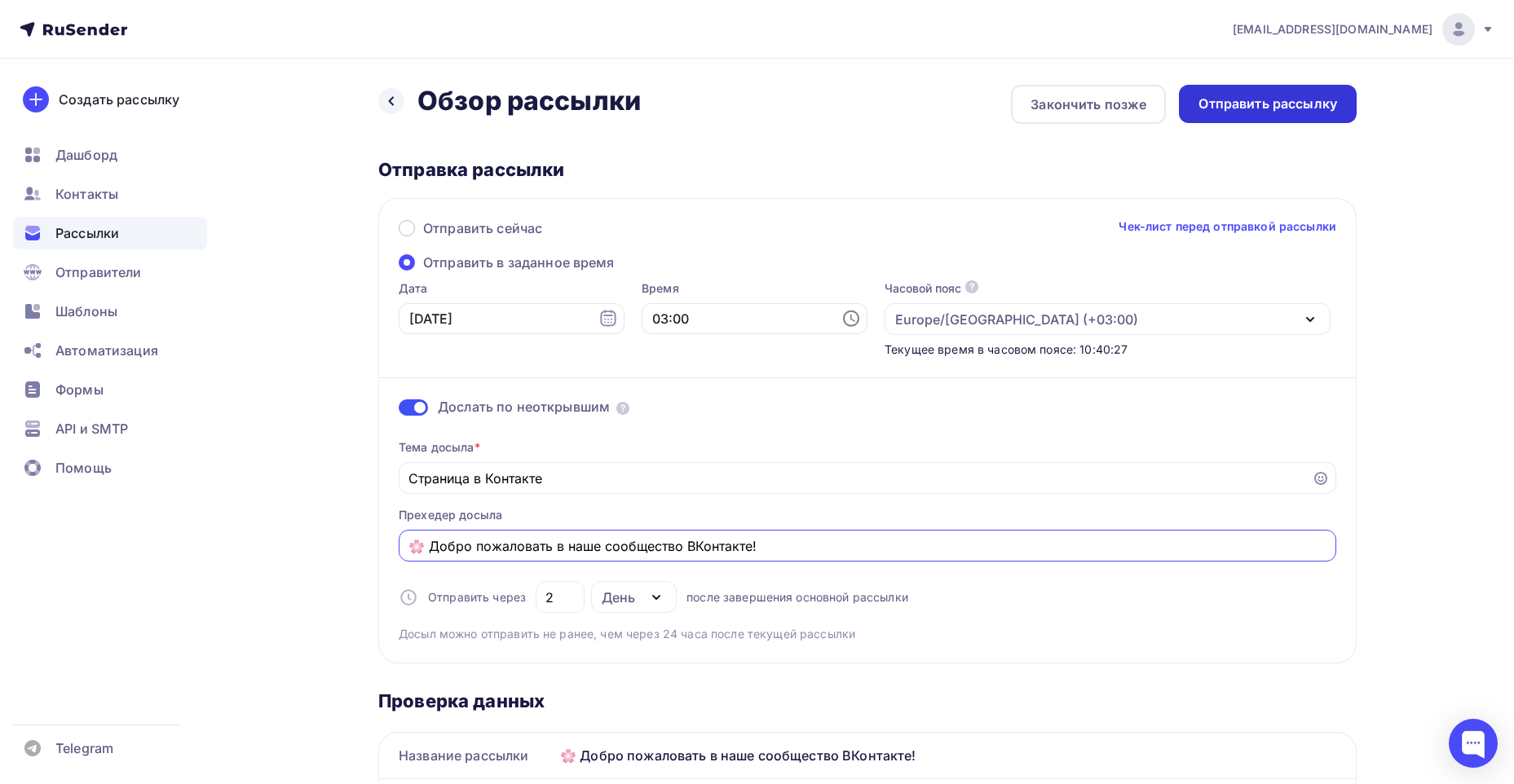 type on "🌸 Добро пожаловать в наше сообщество ВКонтакте!" 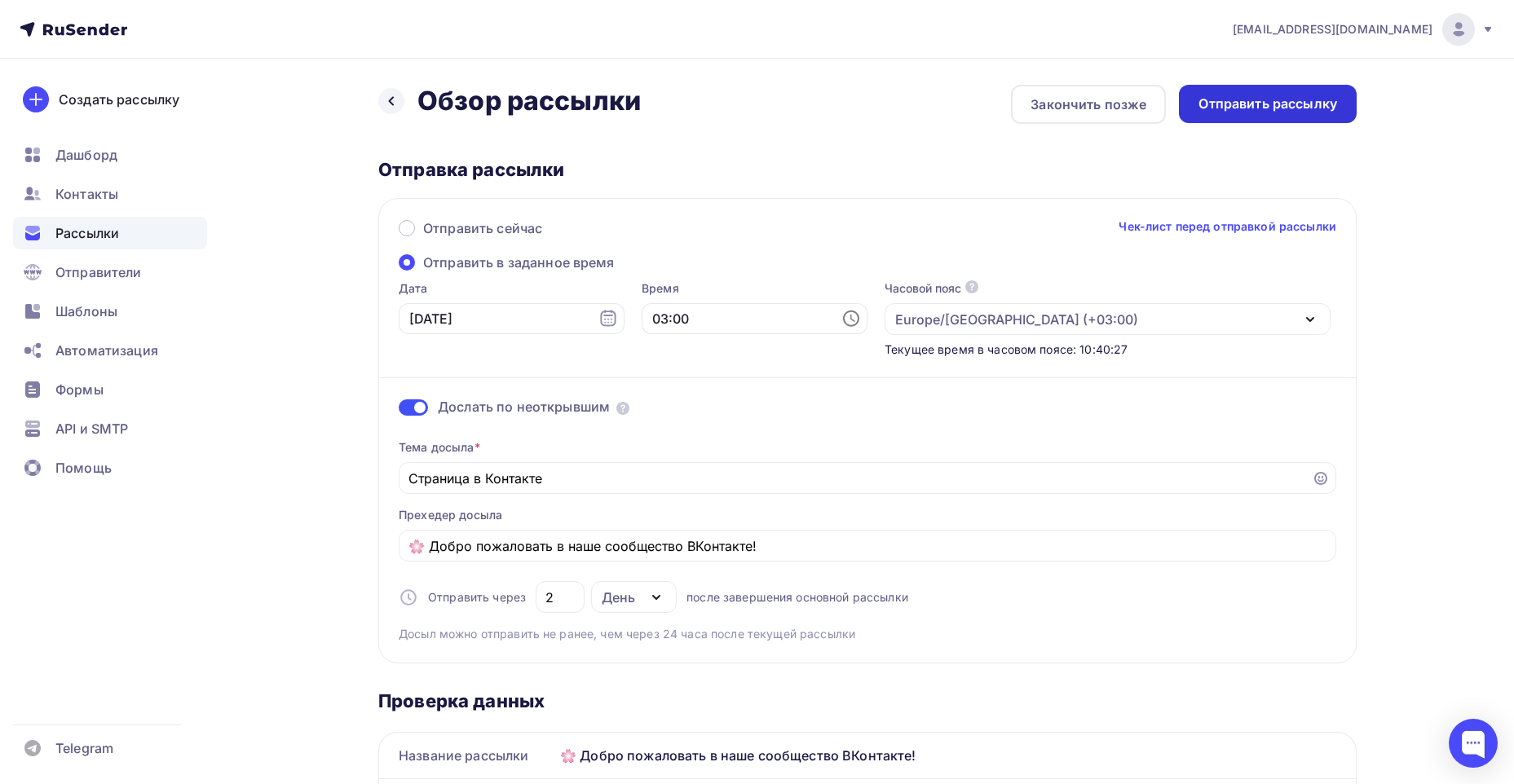 click on "Отправить рассылку" at bounding box center (1268, 104) 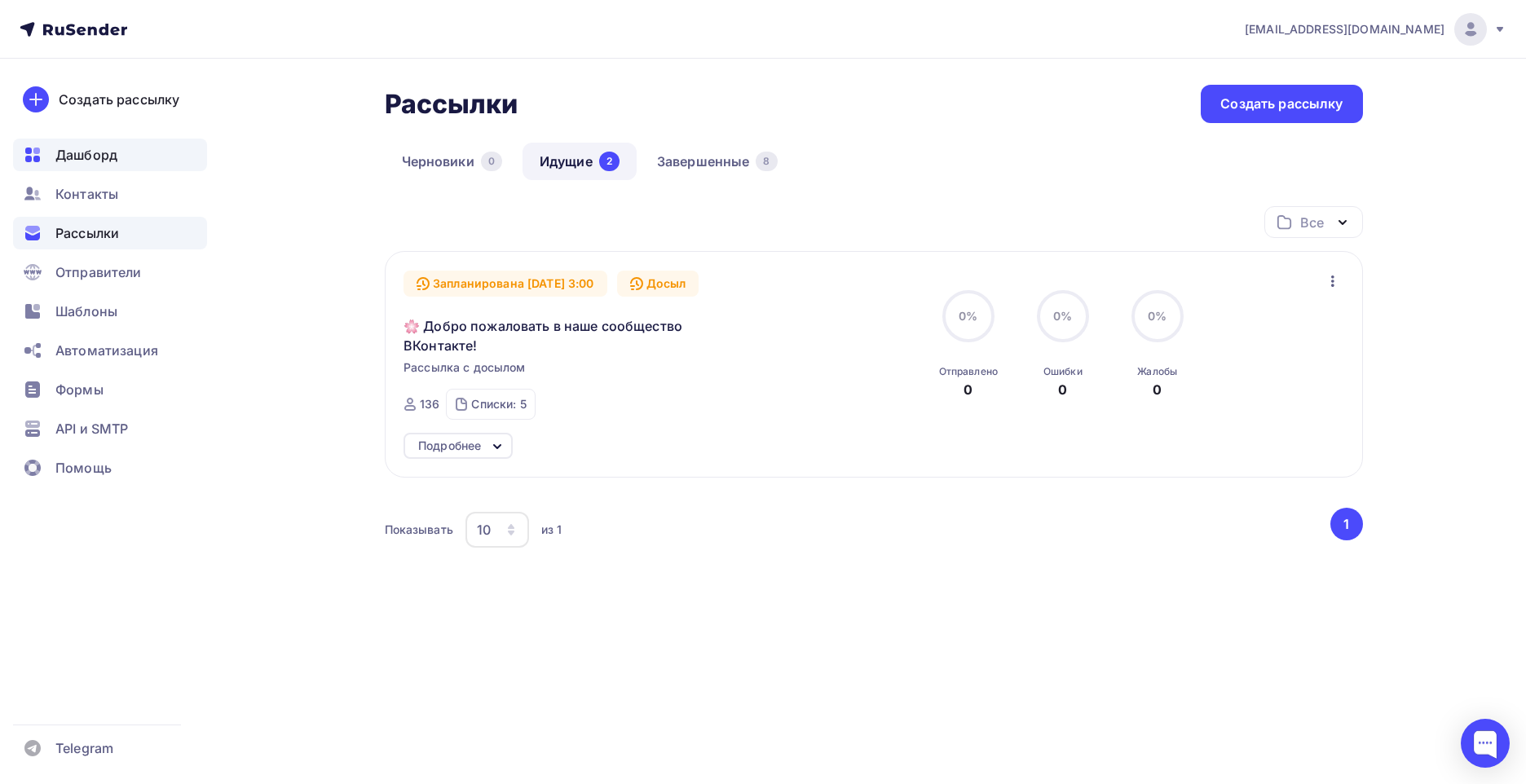 click on "Дашборд" at bounding box center [110, 155] 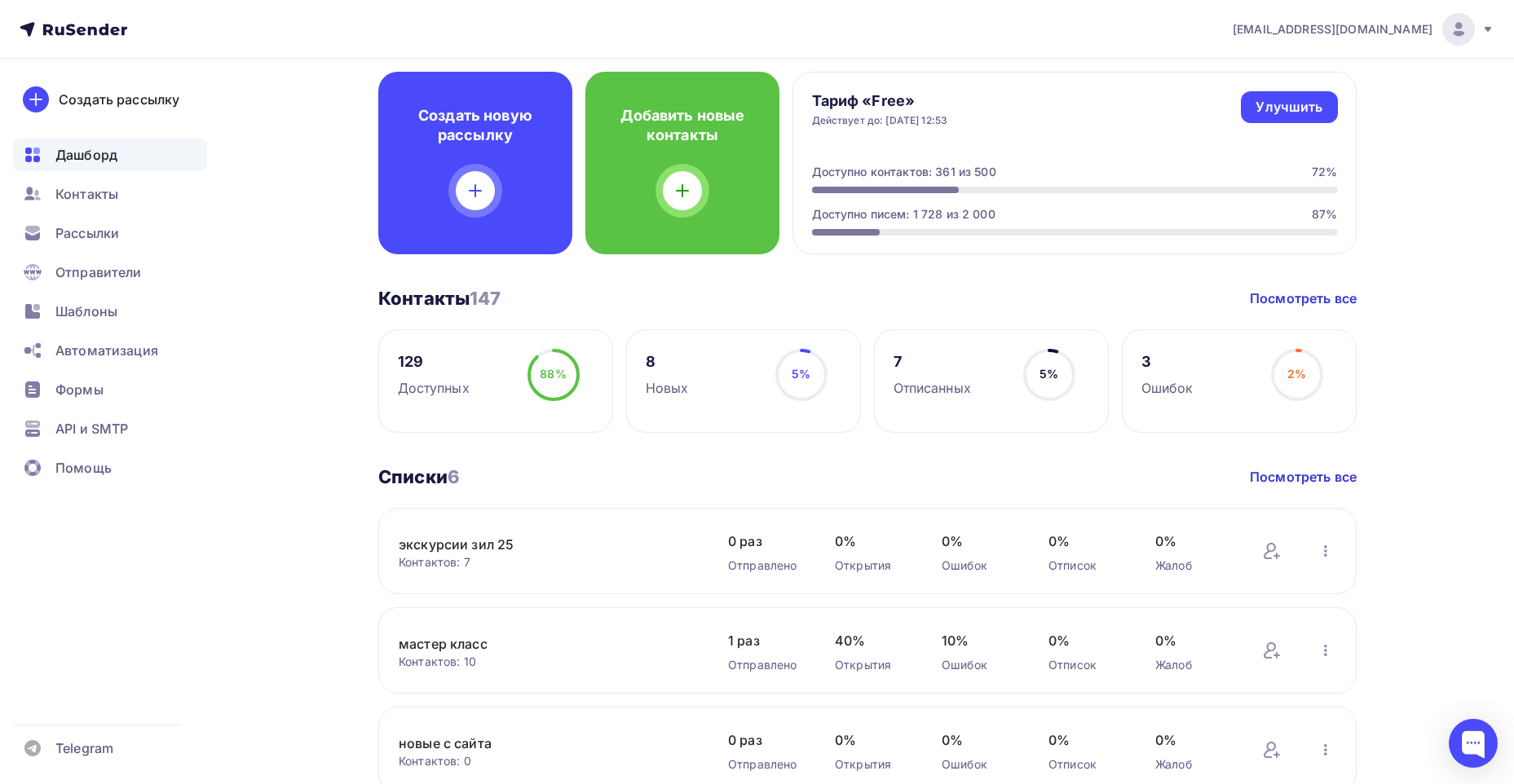 scroll, scrollTop: 0, scrollLeft: 0, axis: both 